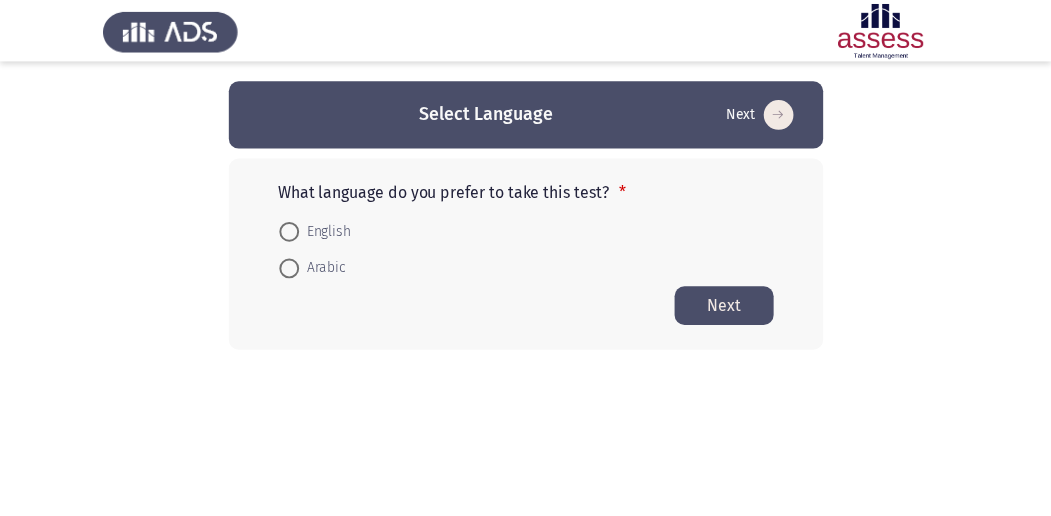 scroll, scrollTop: 0, scrollLeft: 0, axis: both 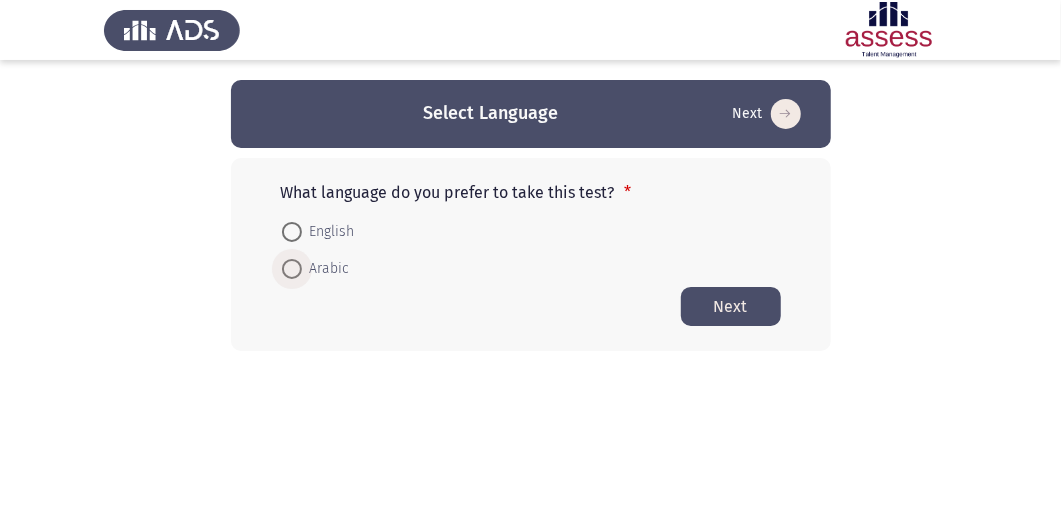 click on "Arabic" at bounding box center (326, 269) 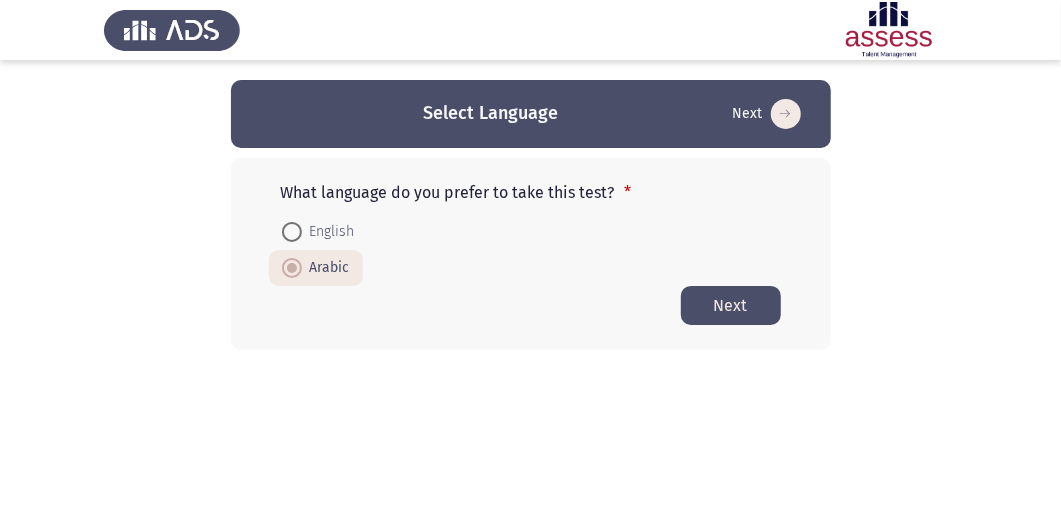 click on "Next" 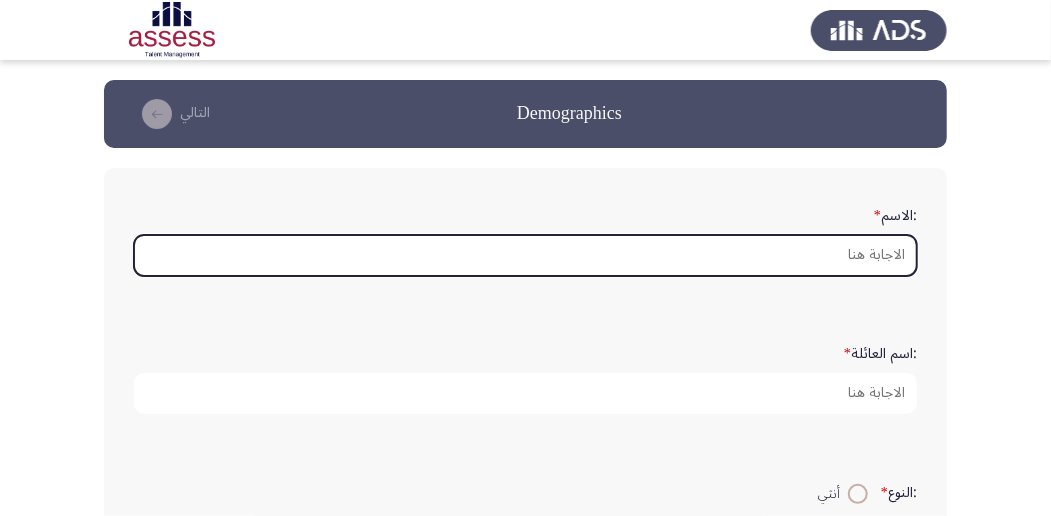click on ":الاسم   *" at bounding box center (525, 255) 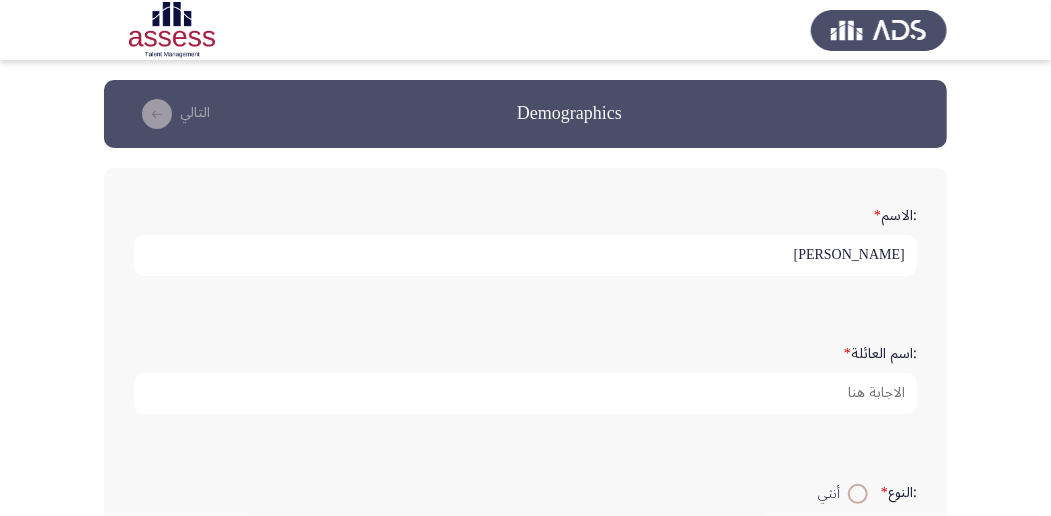 type on "[PERSON_NAME]" 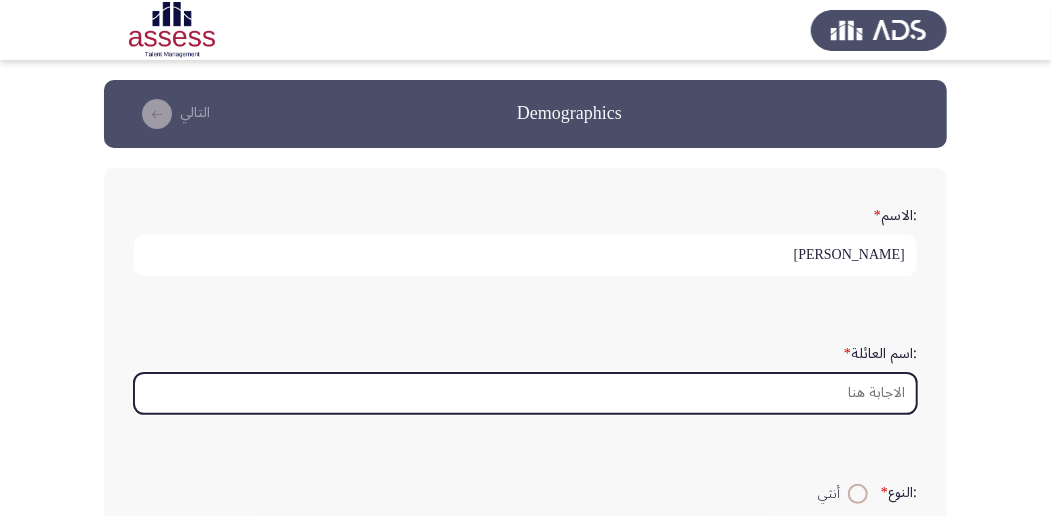 click on ":اسم العائلة   *" at bounding box center (525, 393) 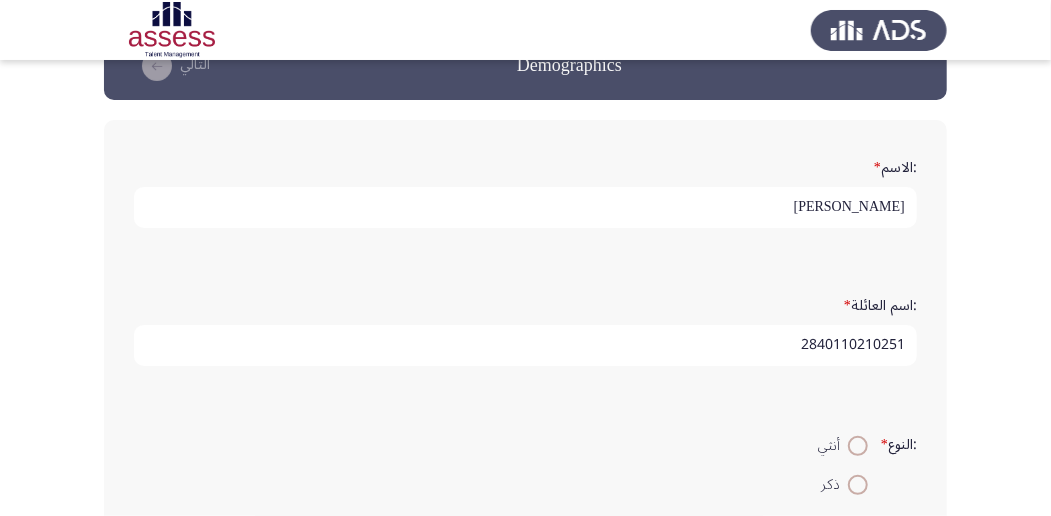 scroll, scrollTop: 133, scrollLeft: 0, axis: vertical 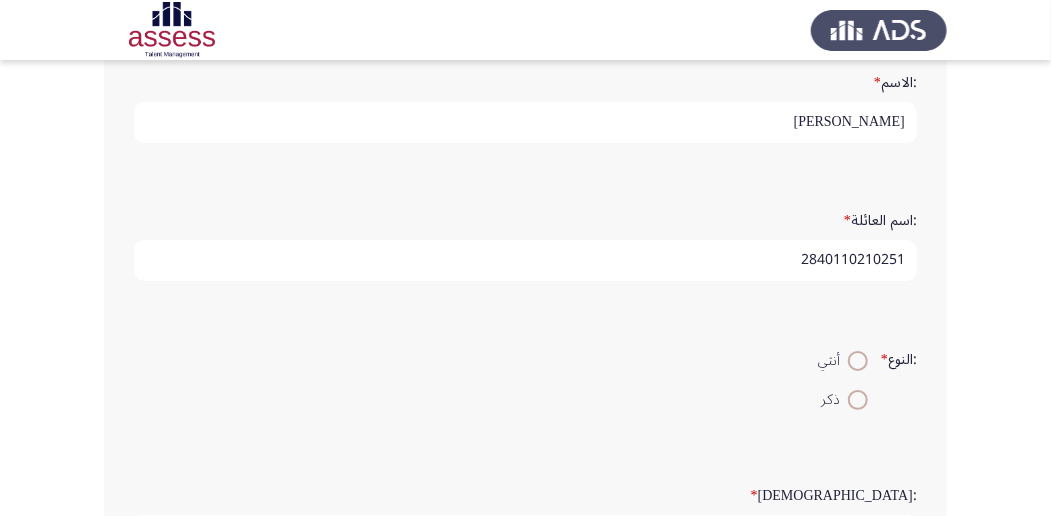 type on "2840110210251" 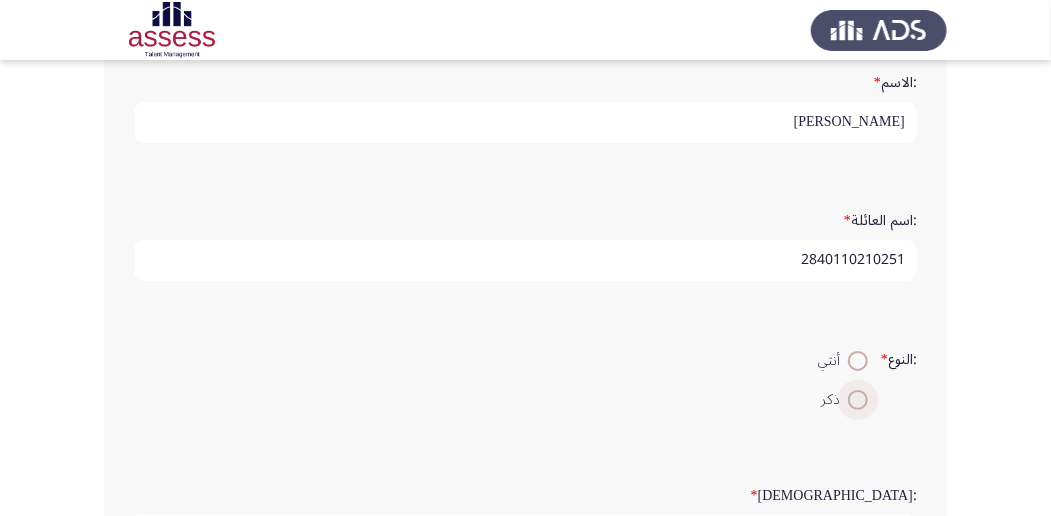 click at bounding box center (858, 400) 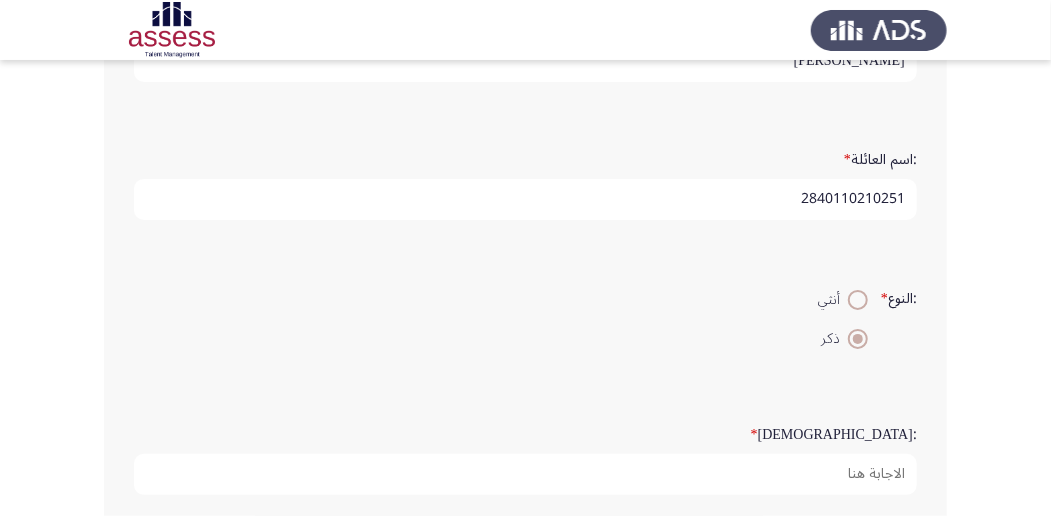 scroll, scrollTop: 266, scrollLeft: 0, axis: vertical 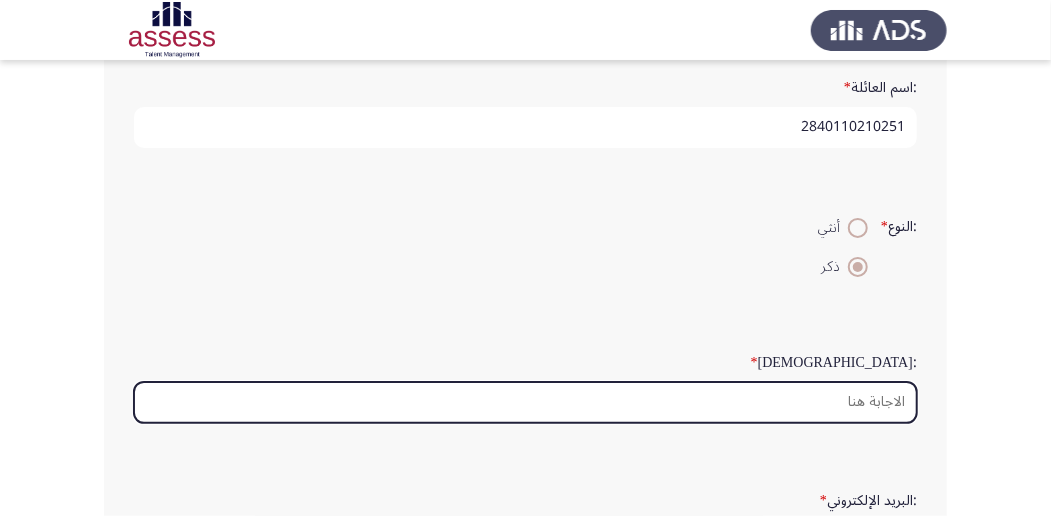 click on ":السن   *" at bounding box center [525, 402] 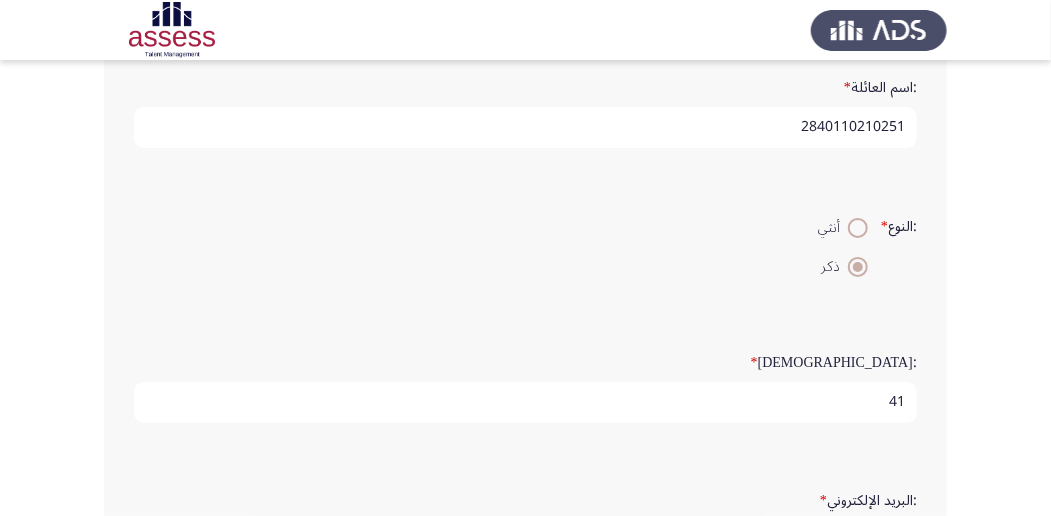 scroll, scrollTop: 600, scrollLeft: 0, axis: vertical 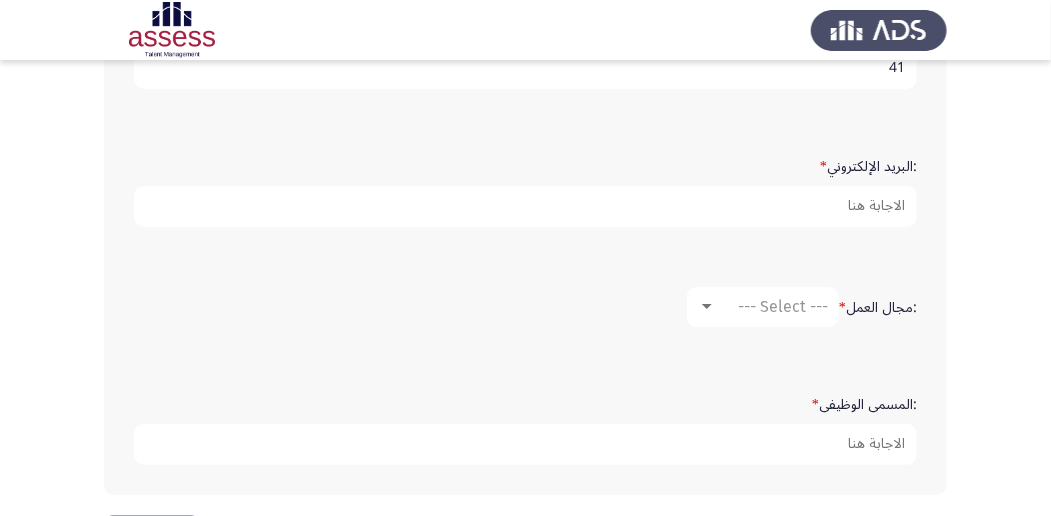 type on "41" 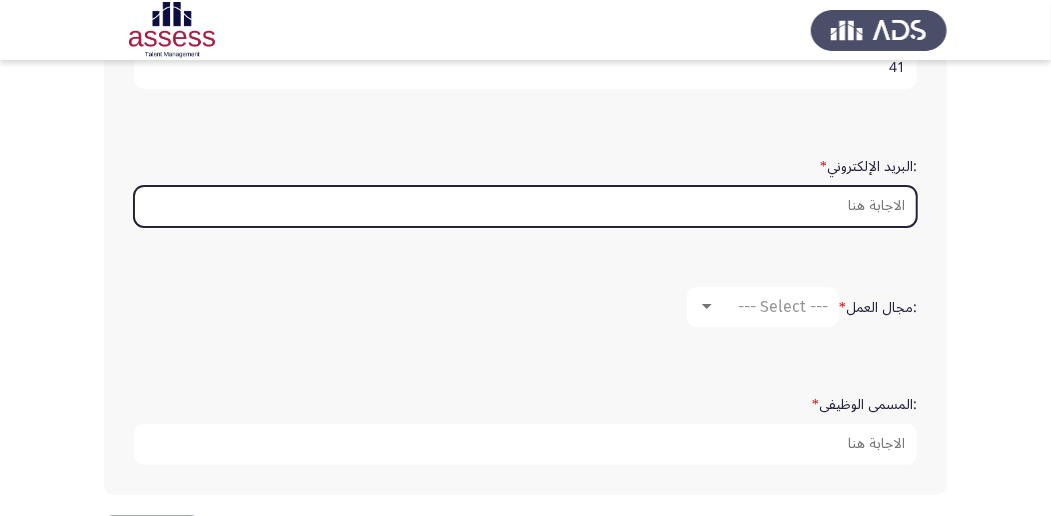 click on ":البريد الإلكتروني   *" at bounding box center [525, 206] 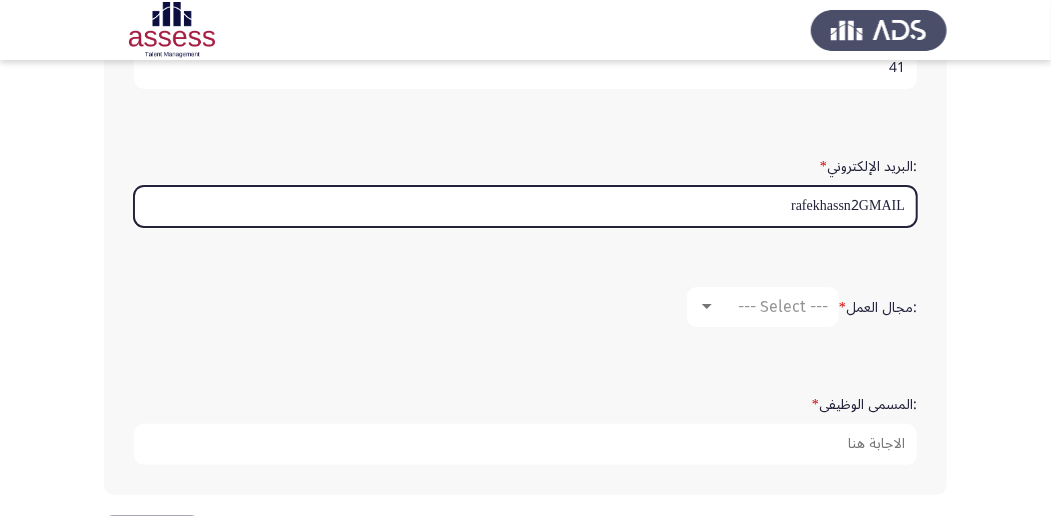click on "rafekhassn2GMAIL" at bounding box center [525, 206] 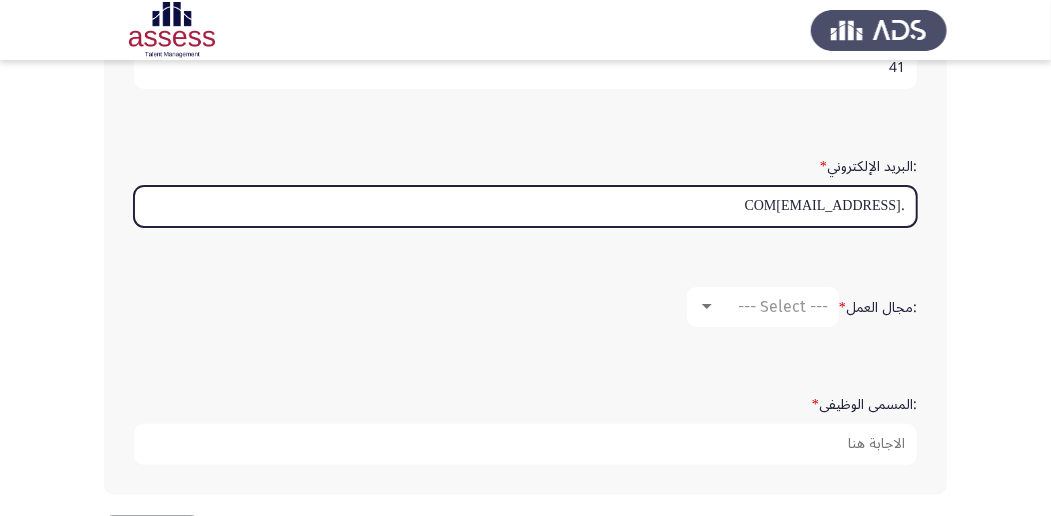 scroll, scrollTop: 6, scrollLeft: 0, axis: vertical 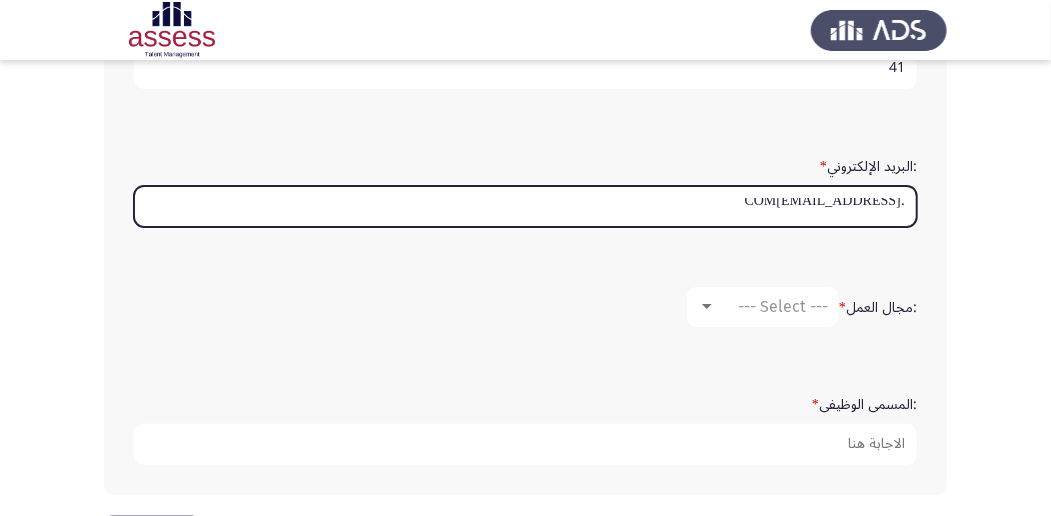 drag, startPoint x: 902, startPoint y: 202, endPoint x: 912, endPoint y: 208, distance: 11.661903 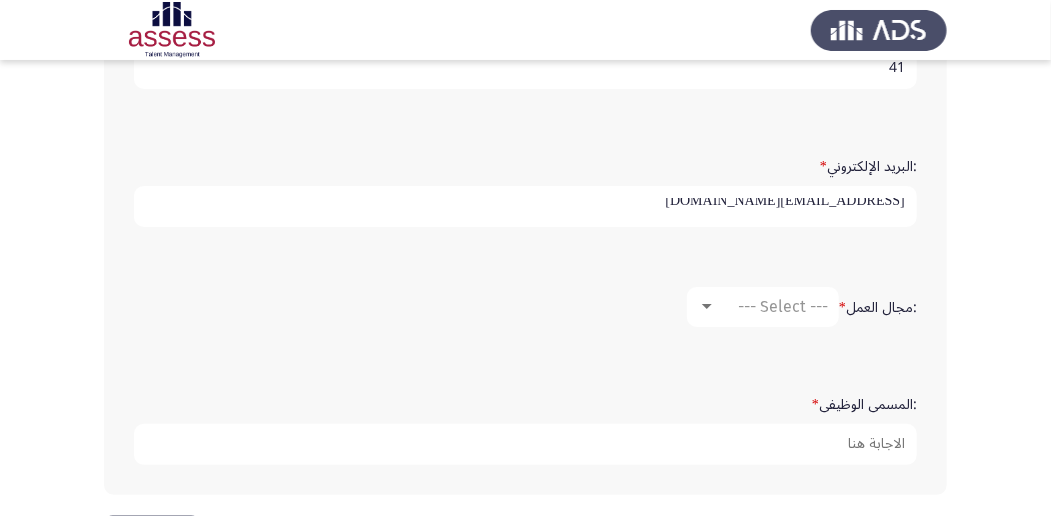 type on "[EMAIL_ADDRESS][DOMAIN_NAME]" 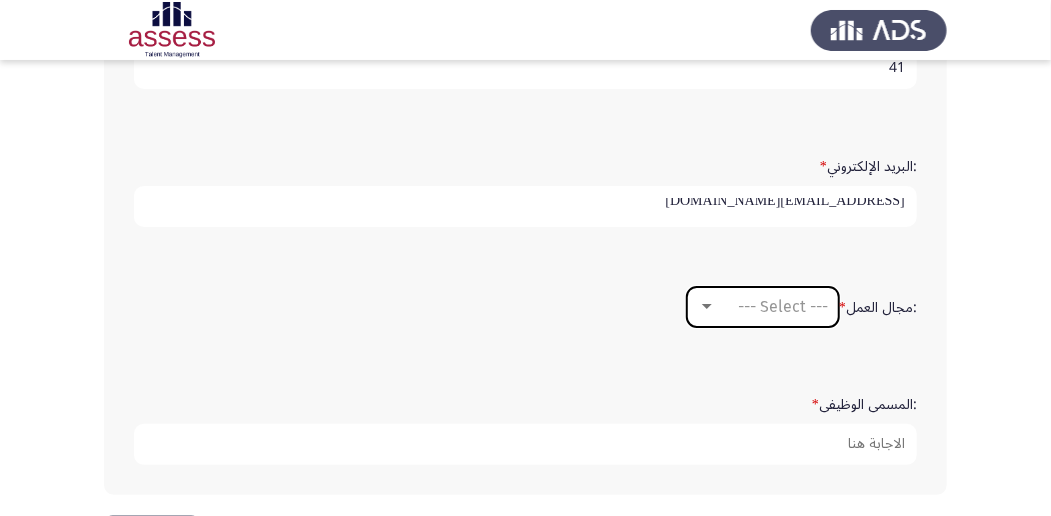 scroll, scrollTop: 0, scrollLeft: 0, axis: both 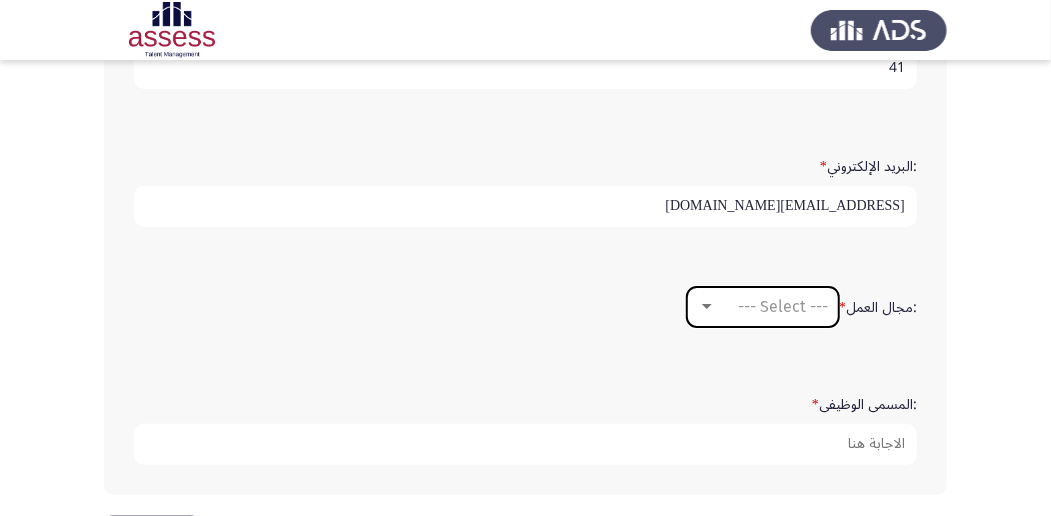 click on "--- Select ---" at bounding box center (763, 307) 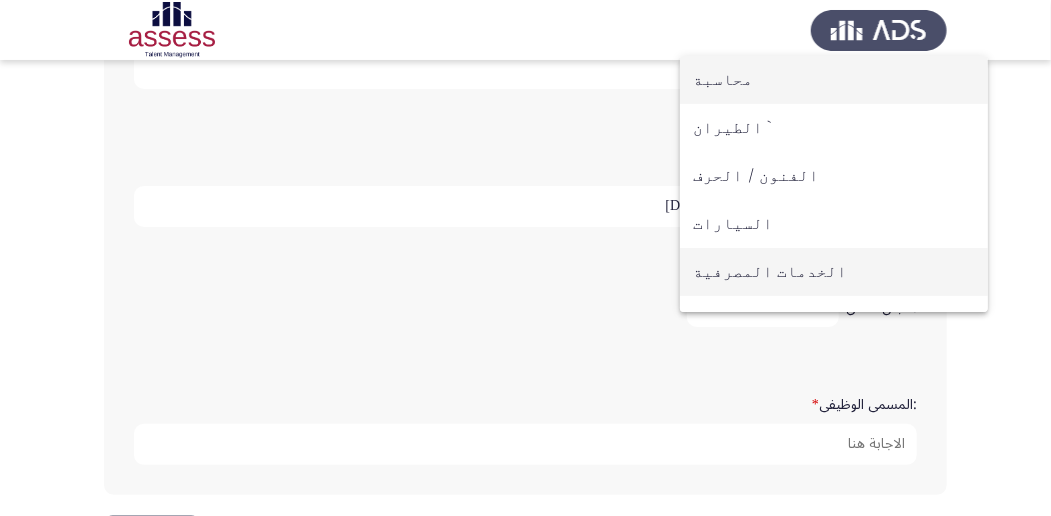click on "الخدمات المصرفية" at bounding box center (834, 272) 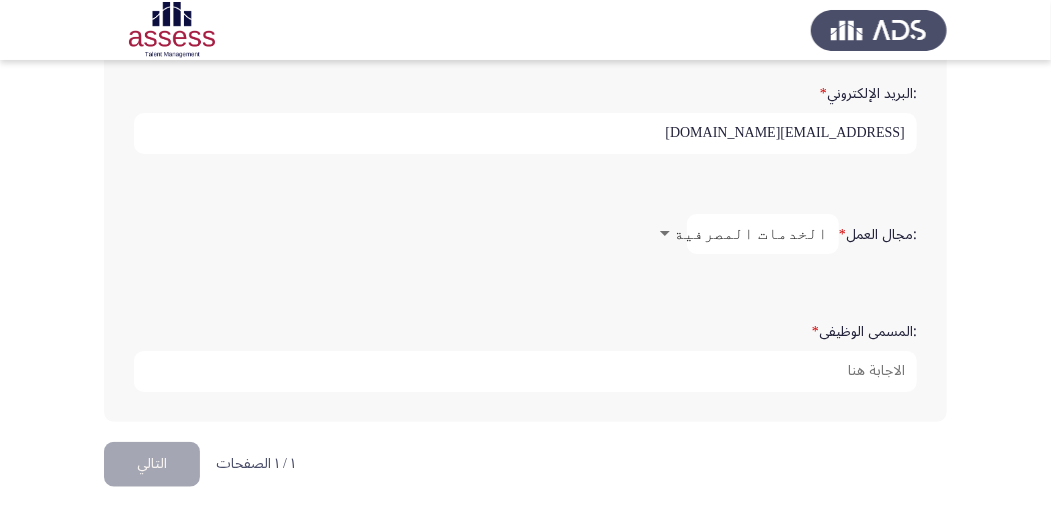 scroll, scrollTop: 674, scrollLeft: 0, axis: vertical 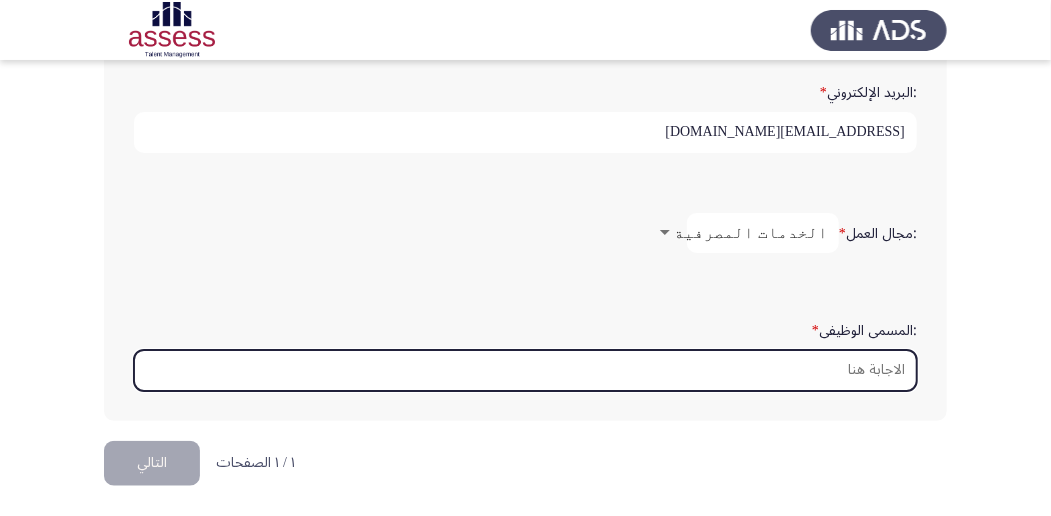 click on ":المسمى الوظيفى   *" at bounding box center (525, 370) 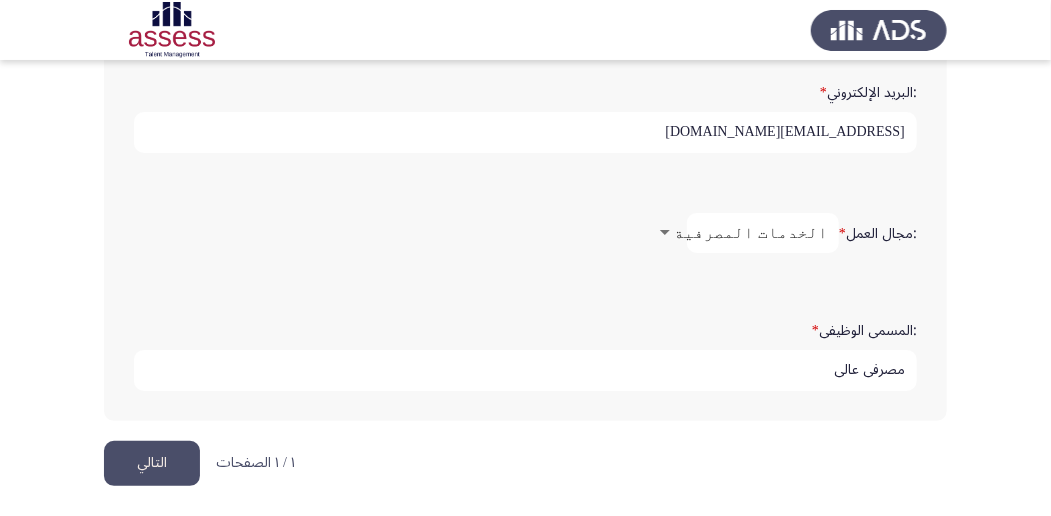 type on "مصرفي عالي" 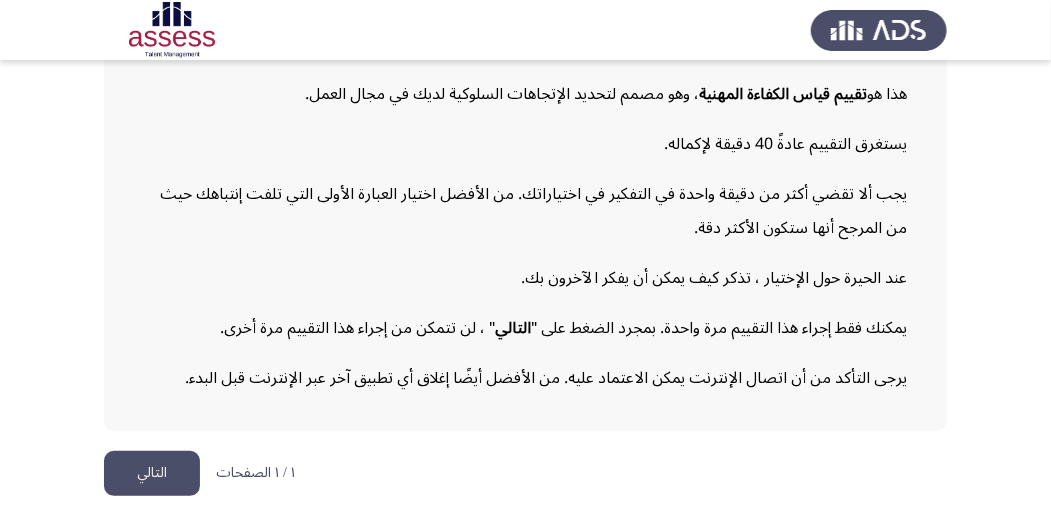 scroll, scrollTop: 252, scrollLeft: 0, axis: vertical 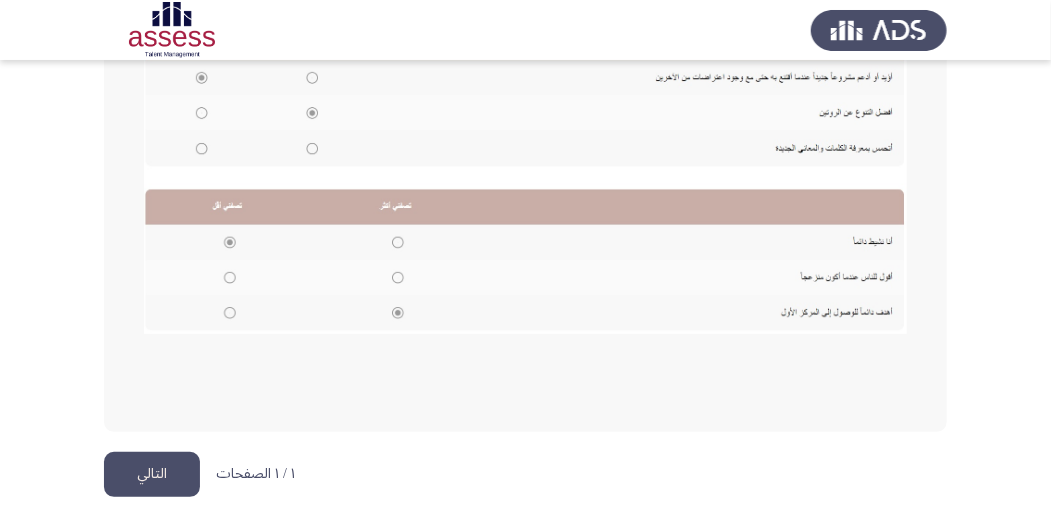 click on "التالي" 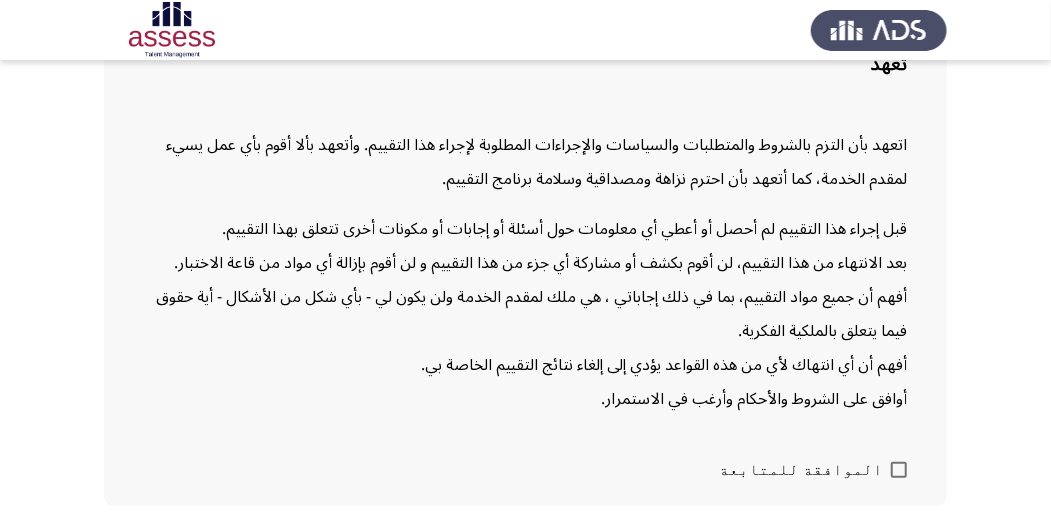 scroll, scrollTop: 200, scrollLeft: 0, axis: vertical 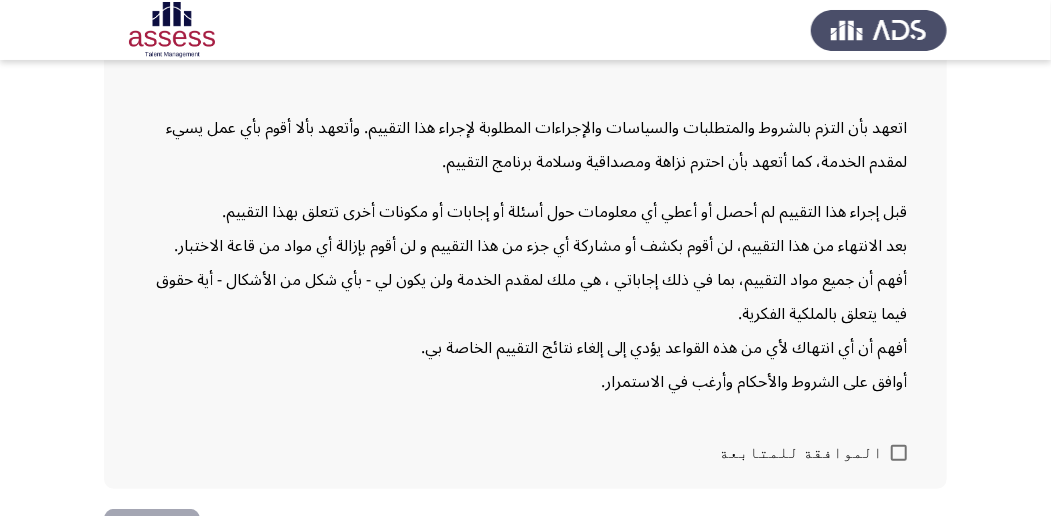 click on "تعهد اتعهد بأن التزم بالشروط والمتطلبات والسياسات والإجراءات المطلوبة لإجراء هذا التقييم. وأتعهد بألا أقوم بأي عمل يسيء لمقدم الخدمة، كما أتعهد بأن احترم نزاهة ومصداقية وسلامة برنامج التقييم. قبل إجراء هذا التقييم لم أحصل أو أعطي أي معلومات حول أسئلة أو إجابات أو مكونات أخرى تتعلق بهذا التقييم. بعد الانتهاء من هذا التقييم، لن أقوم بكشف أو مشاركة أي جزء من هذا التقييم و لن أقوم بإزالة أي مواد من قاعة الاختبار. أفهم أن جميع مواد التقييم، بما في ذلك إجاباتي ، هي ملك لمقدم الخدمة ولن يكون لي - بأي شكل من الأشكال - أية حقوق فيما يتعلق بالملكية الفكرية." 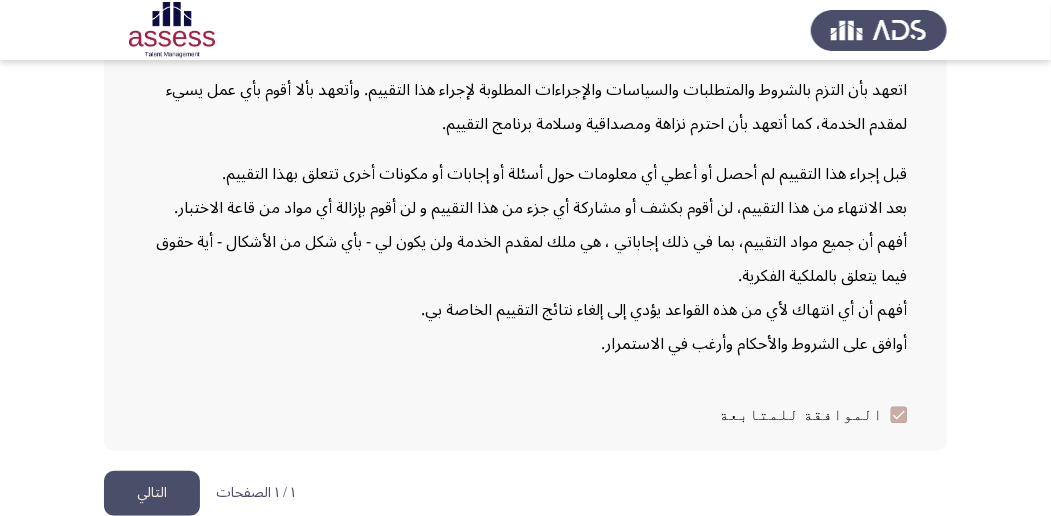 scroll, scrollTop: 258, scrollLeft: 0, axis: vertical 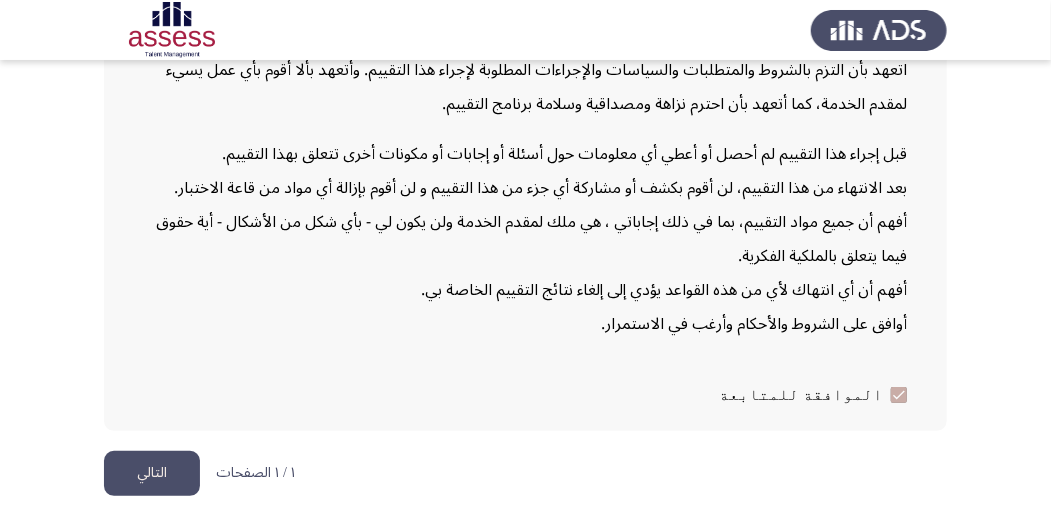 click on "التالي" 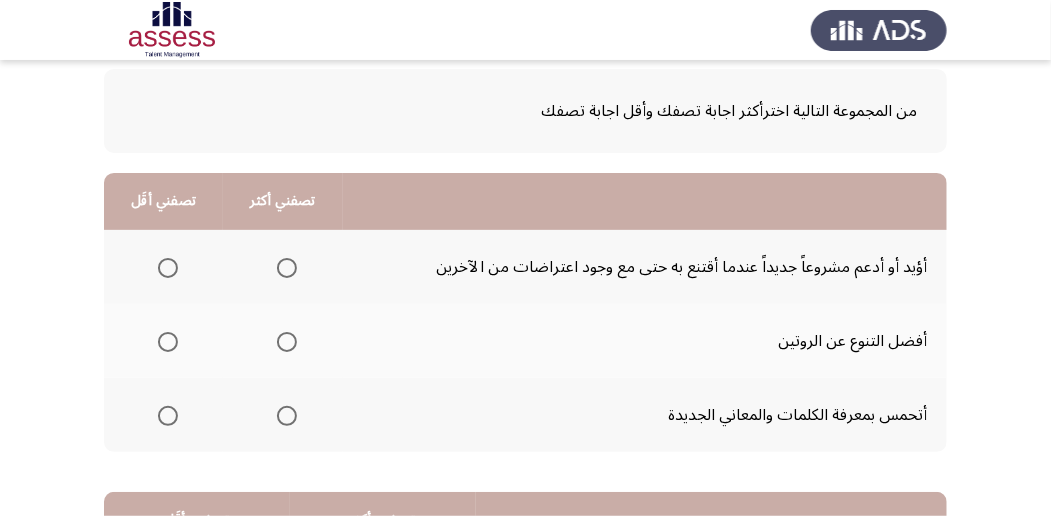 scroll, scrollTop: 133, scrollLeft: 0, axis: vertical 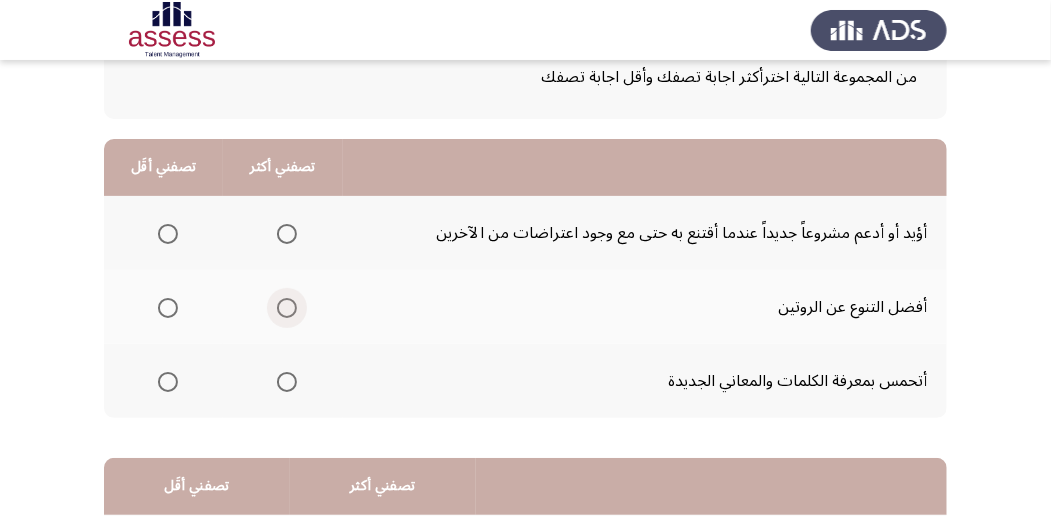 click at bounding box center [287, 308] 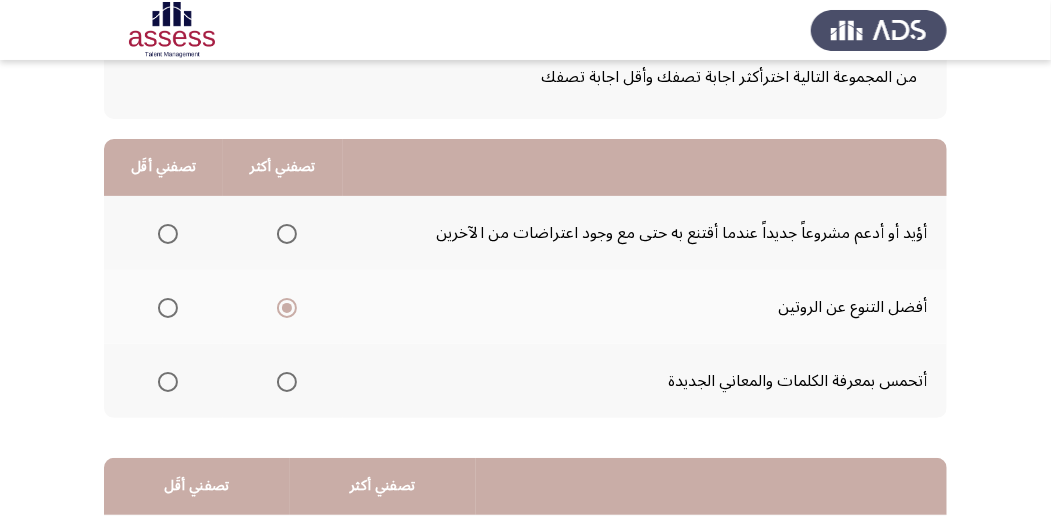 click at bounding box center (168, 234) 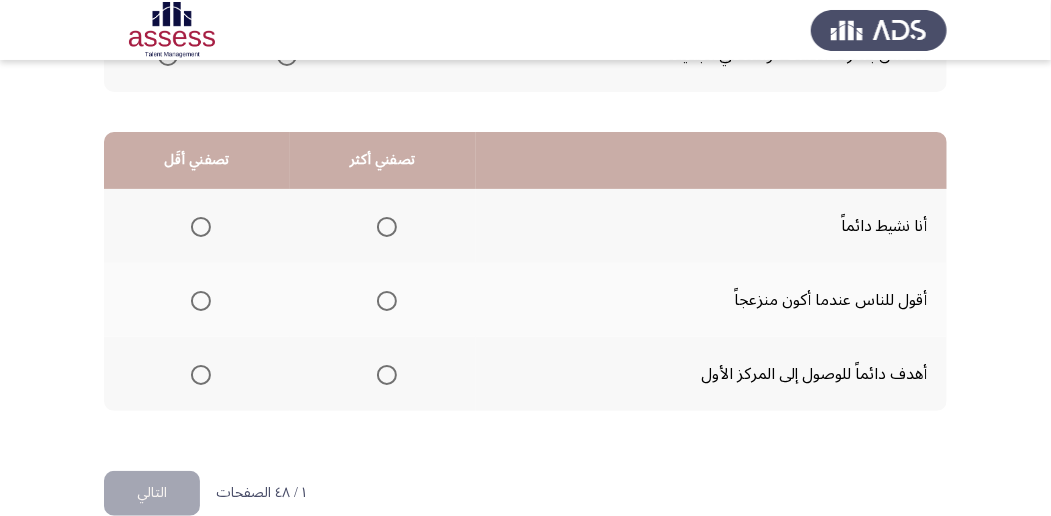 scroll, scrollTop: 466, scrollLeft: 0, axis: vertical 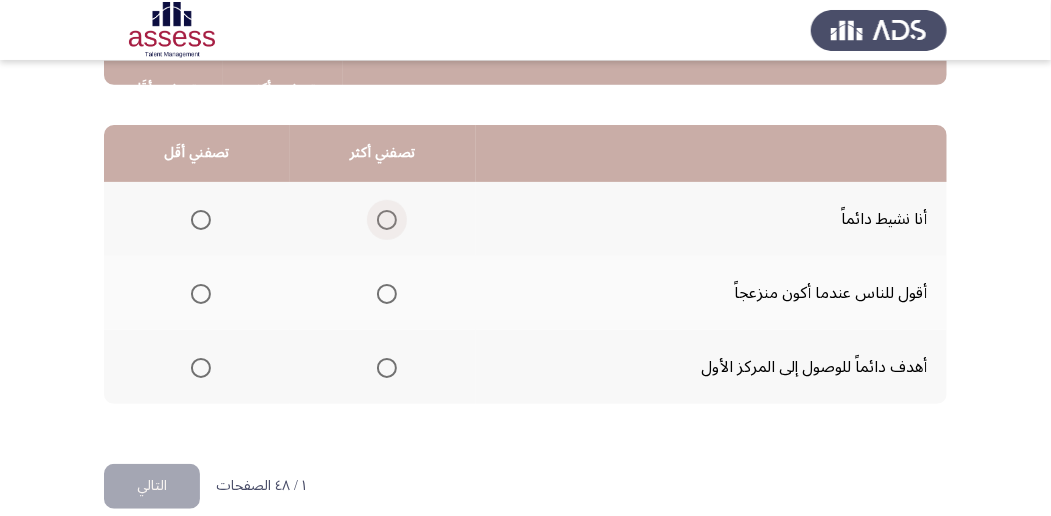 click at bounding box center (387, 220) 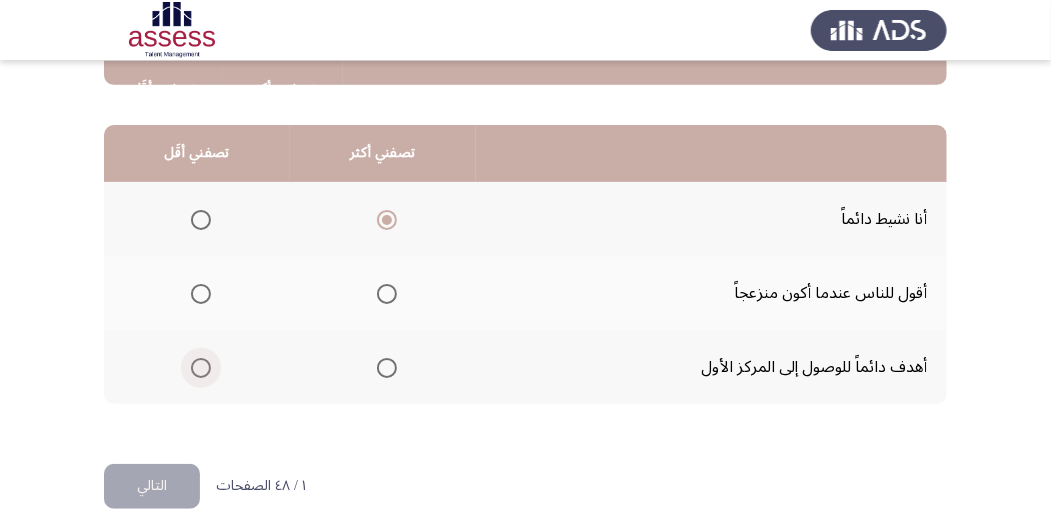 click at bounding box center [201, 368] 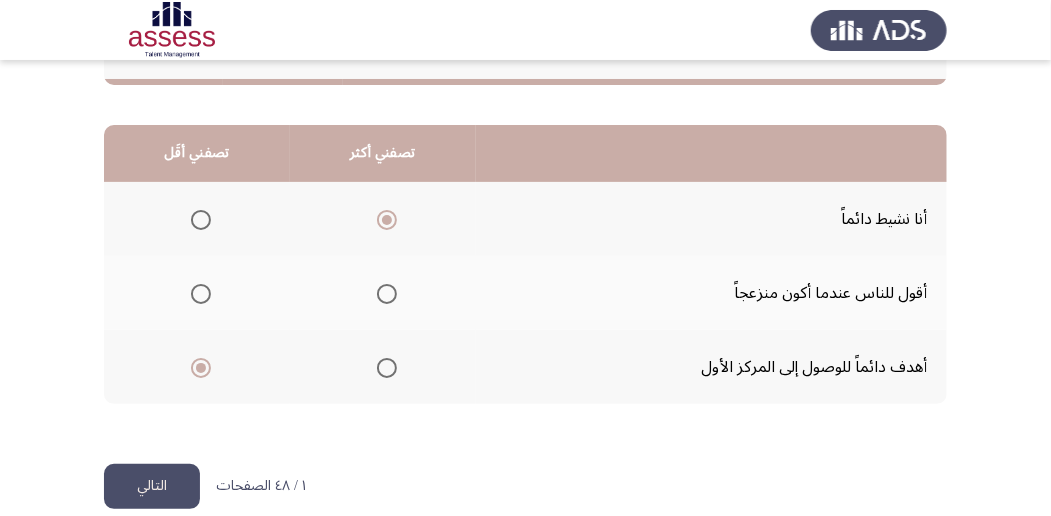 scroll, scrollTop: 494, scrollLeft: 0, axis: vertical 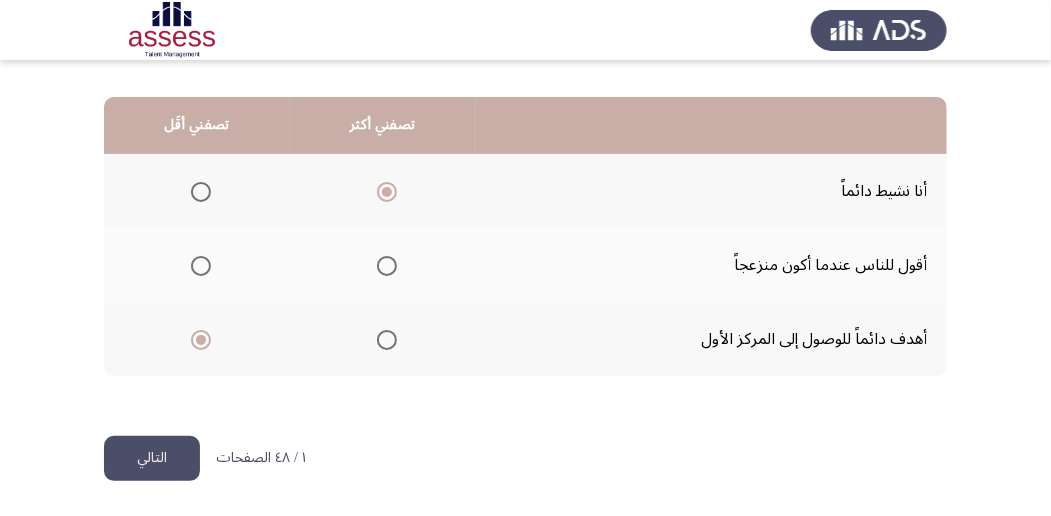 click on "التالي" 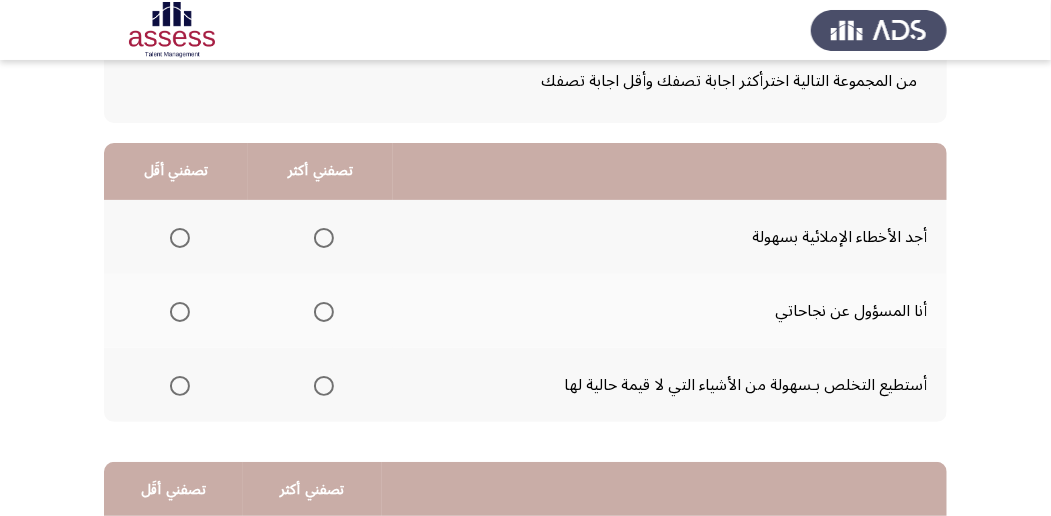 scroll, scrollTop: 133, scrollLeft: 0, axis: vertical 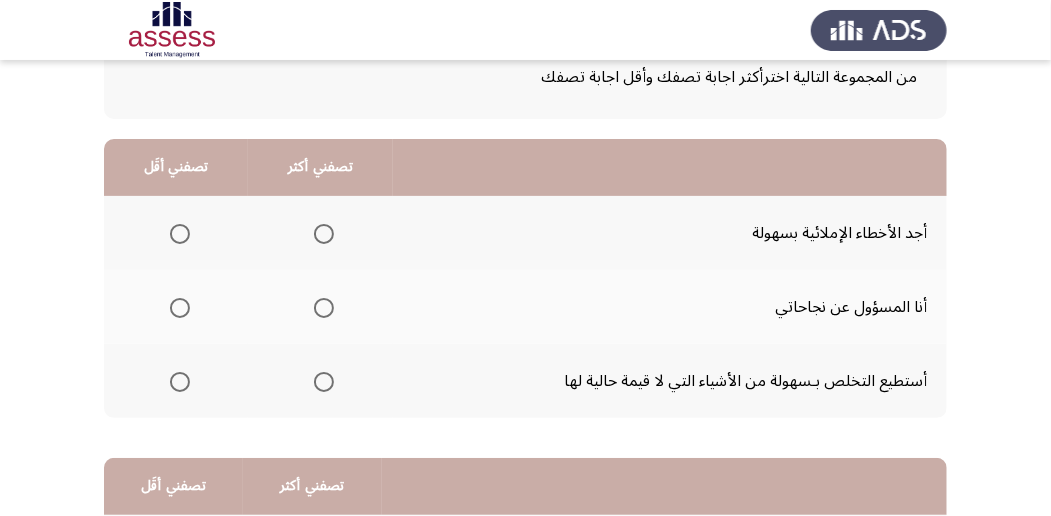 click at bounding box center (324, 308) 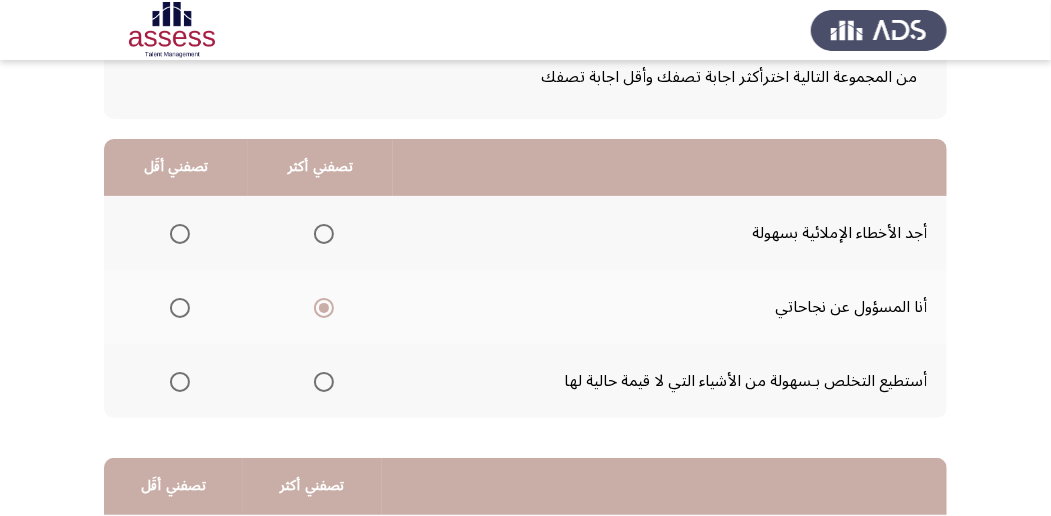click at bounding box center [180, 382] 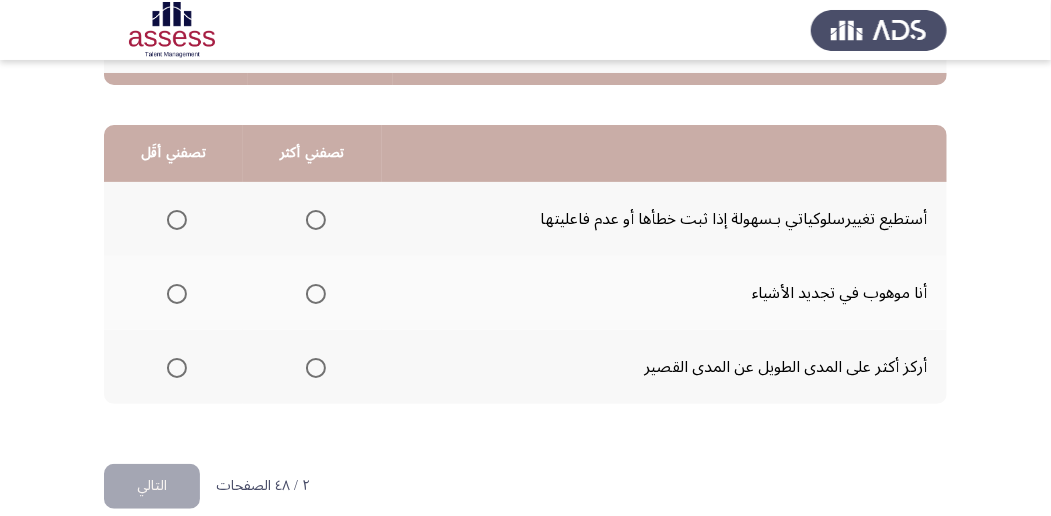 scroll, scrollTop: 494, scrollLeft: 0, axis: vertical 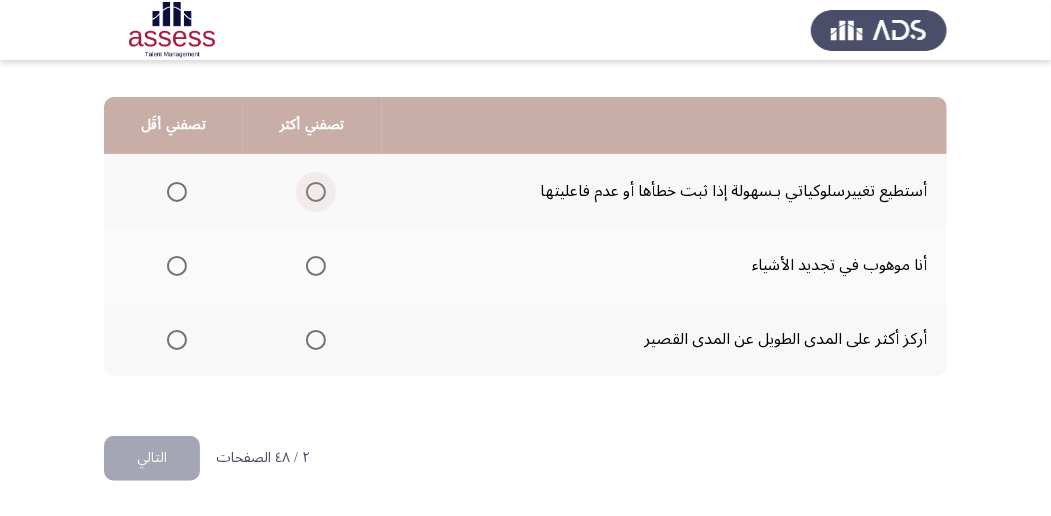 click at bounding box center [316, 192] 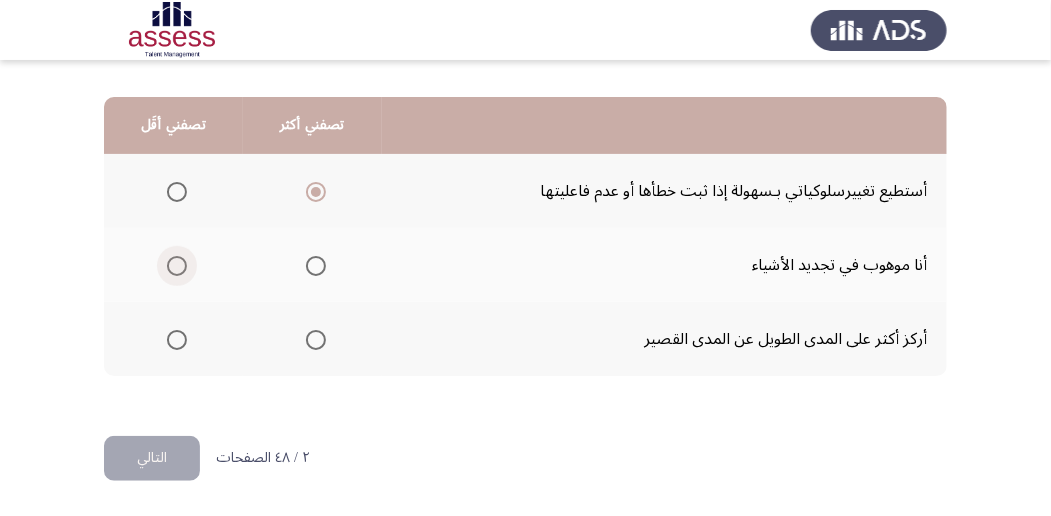 click at bounding box center [177, 266] 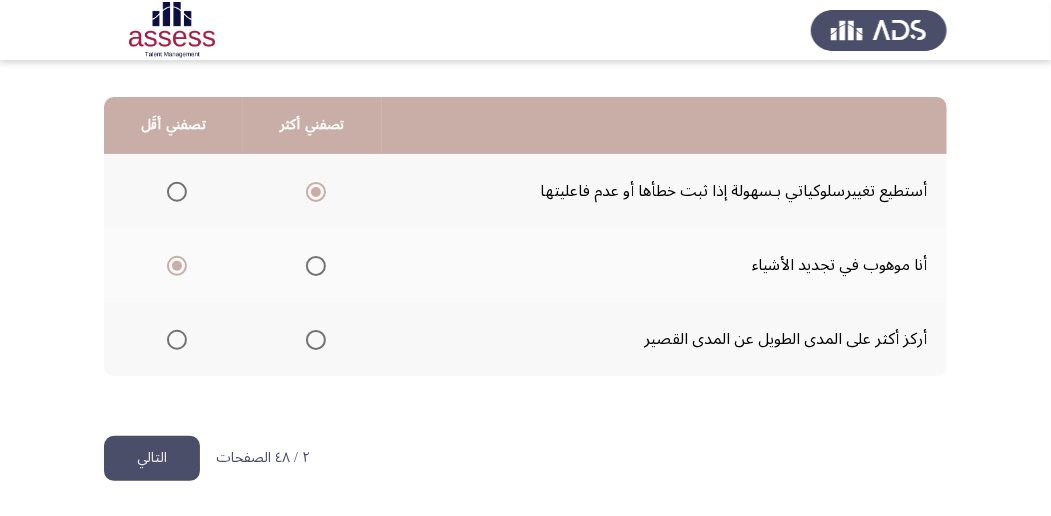 click on "التالي" 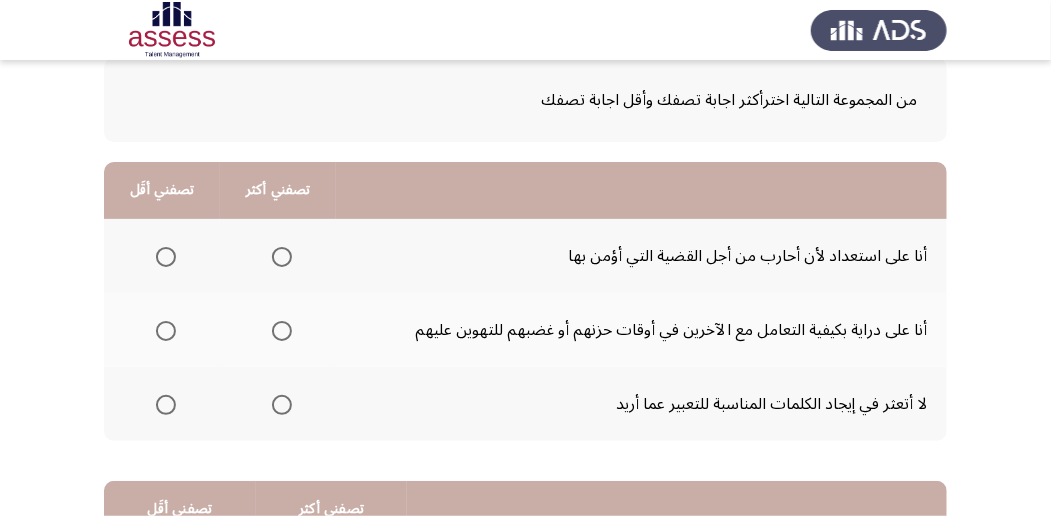 scroll, scrollTop: 133, scrollLeft: 0, axis: vertical 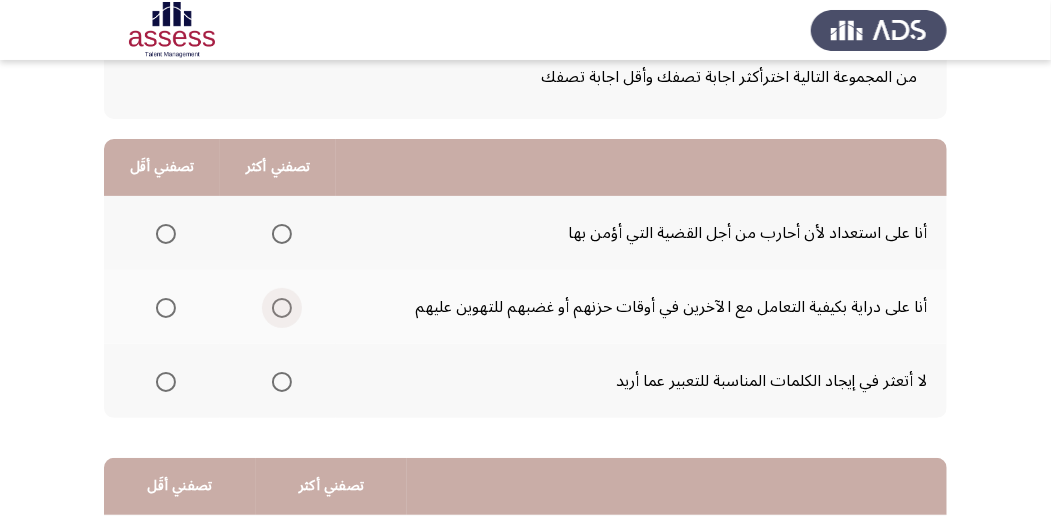 click at bounding box center [282, 308] 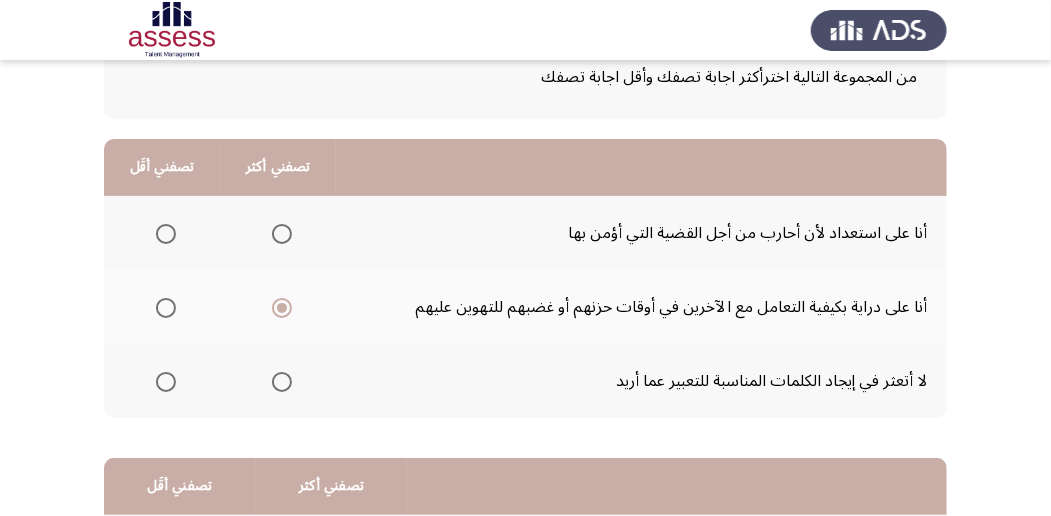 click at bounding box center (166, 382) 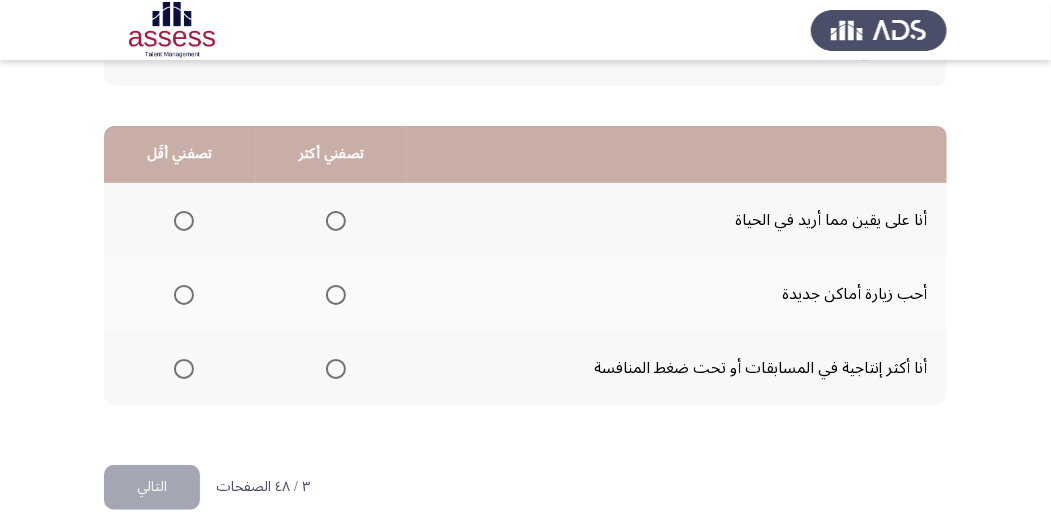 scroll, scrollTop: 466, scrollLeft: 0, axis: vertical 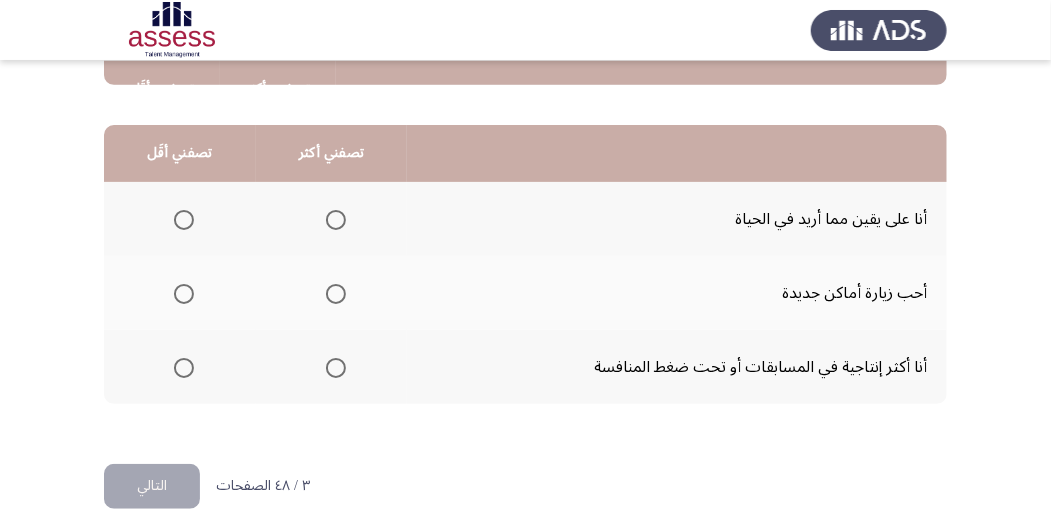 click at bounding box center (184, 220) 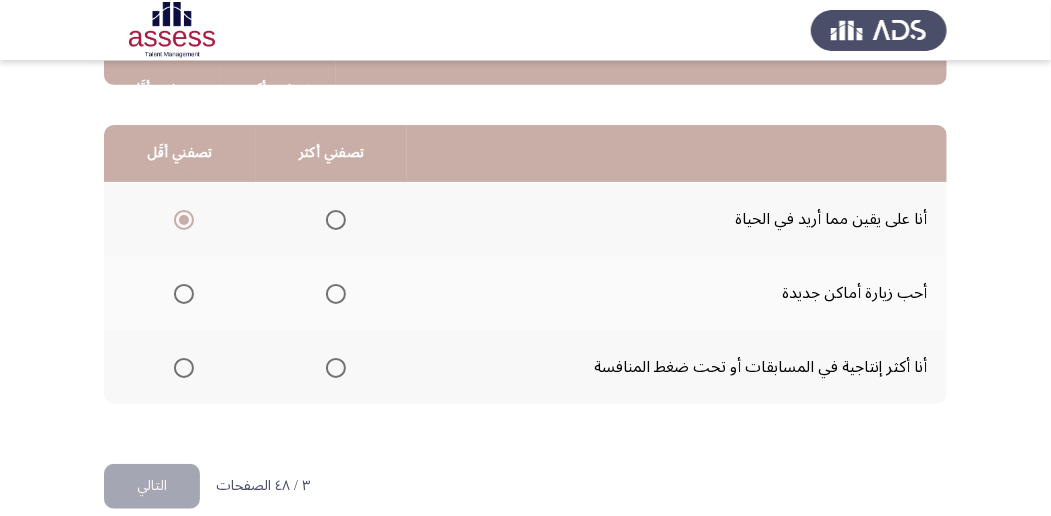 click at bounding box center [336, 368] 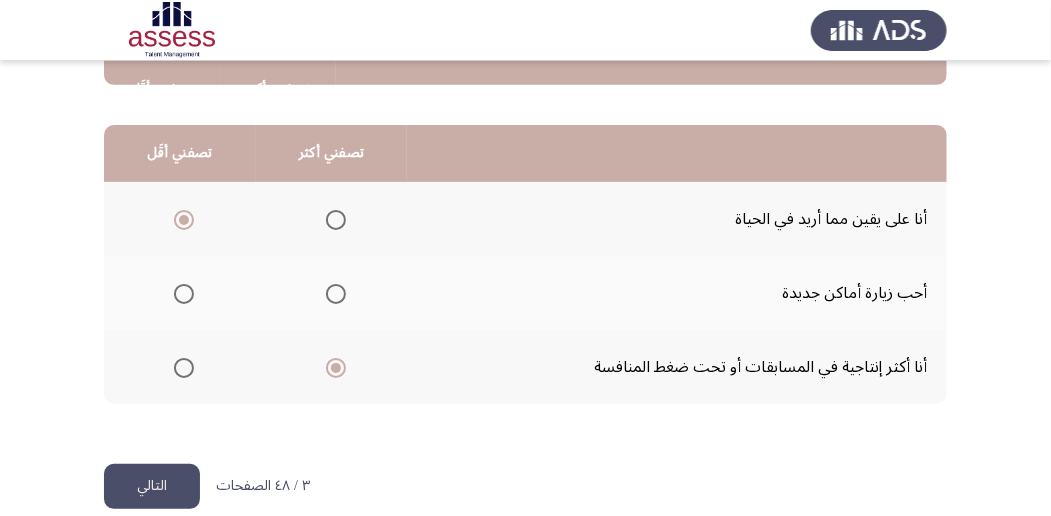 click on "التالي" 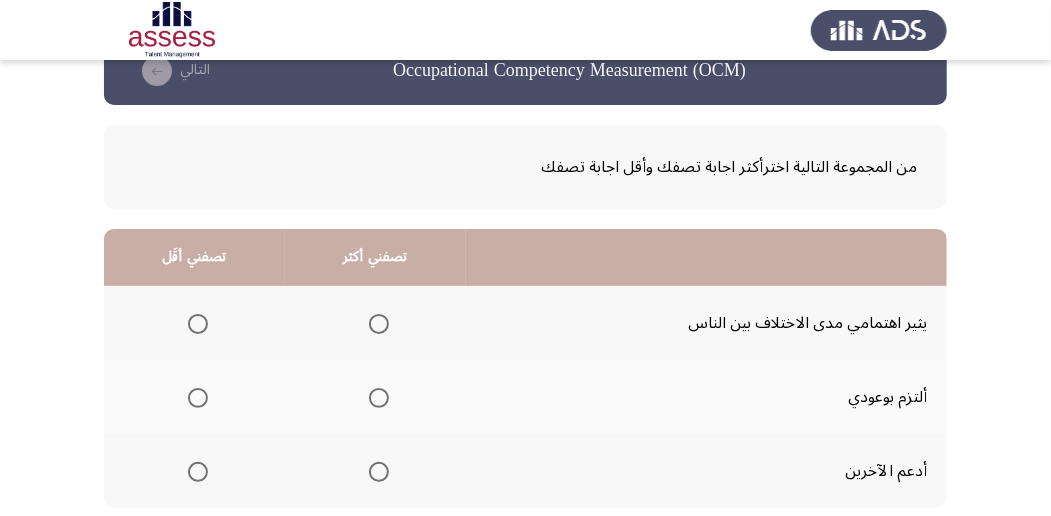 scroll, scrollTop: 66, scrollLeft: 0, axis: vertical 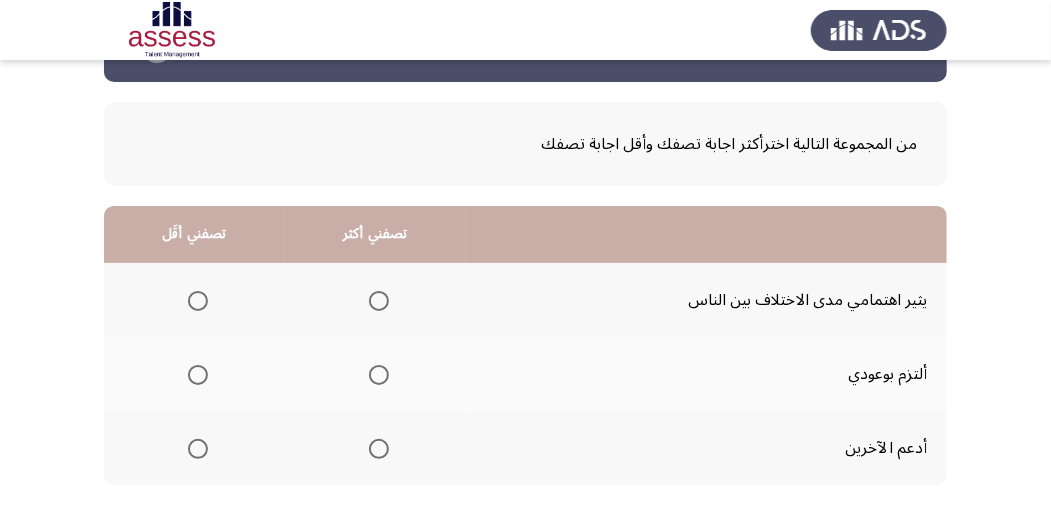 click at bounding box center [379, 301] 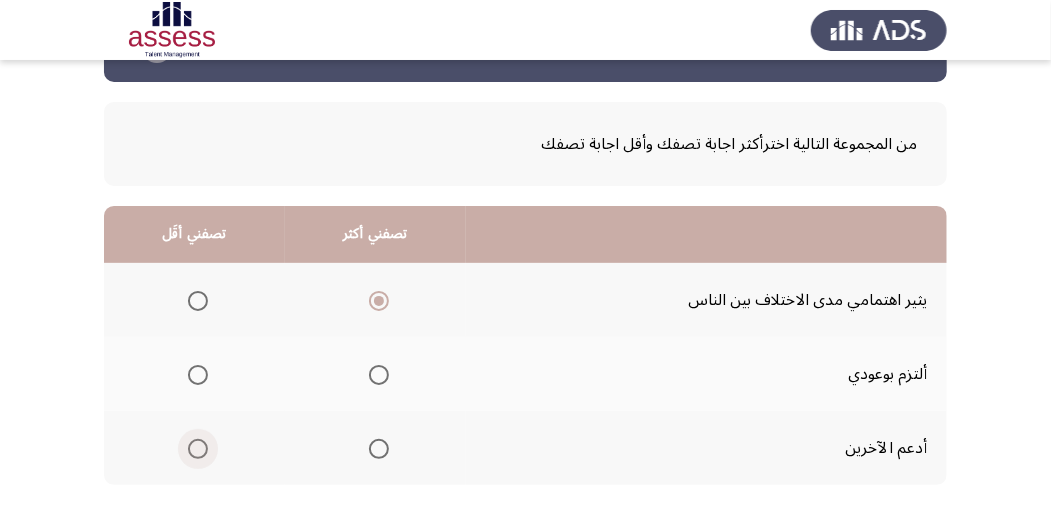 click at bounding box center (198, 449) 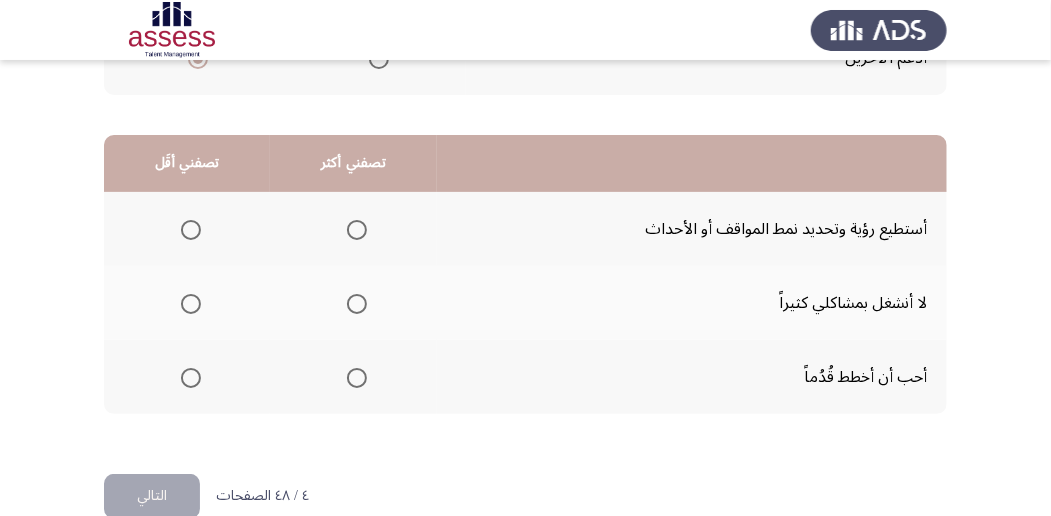 scroll, scrollTop: 466, scrollLeft: 0, axis: vertical 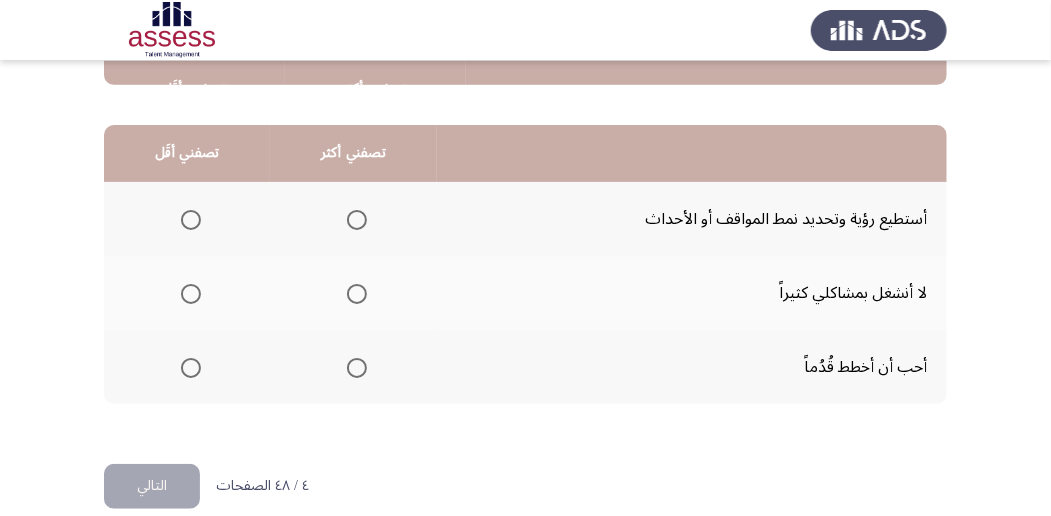 click at bounding box center [191, 368] 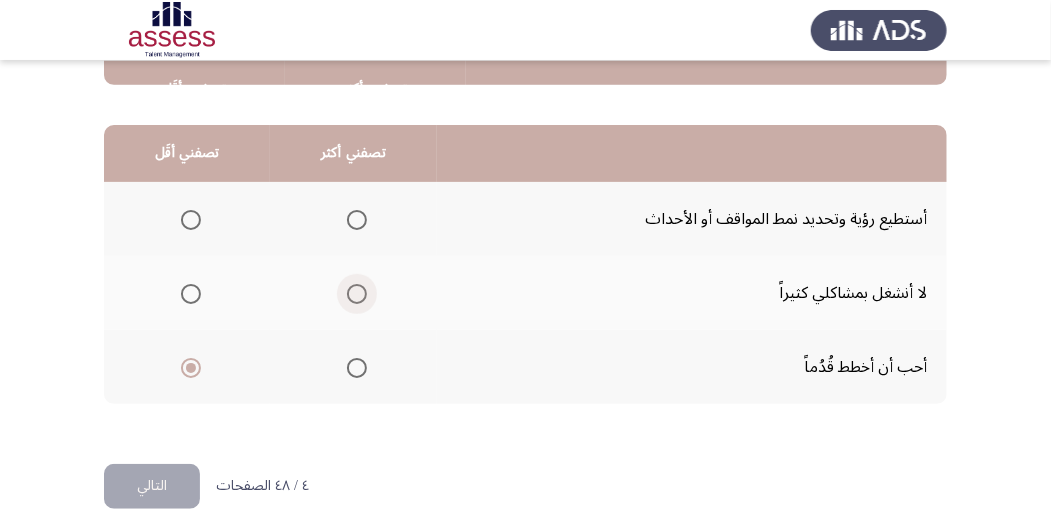 click at bounding box center (357, 294) 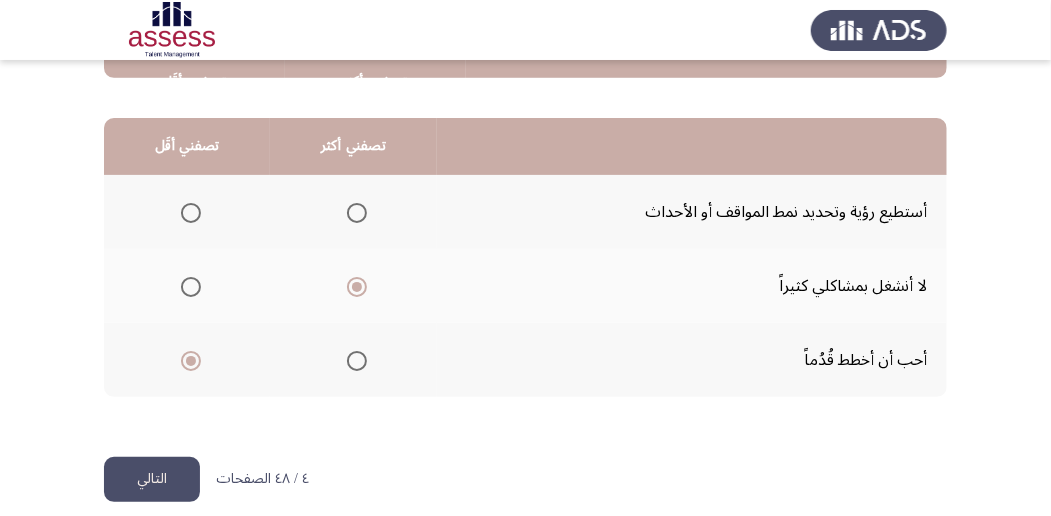 scroll, scrollTop: 494, scrollLeft: 0, axis: vertical 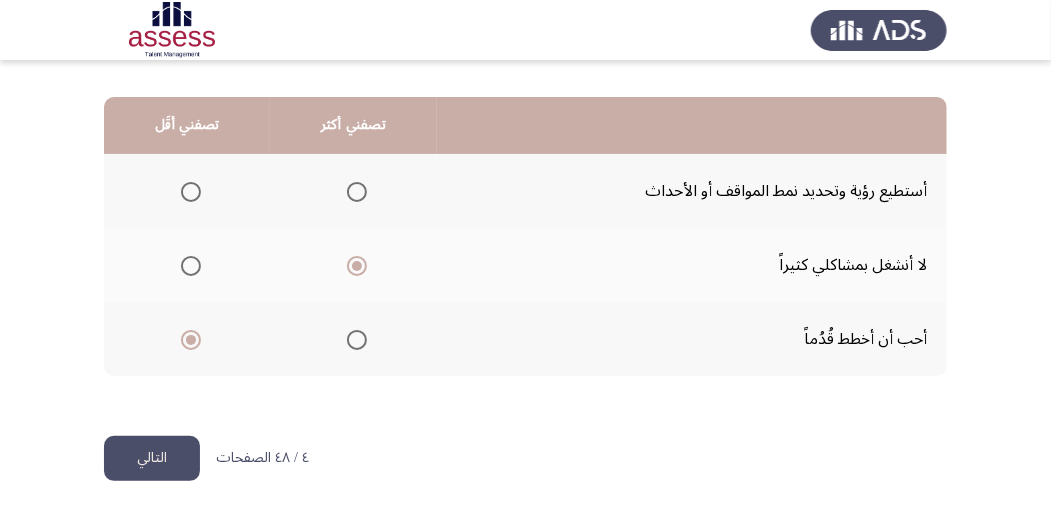 click on "التالي" 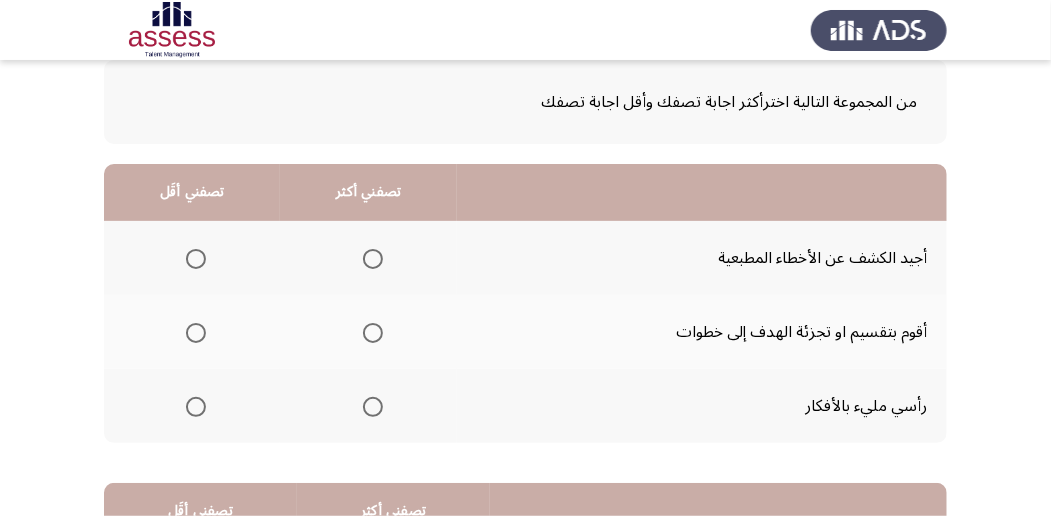 scroll, scrollTop: 133, scrollLeft: 0, axis: vertical 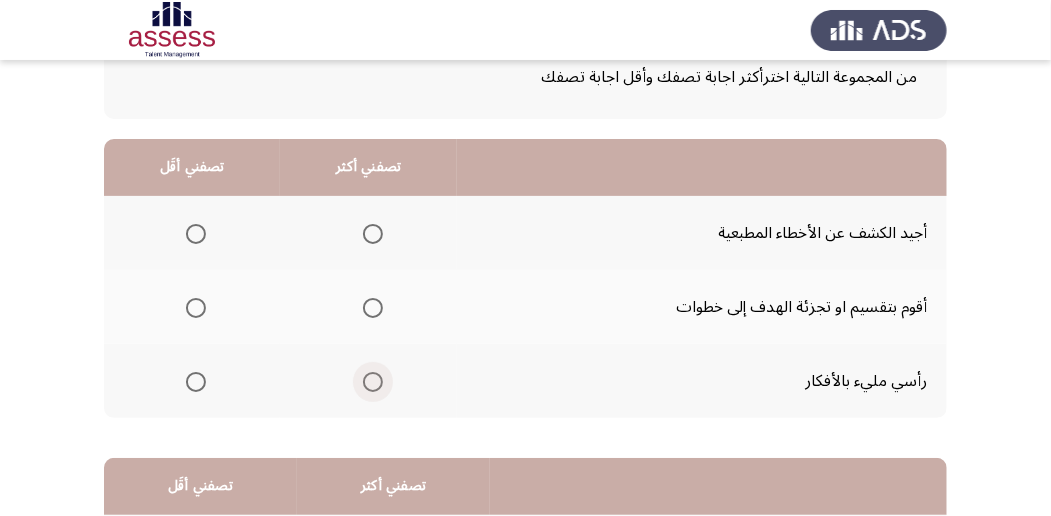 click at bounding box center [373, 382] 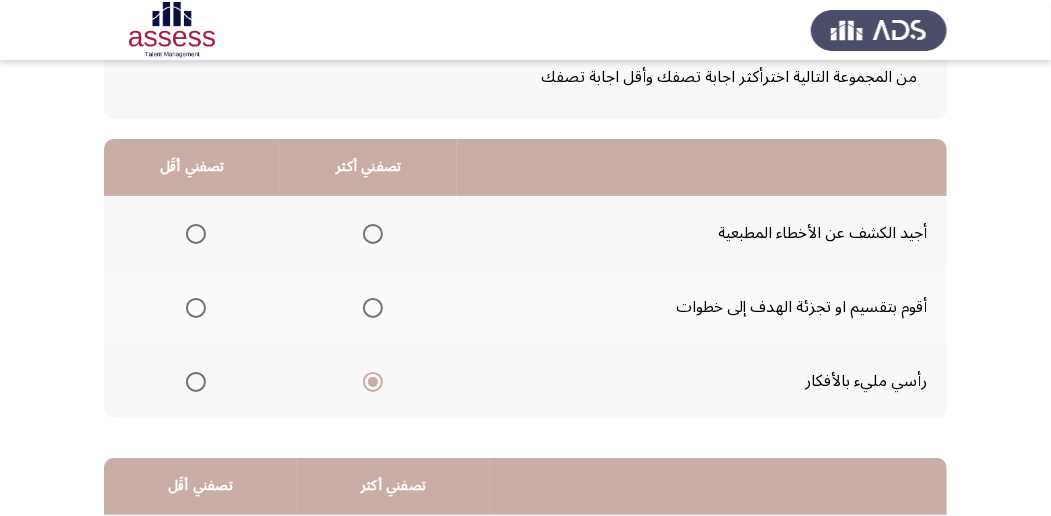 click at bounding box center [196, 234] 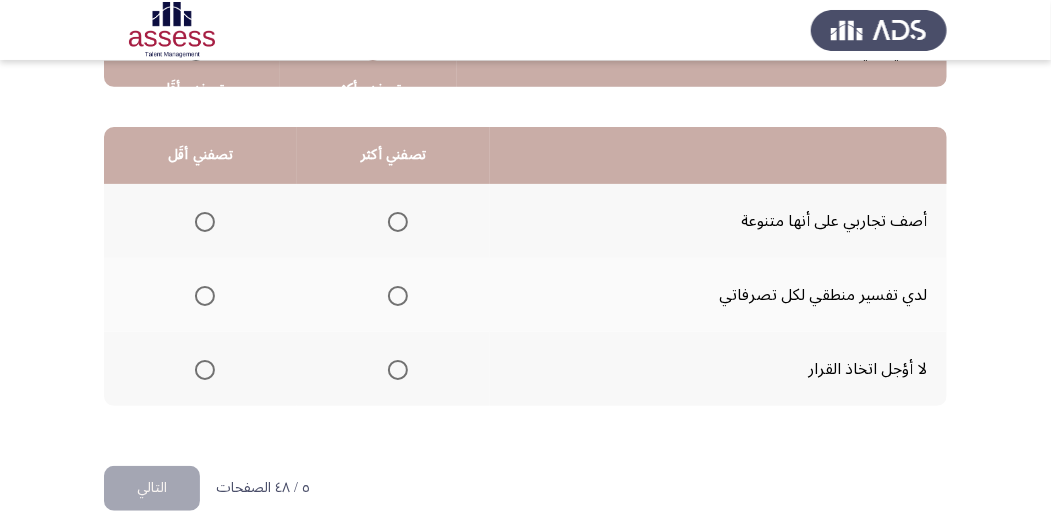 scroll, scrollTop: 466, scrollLeft: 0, axis: vertical 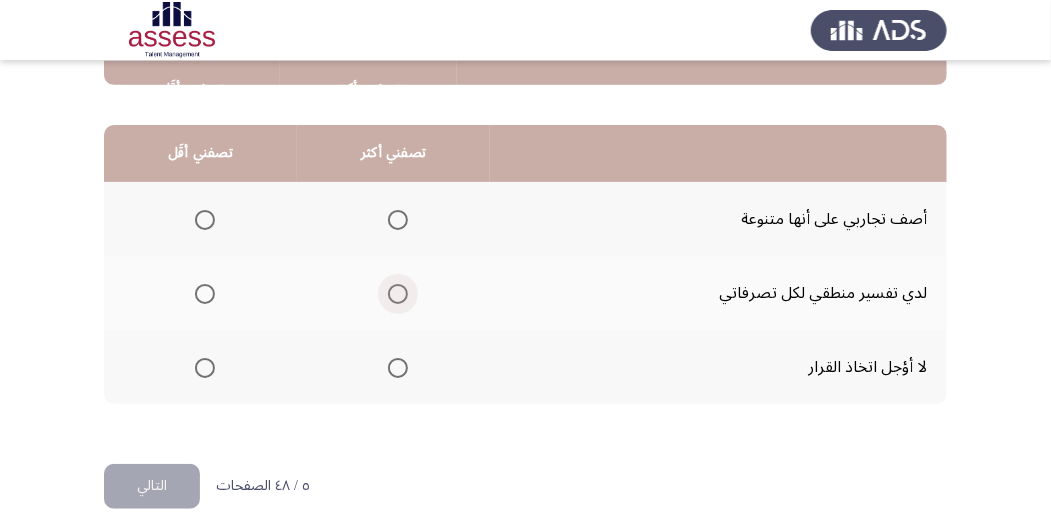 click at bounding box center [398, 294] 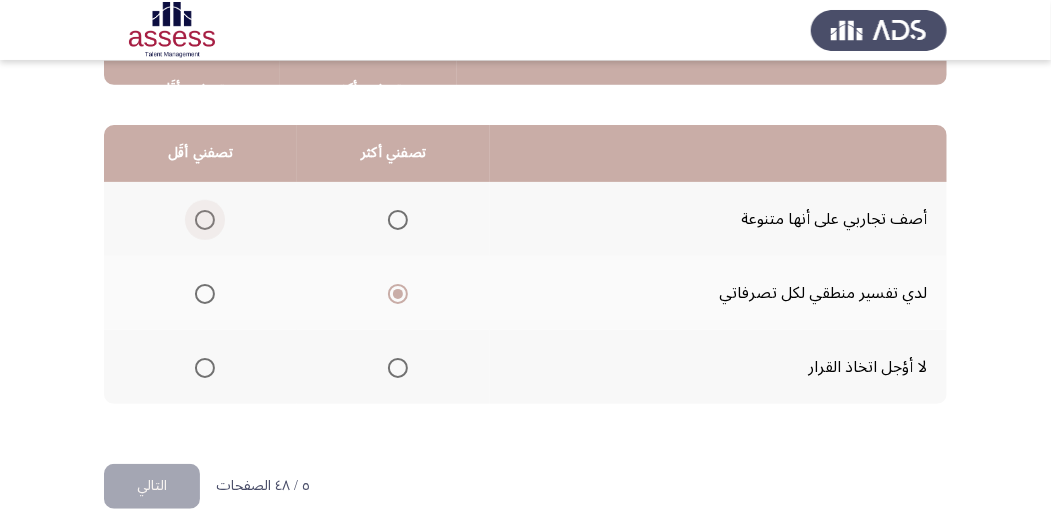 click at bounding box center (205, 220) 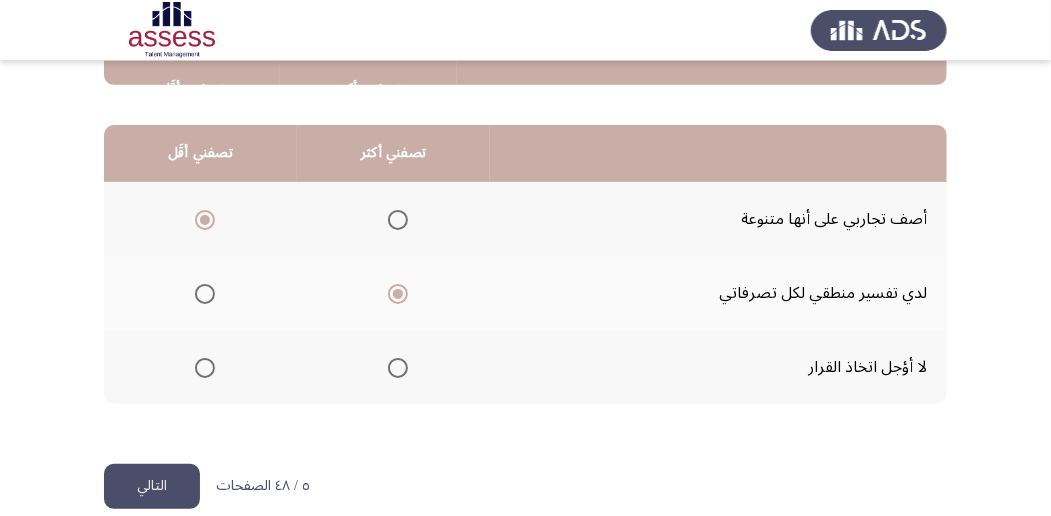 click on "التالي" 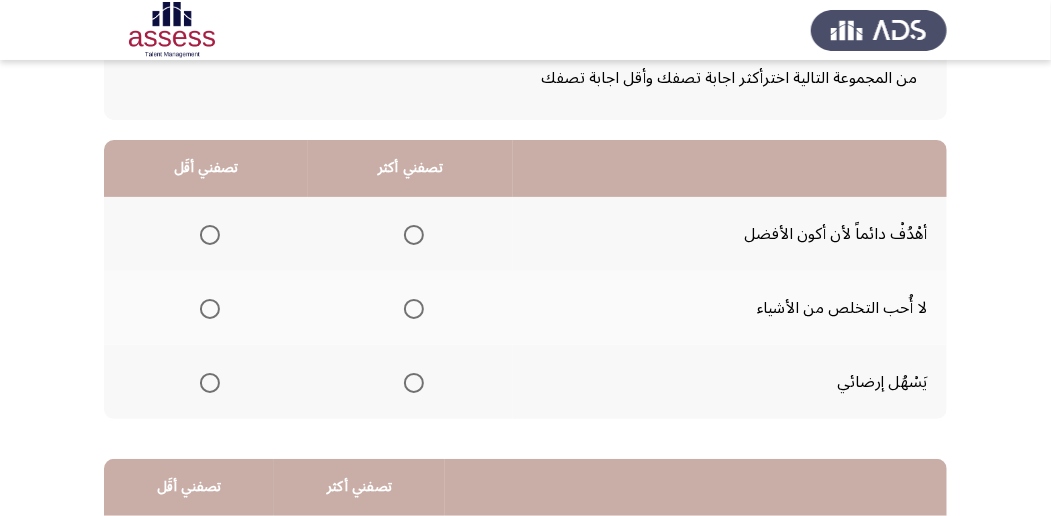 scroll, scrollTop: 133, scrollLeft: 0, axis: vertical 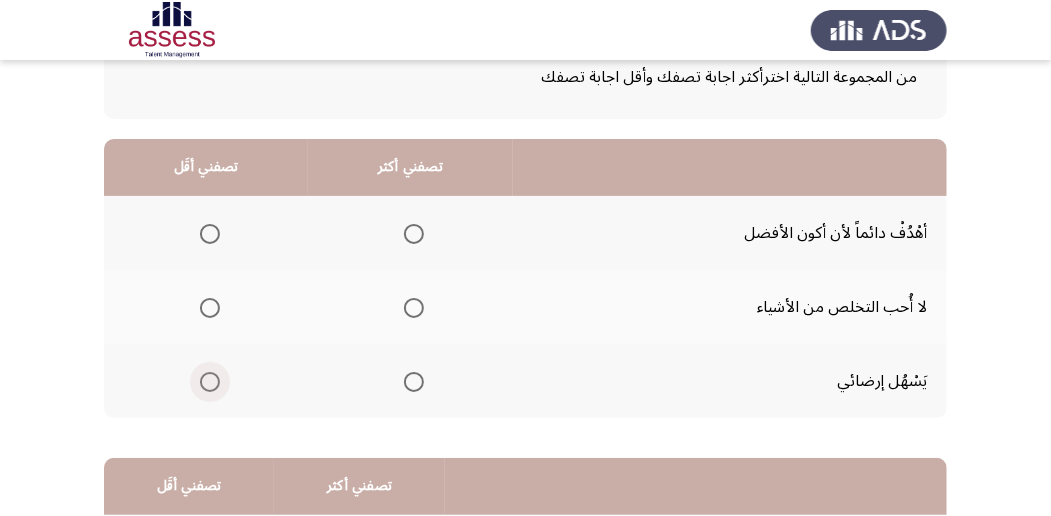 click at bounding box center (210, 382) 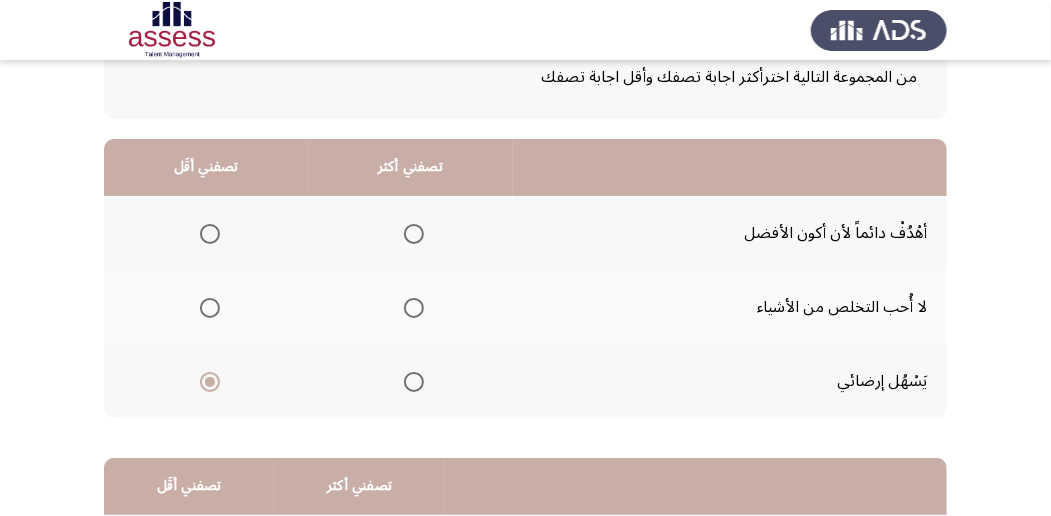 click at bounding box center [414, 234] 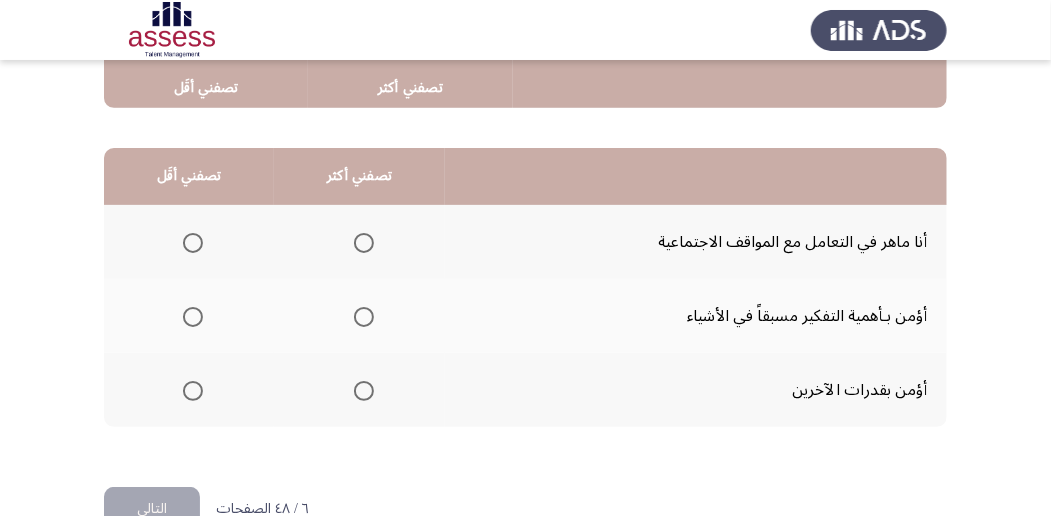 scroll, scrollTop: 466, scrollLeft: 0, axis: vertical 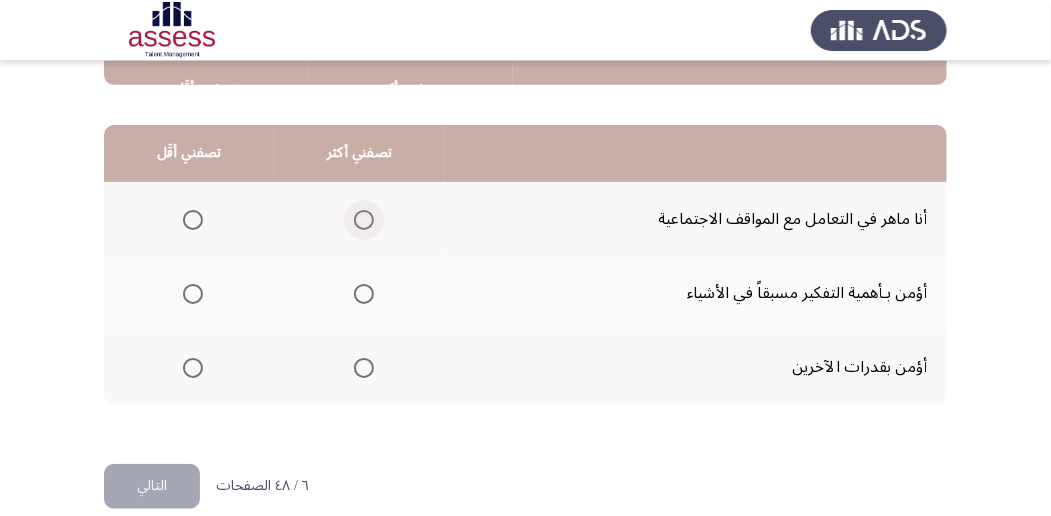 click at bounding box center [364, 220] 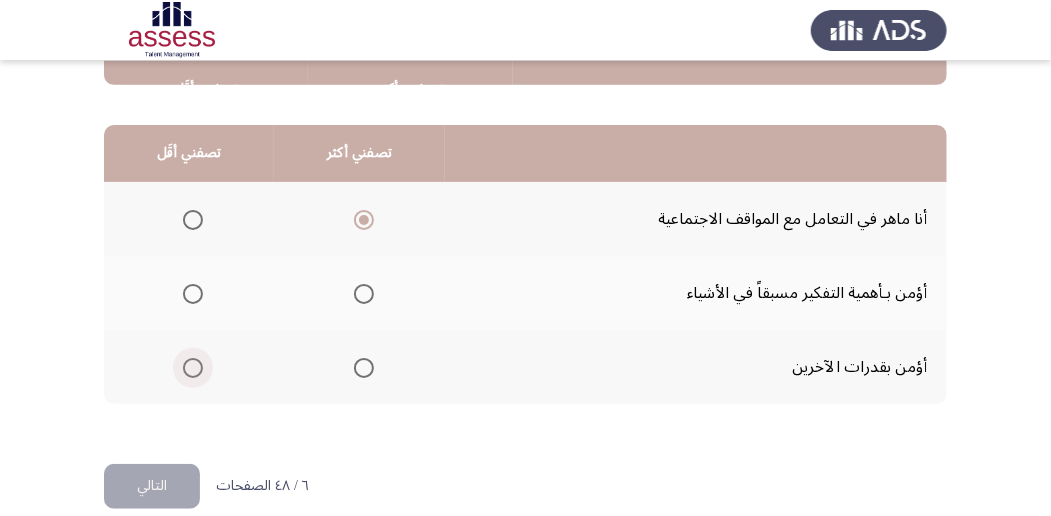 click at bounding box center [193, 368] 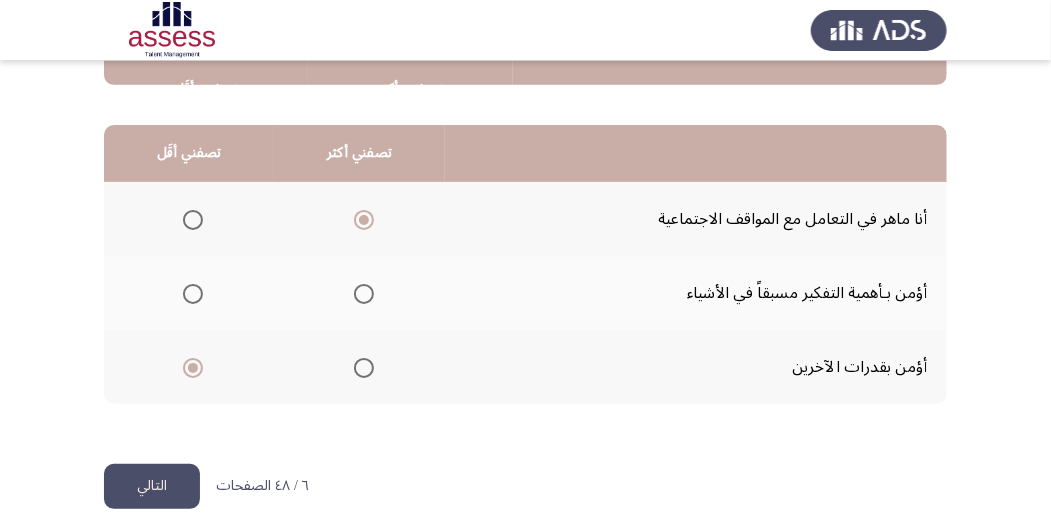 click on "التالي" 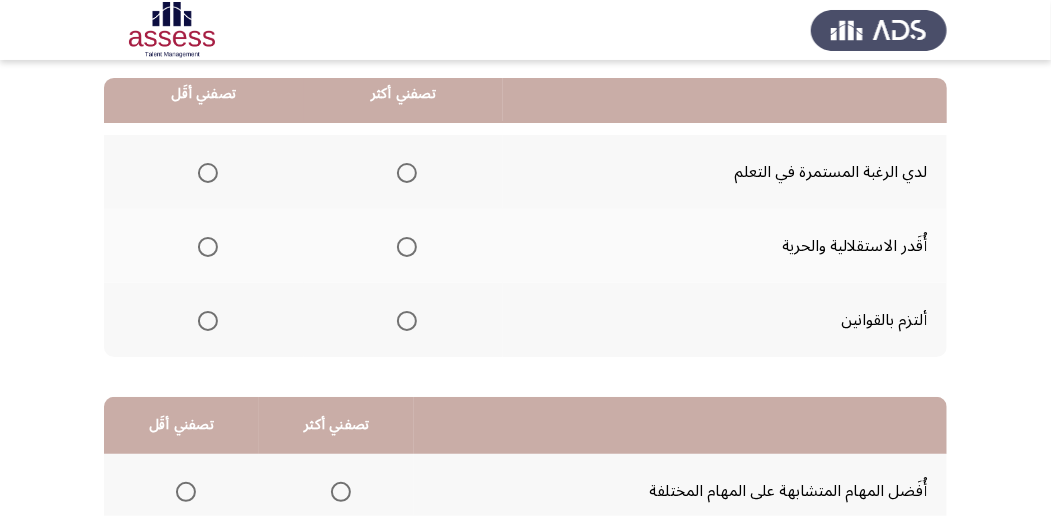 scroll, scrollTop: 200, scrollLeft: 0, axis: vertical 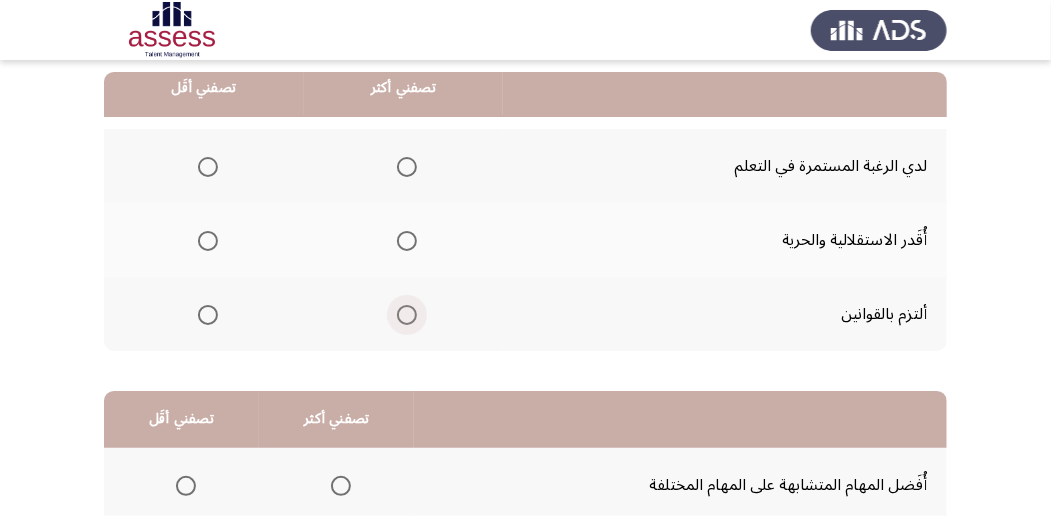 click at bounding box center [407, 315] 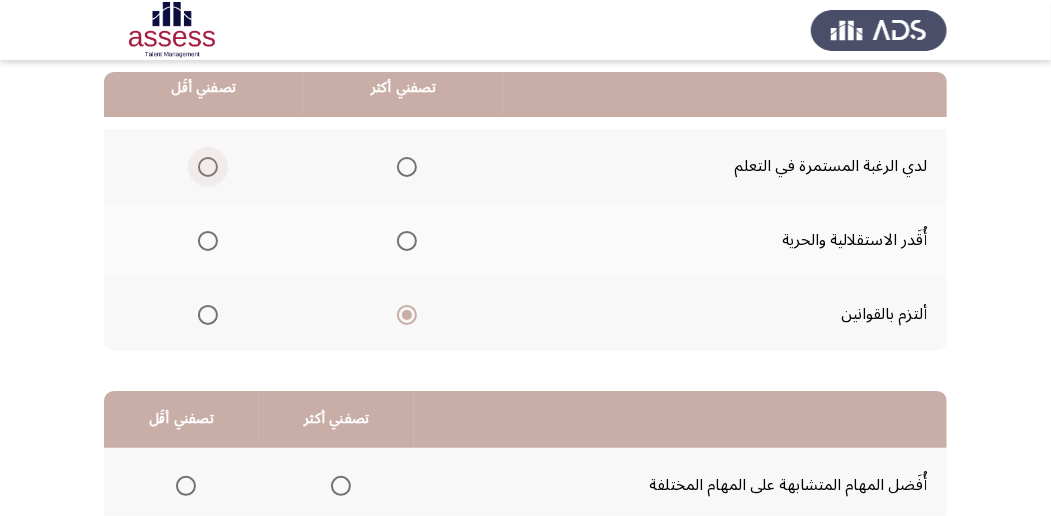 click at bounding box center [208, 167] 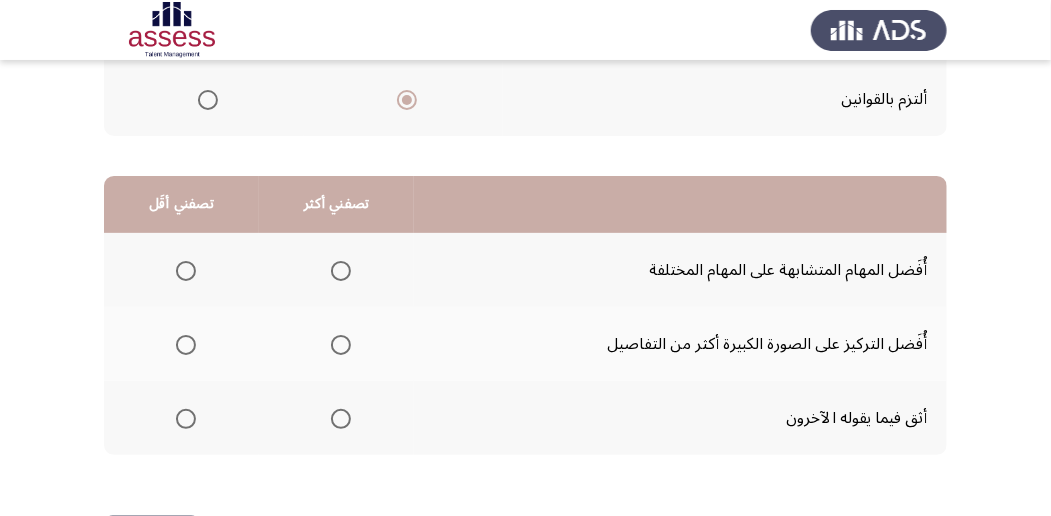 scroll, scrollTop: 466, scrollLeft: 0, axis: vertical 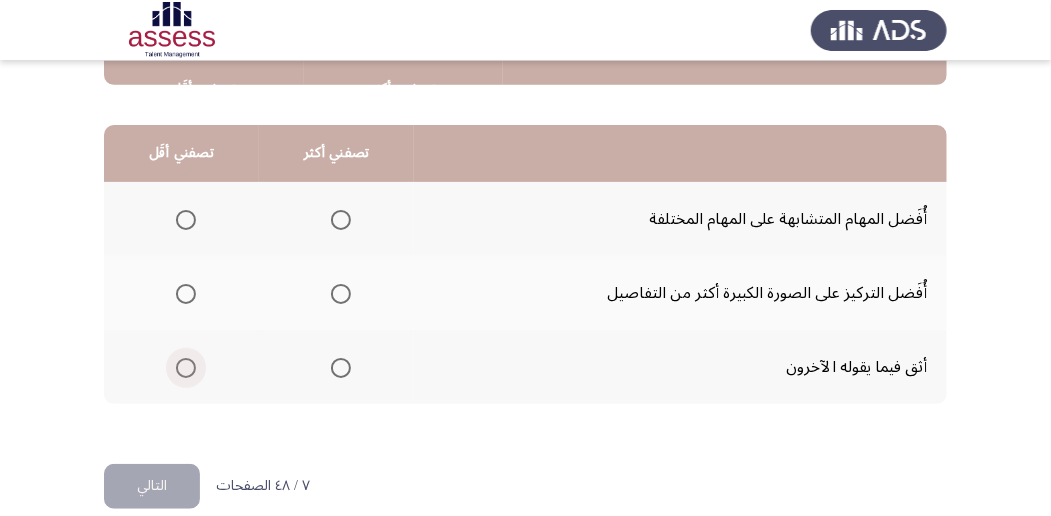 click at bounding box center (186, 368) 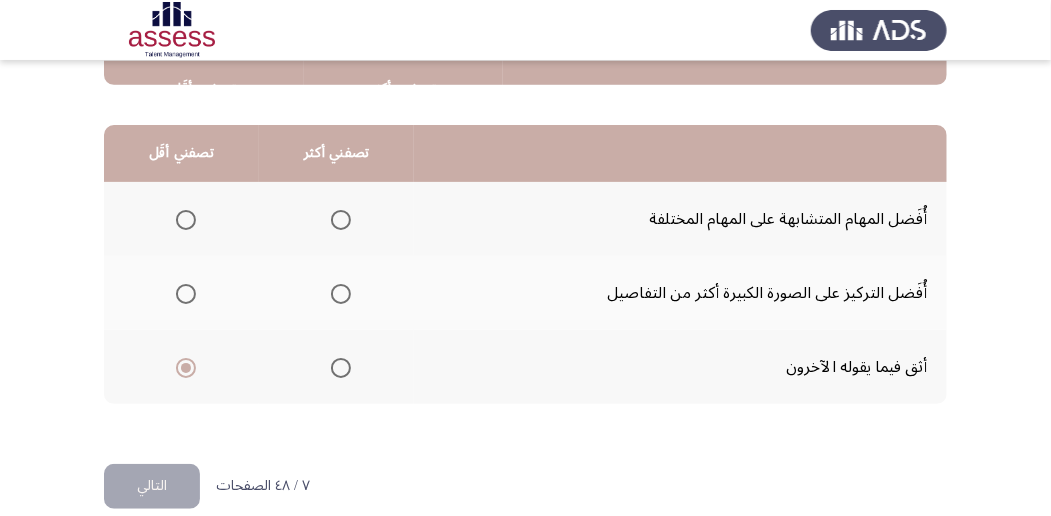 click at bounding box center (341, 294) 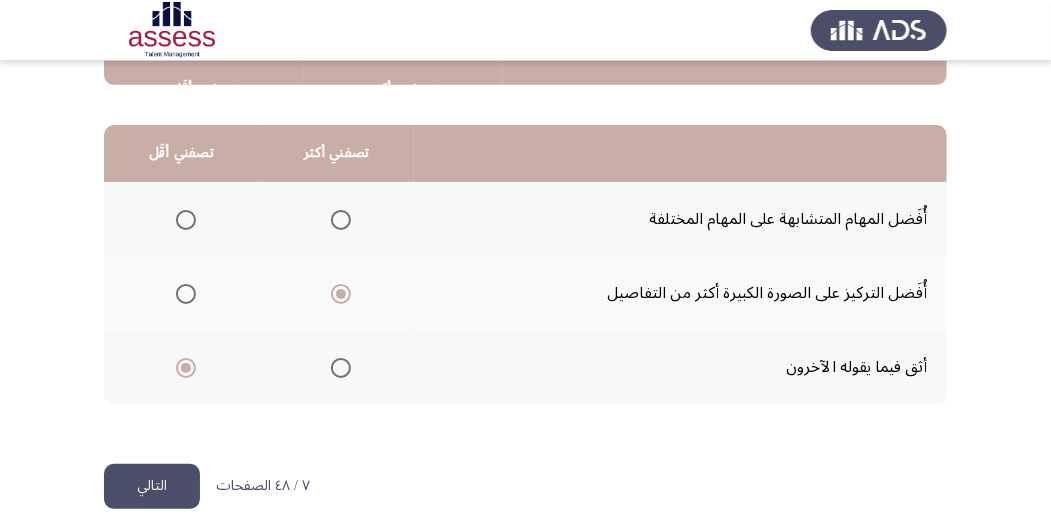 click on "التالي" 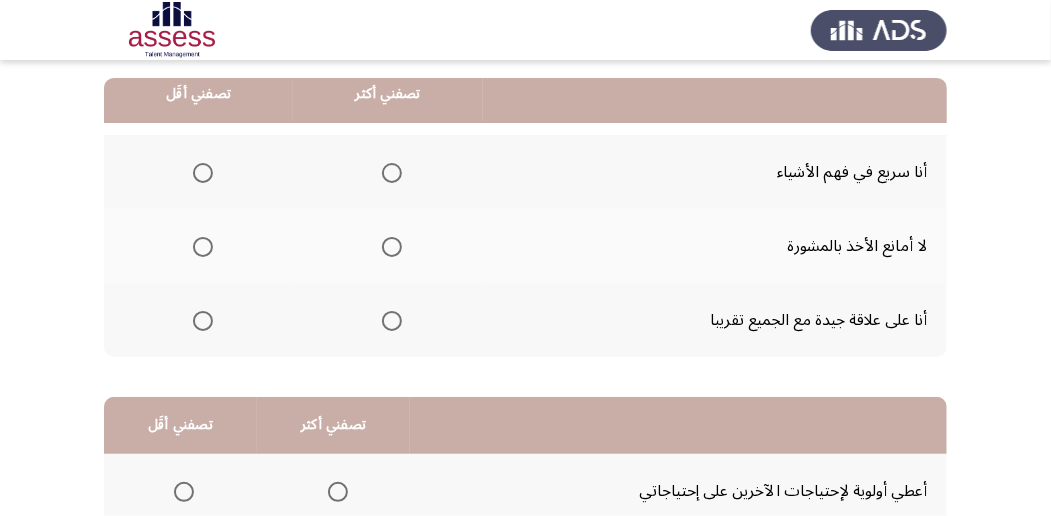 scroll, scrollTop: 200, scrollLeft: 0, axis: vertical 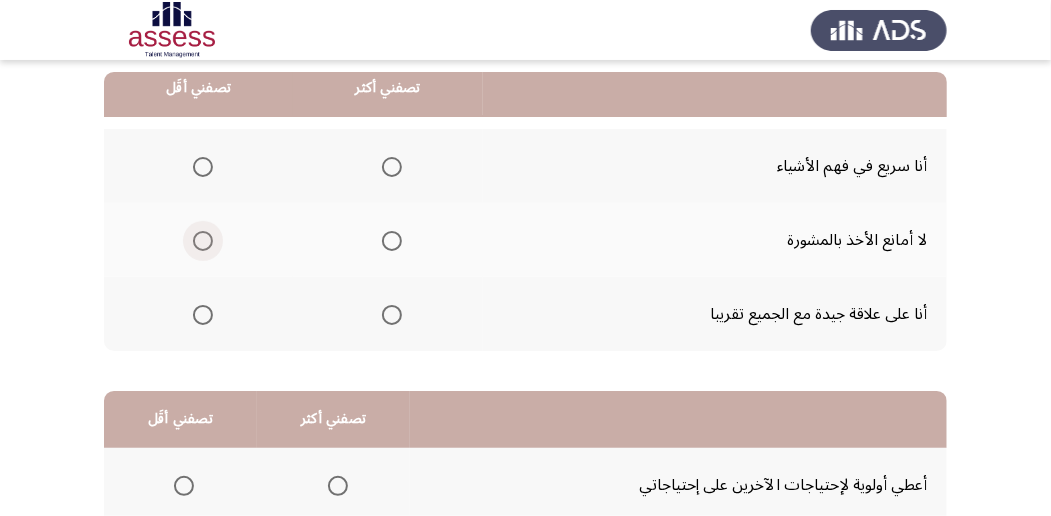 click at bounding box center (203, 241) 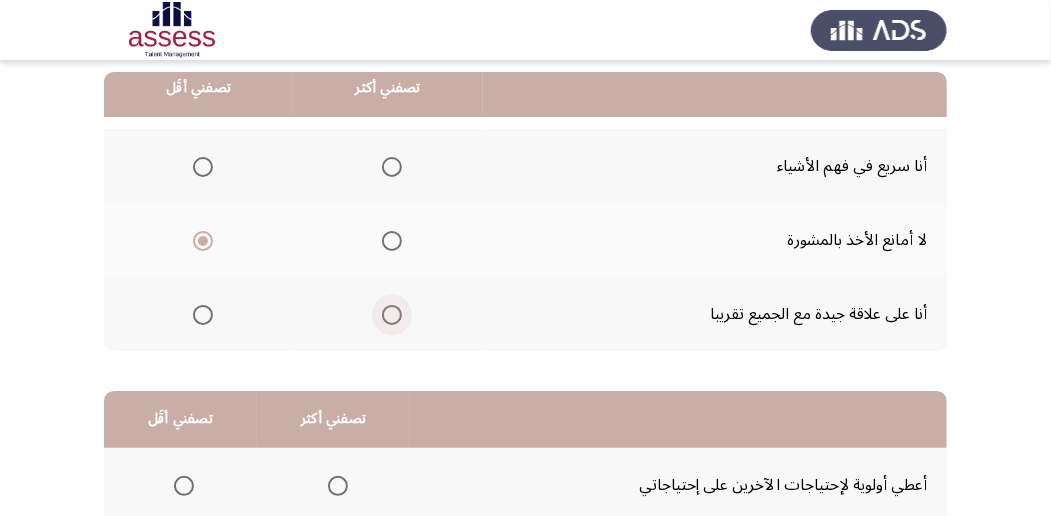 click at bounding box center [392, 315] 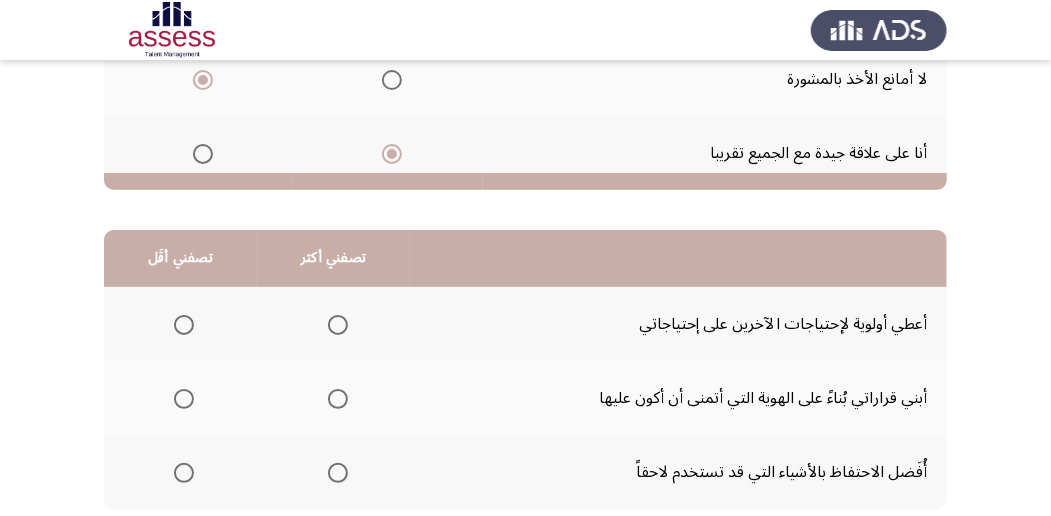 scroll, scrollTop: 494, scrollLeft: 0, axis: vertical 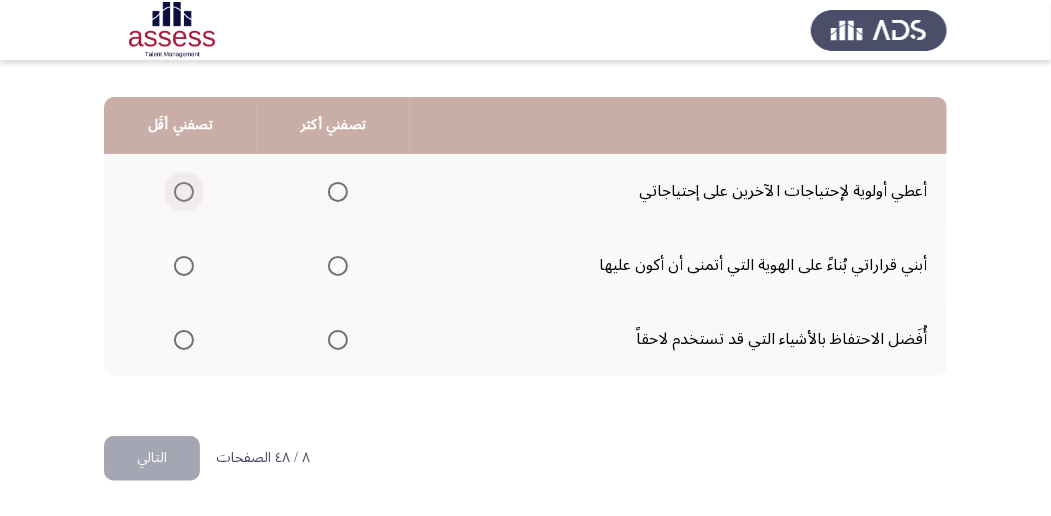click at bounding box center [184, 192] 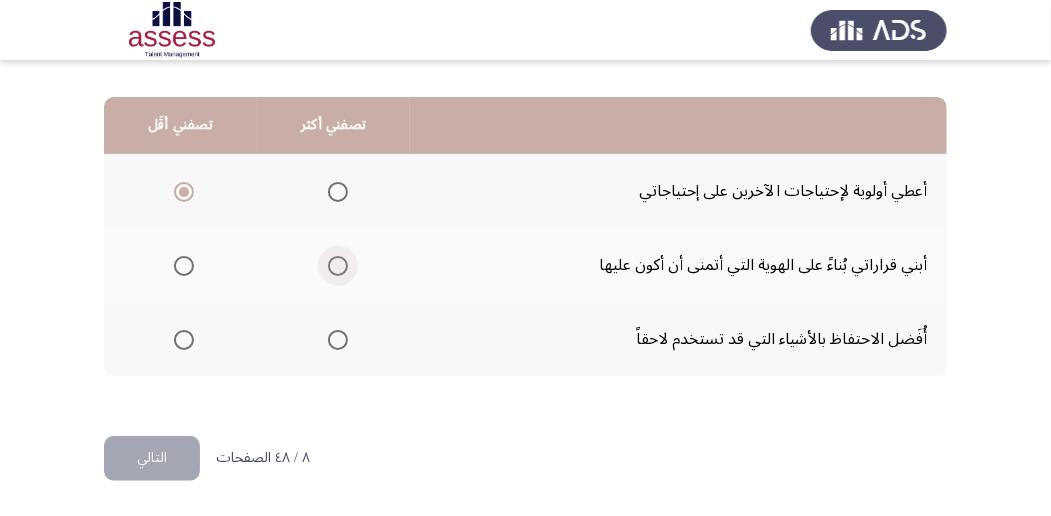 click at bounding box center (338, 266) 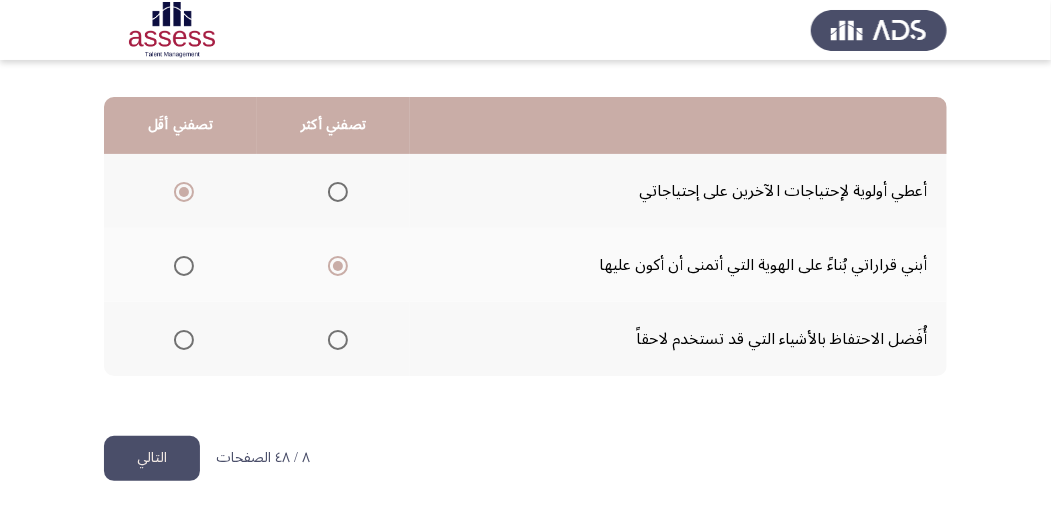 drag, startPoint x: 182, startPoint y: 440, endPoint x: 195, endPoint y: 442, distance: 13.152946 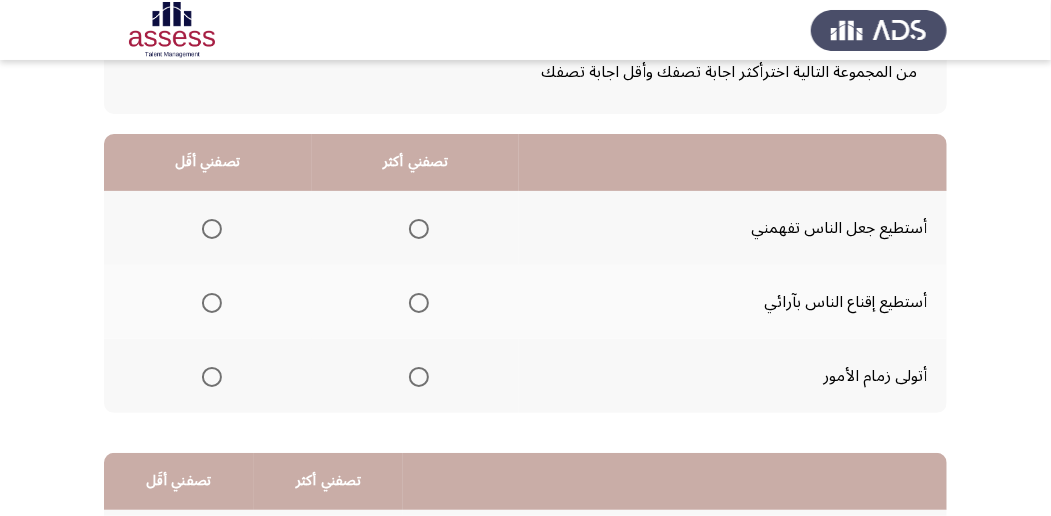 scroll, scrollTop: 200, scrollLeft: 0, axis: vertical 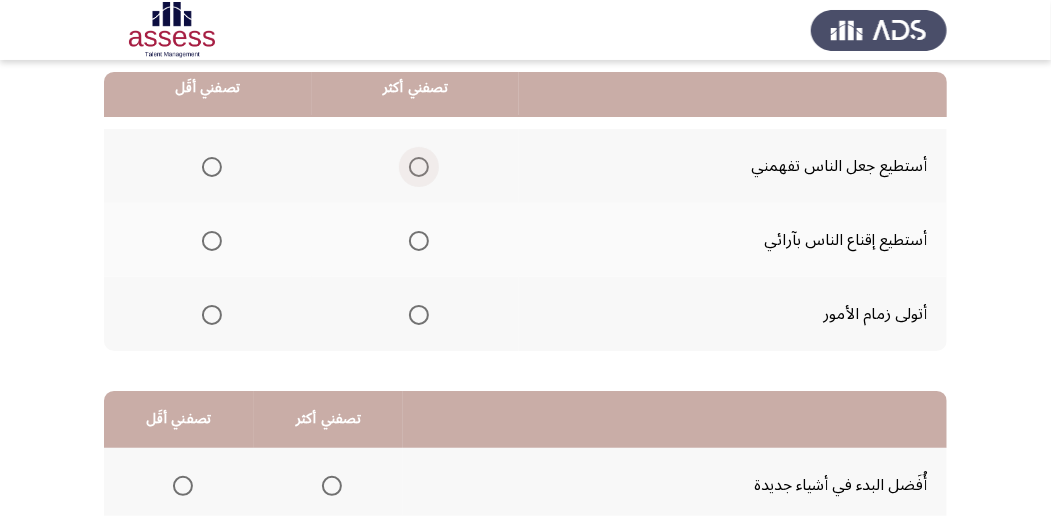 click at bounding box center [419, 167] 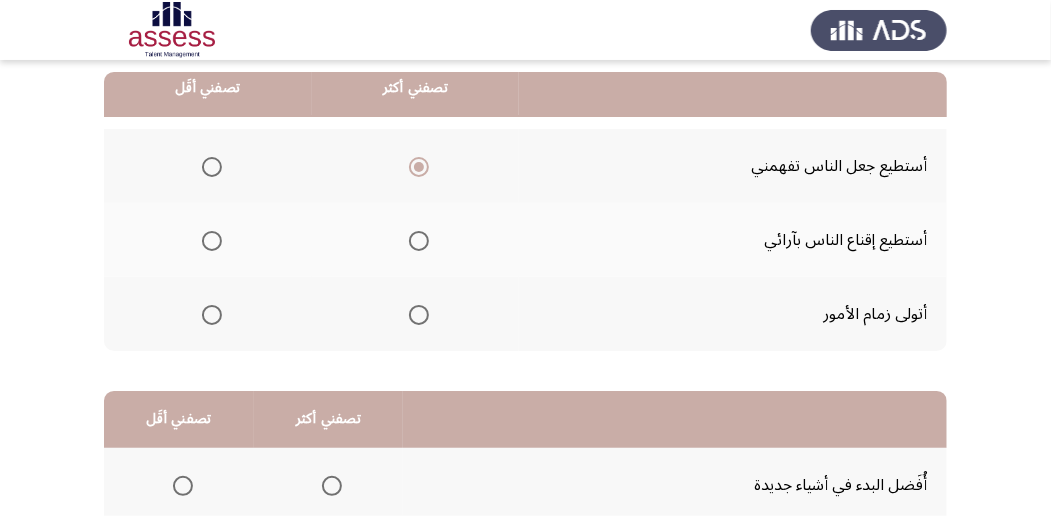 click at bounding box center (212, 241) 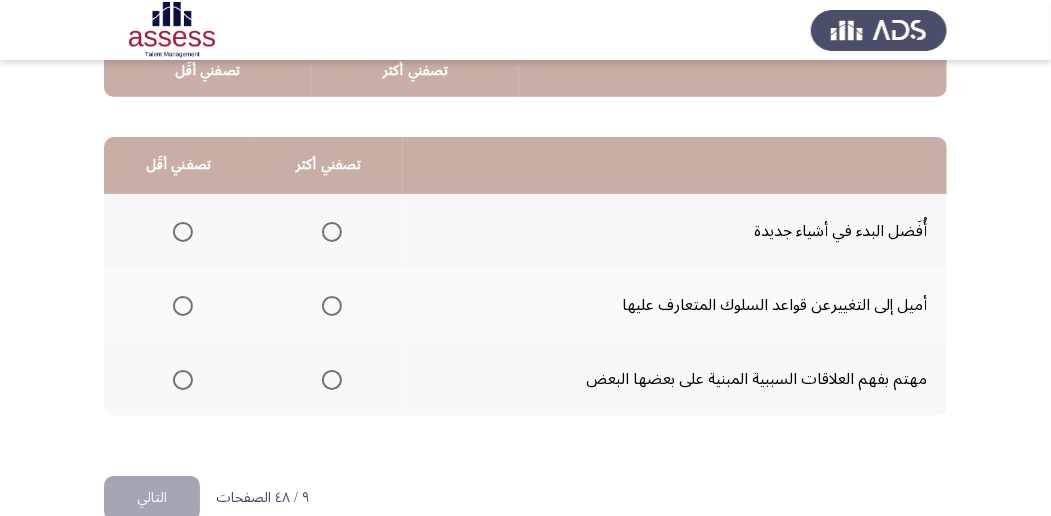 scroll, scrollTop: 466, scrollLeft: 0, axis: vertical 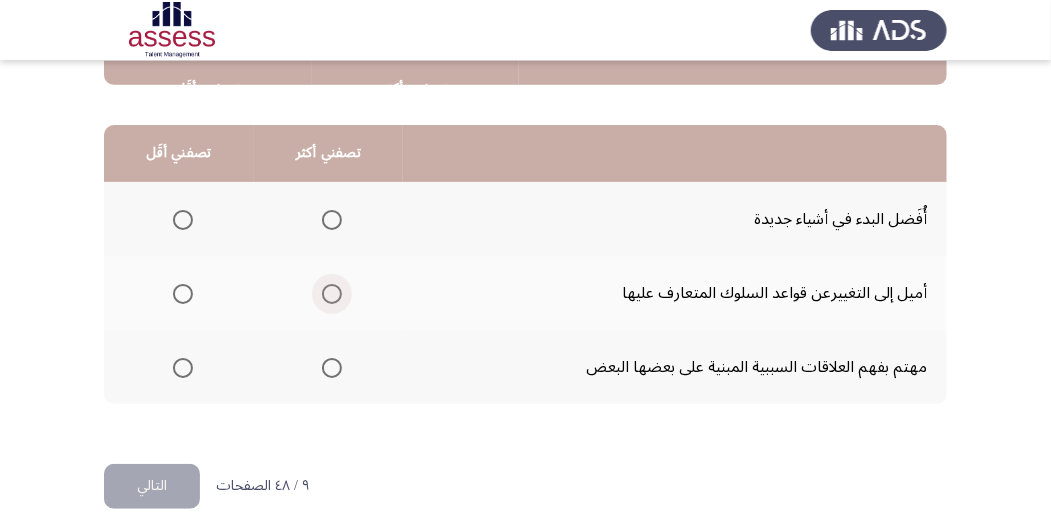click at bounding box center [332, 294] 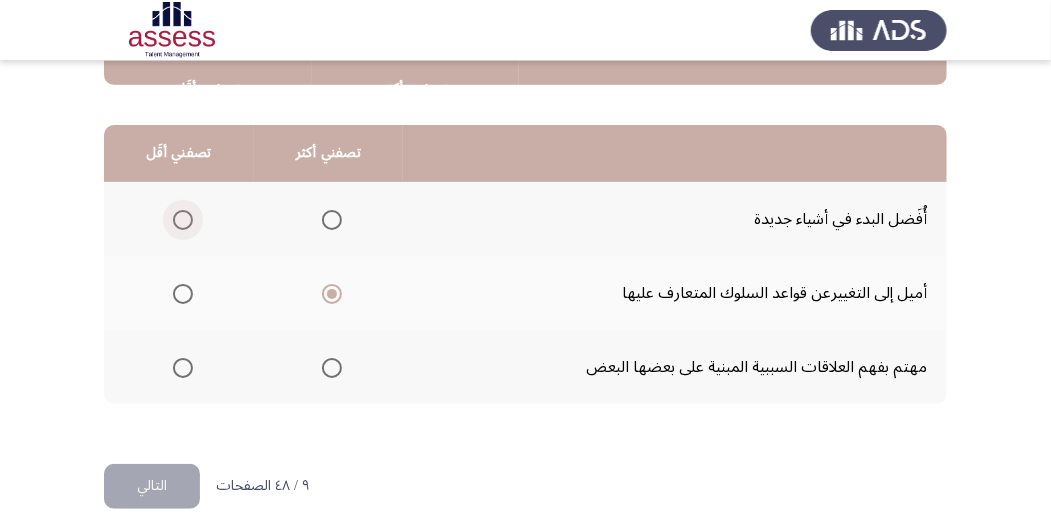 click at bounding box center (183, 220) 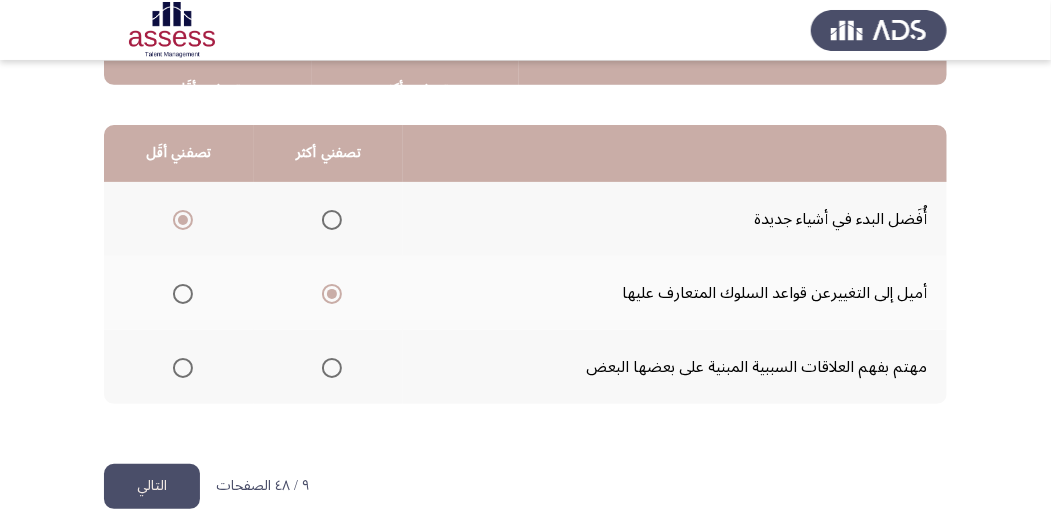click on "التالي" 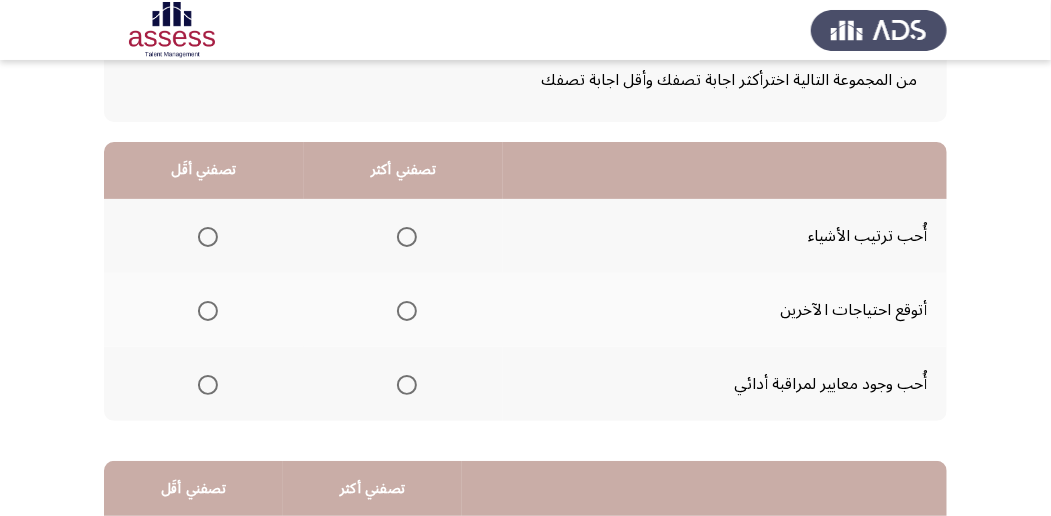 scroll, scrollTop: 200, scrollLeft: 0, axis: vertical 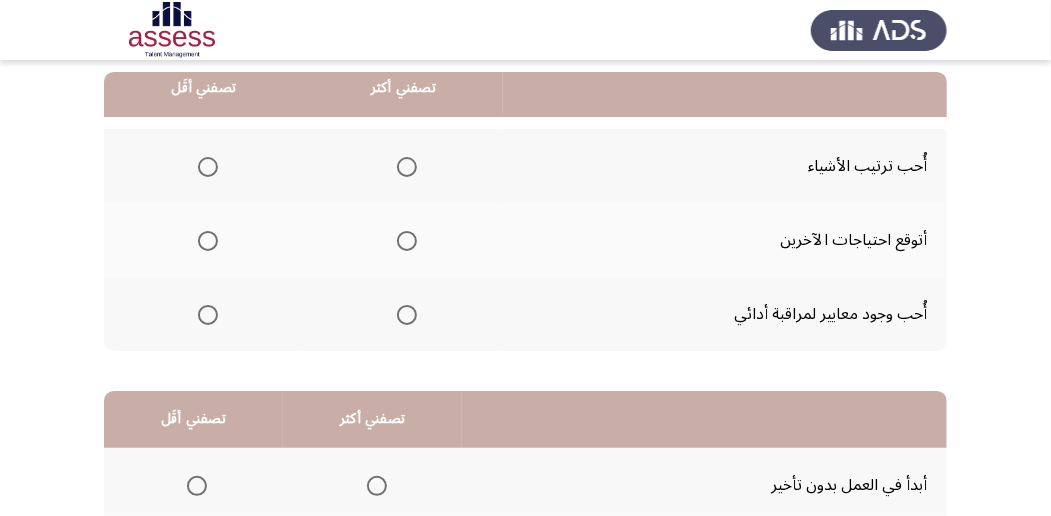 click at bounding box center (407, 241) 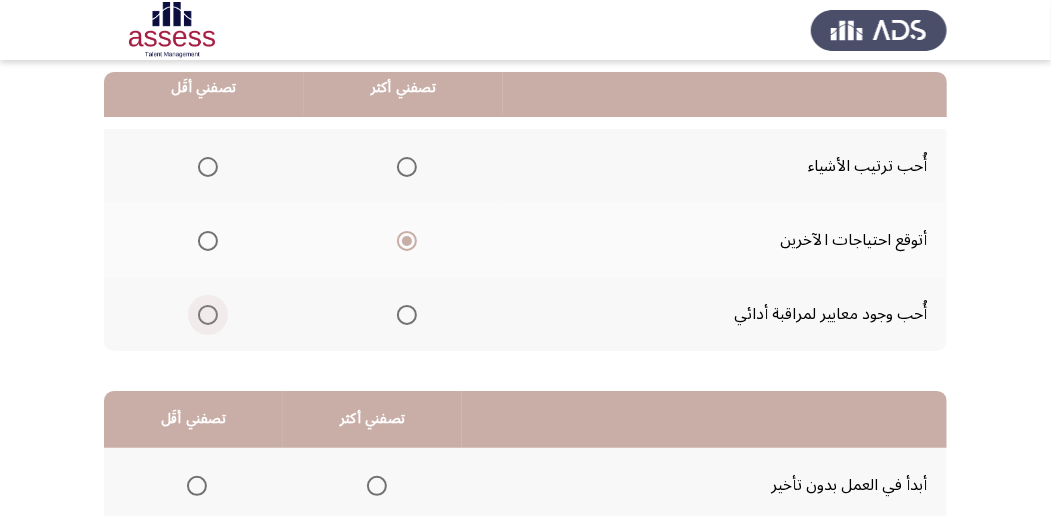 click at bounding box center (208, 315) 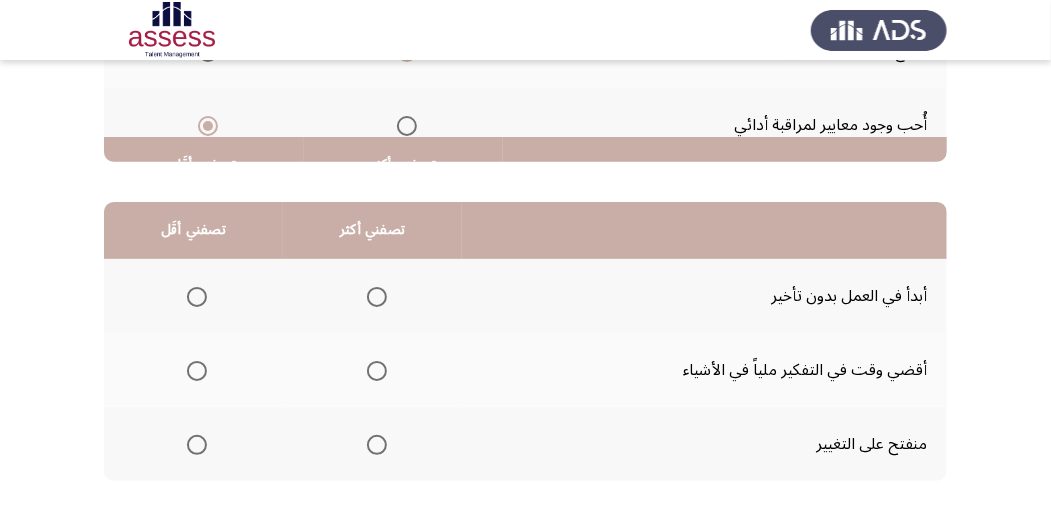 scroll, scrollTop: 466, scrollLeft: 0, axis: vertical 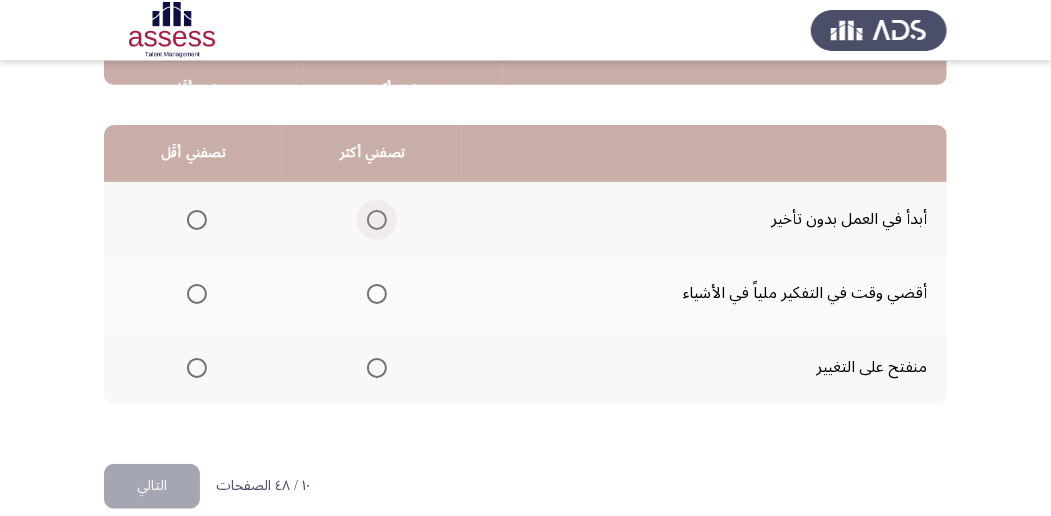 click at bounding box center [377, 220] 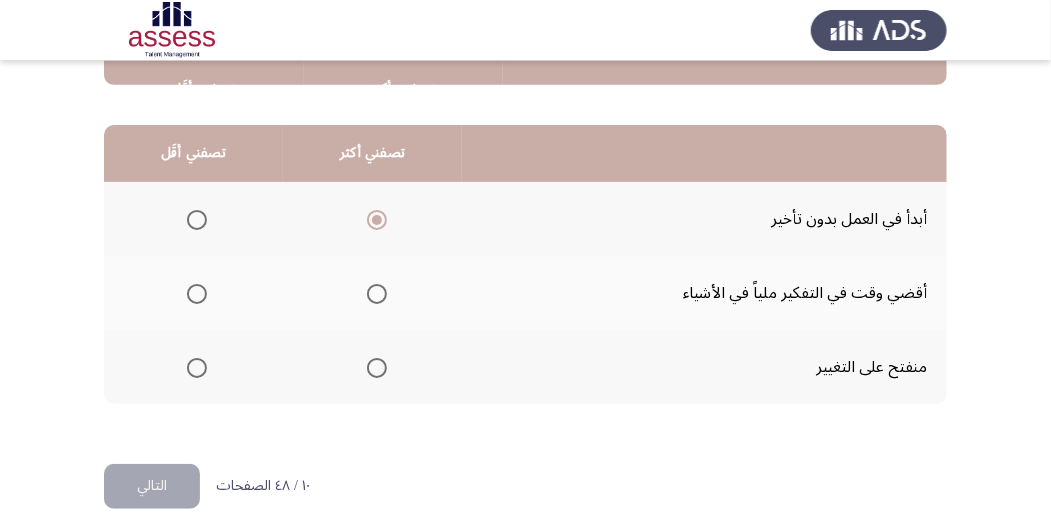 click at bounding box center [197, 368] 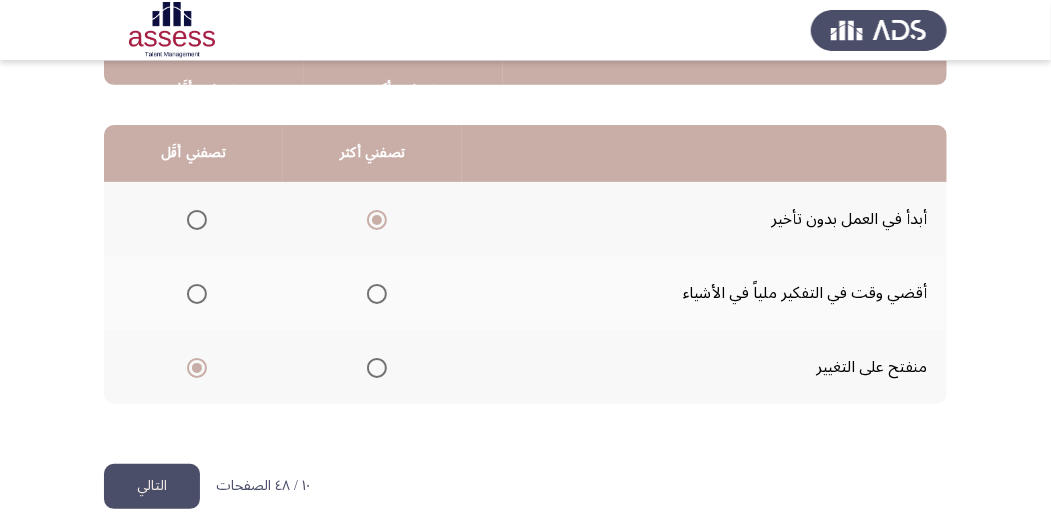 click on "التالي" 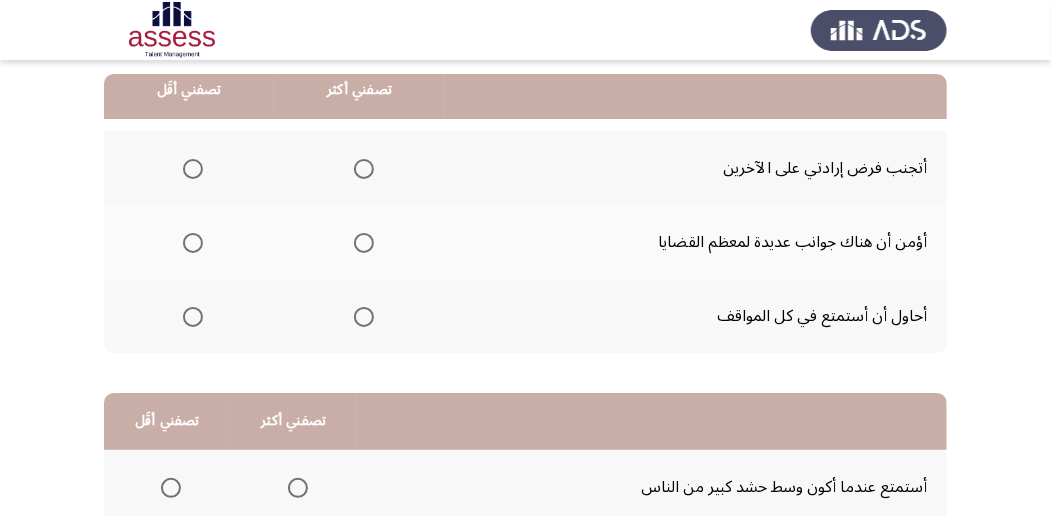 scroll, scrollTop: 200, scrollLeft: 0, axis: vertical 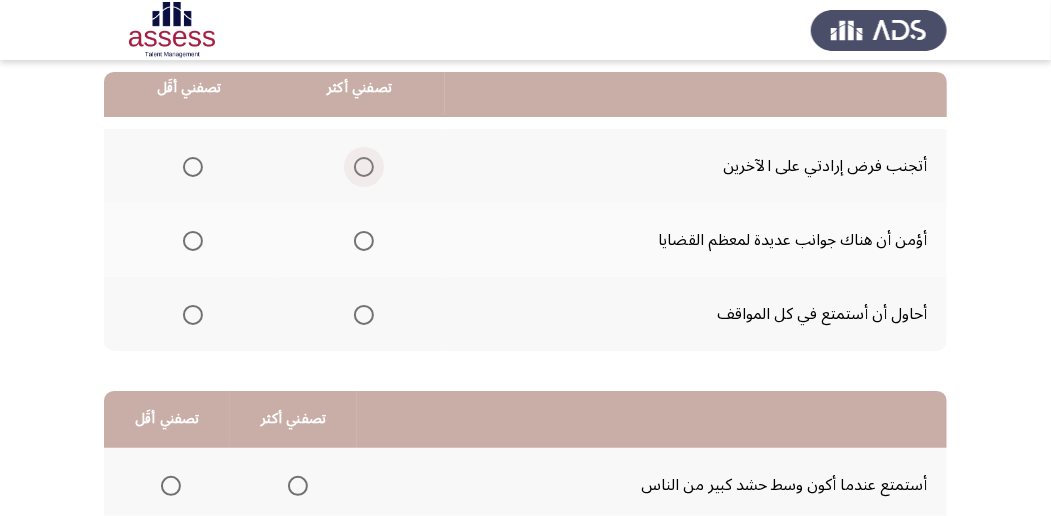 click at bounding box center [364, 167] 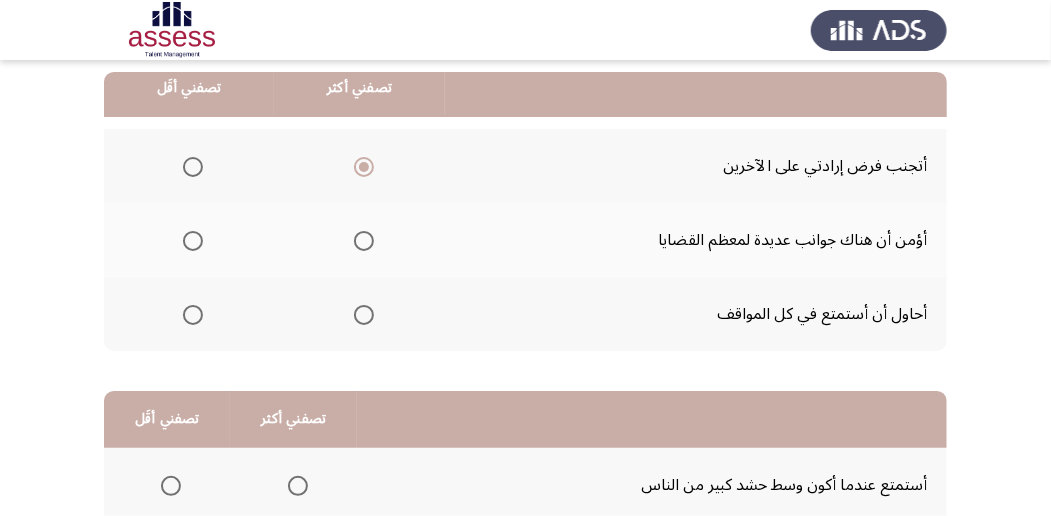 click at bounding box center [193, 241] 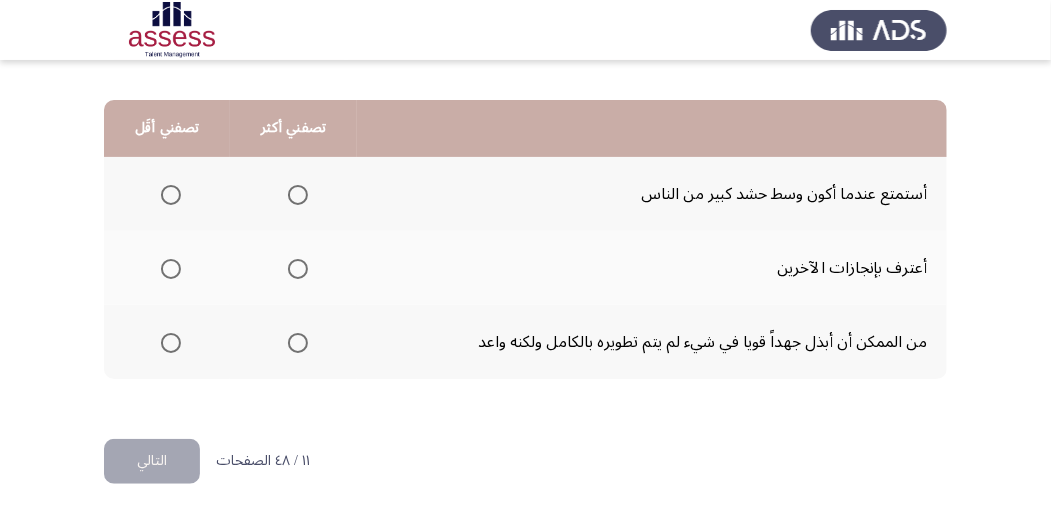 scroll, scrollTop: 494, scrollLeft: 0, axis: vertical 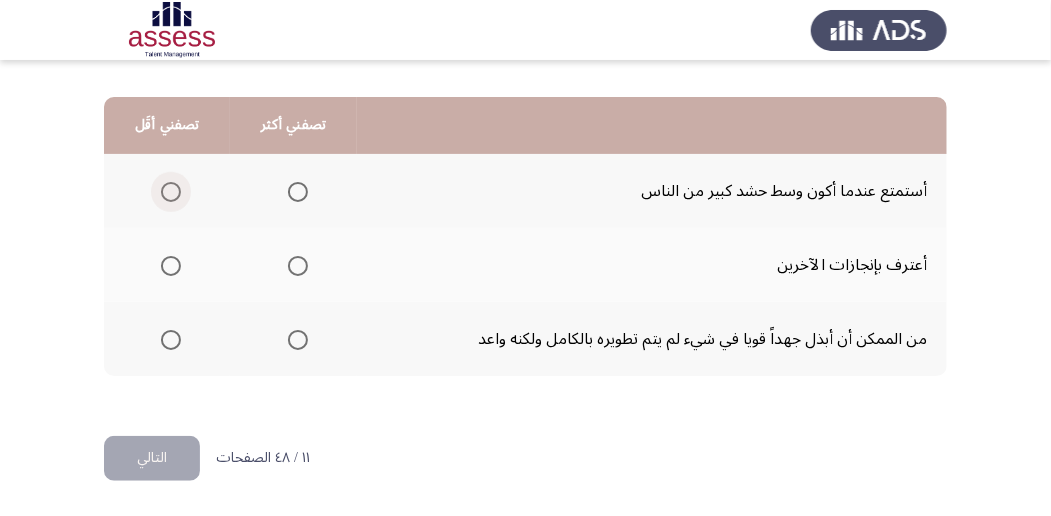 click at bounding box center [171, 192] 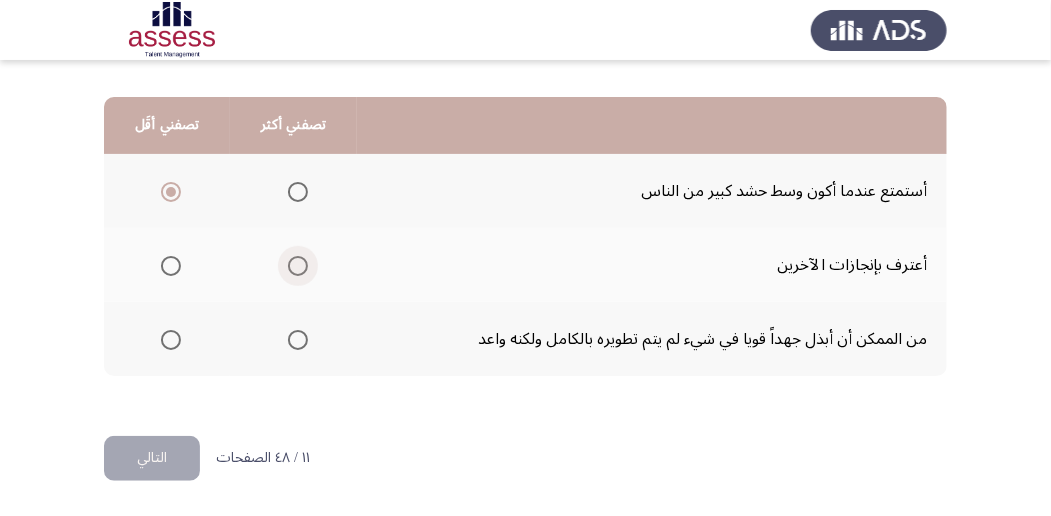 click at bounding box center [298, 266] 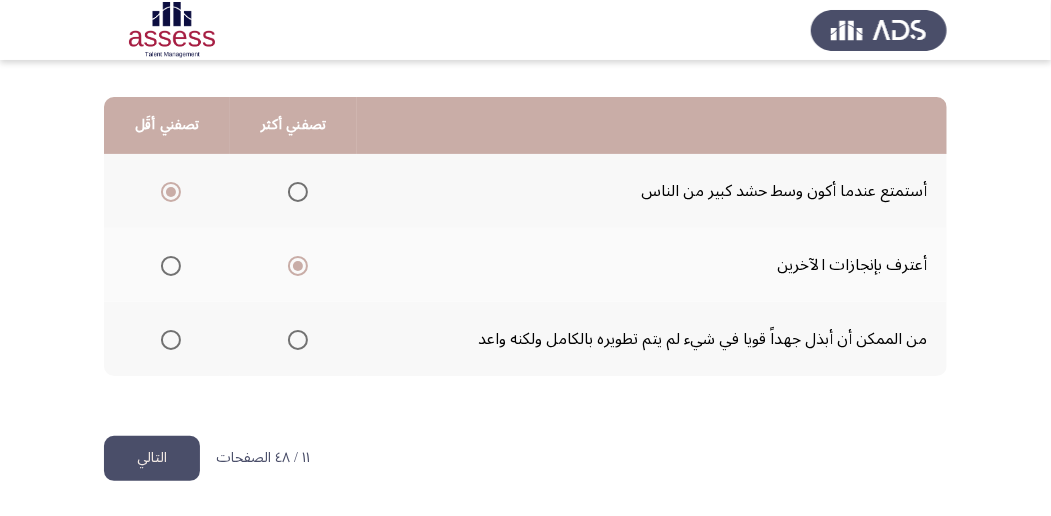 click on "التالي" 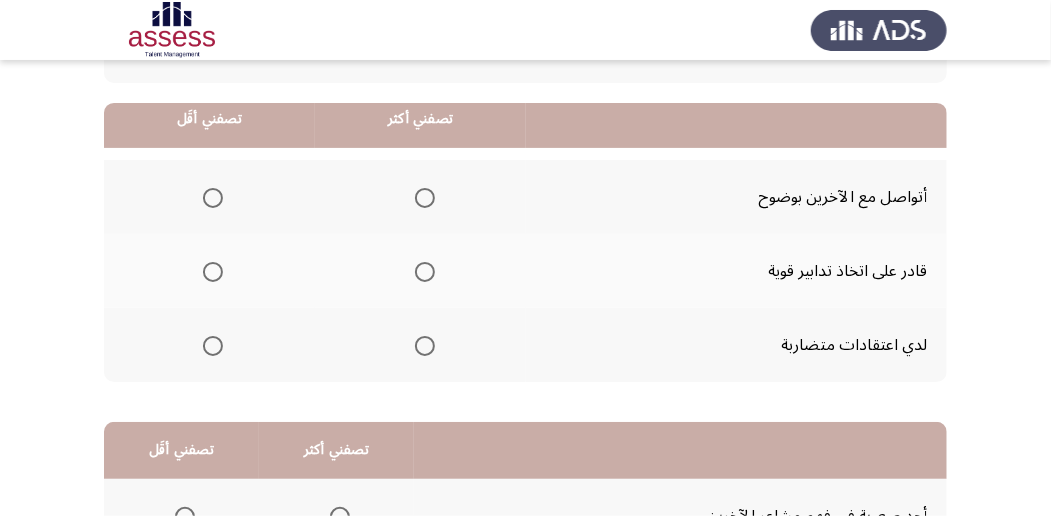 scroll, scrollTop: 200, scrollLeft: 0, axis: vertical 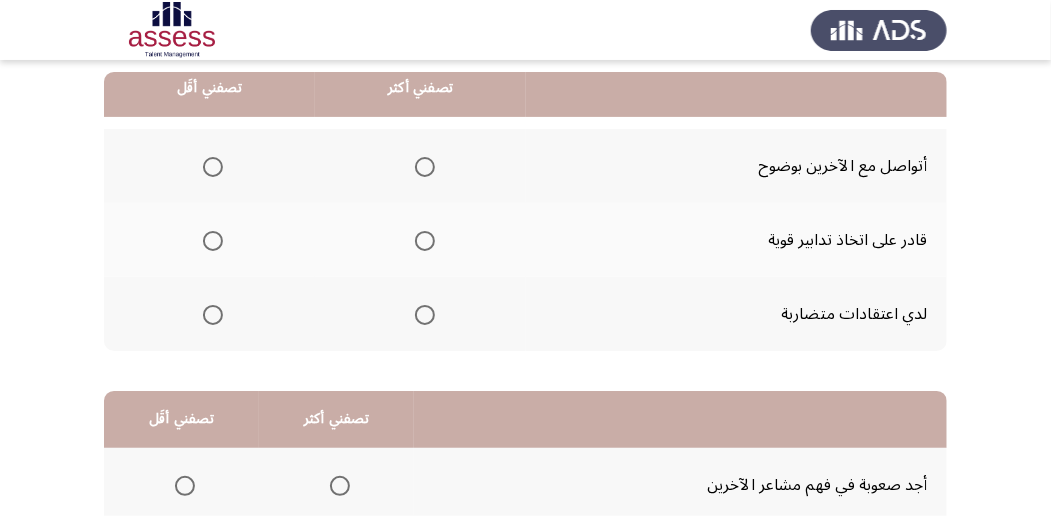click at bounding box center (425, 167) 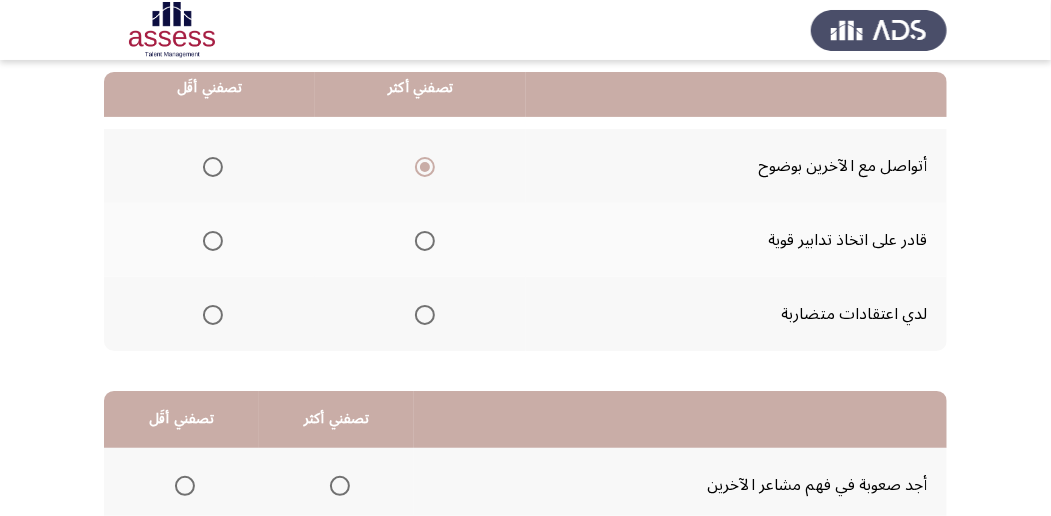 click at bounding box center (213, 241) 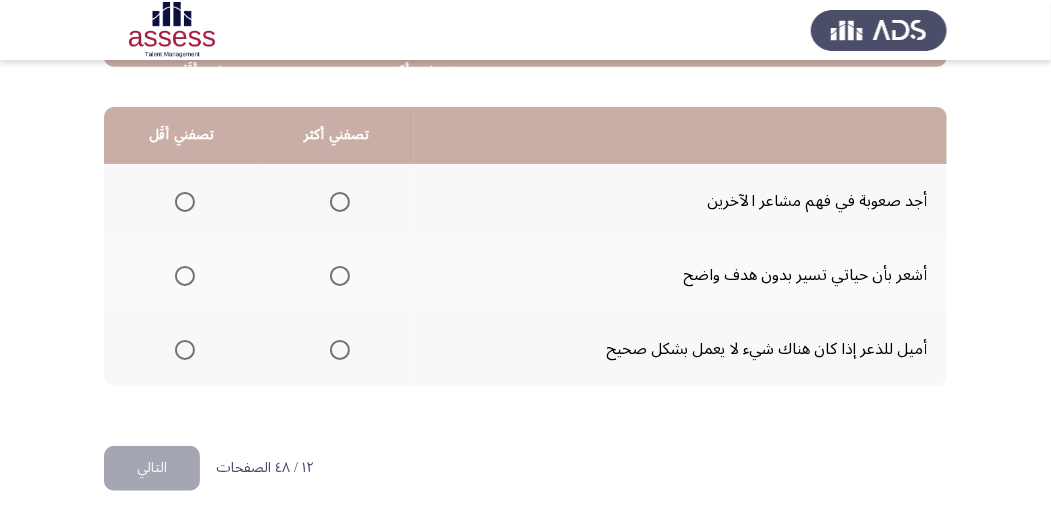 scroll, scrollTop: 494, scrollLeft: 0, axis: vertical 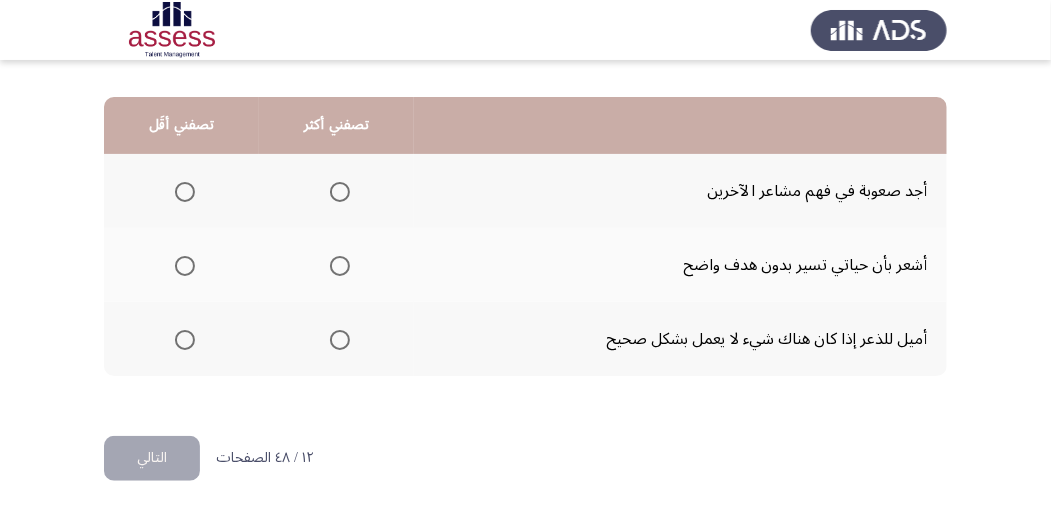 click at bounding box center [185, 266] 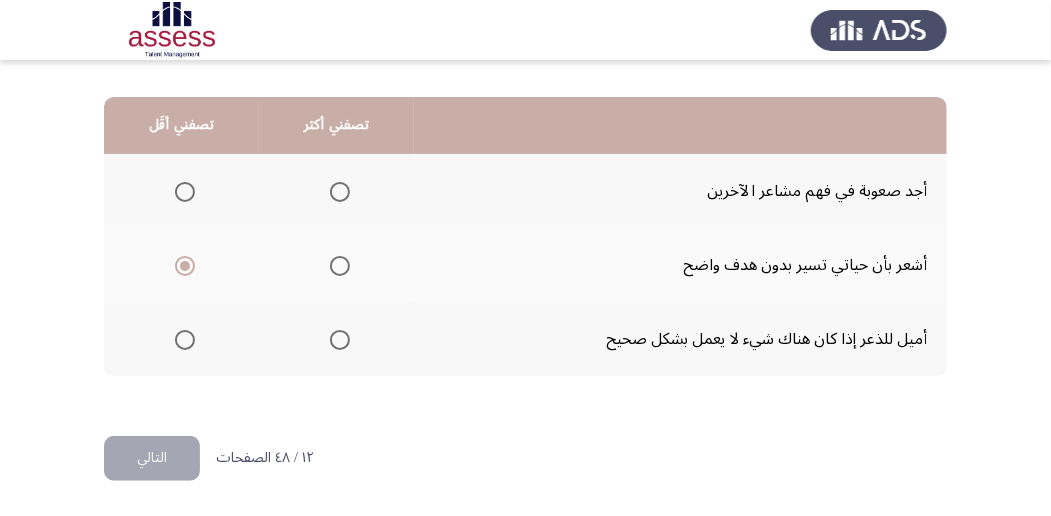 click at bounding box center (340, 192) 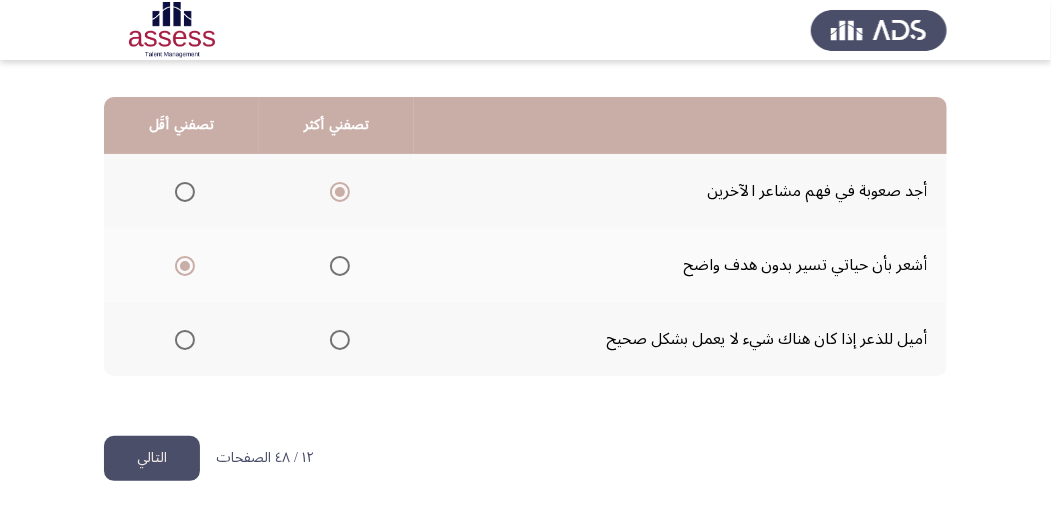 click on "التالي" 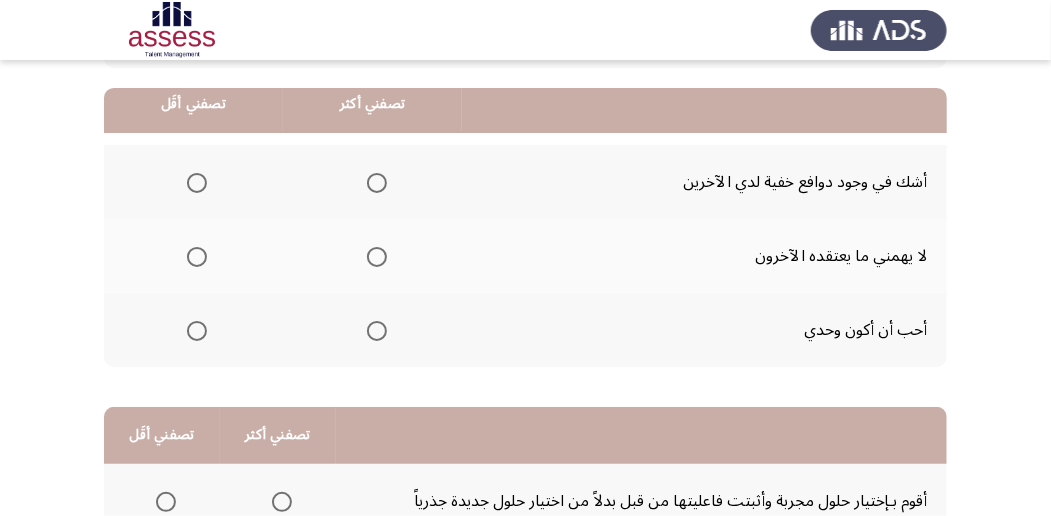 scroll, scrollTop: 200, scrollLeft: 0, axis: vertical 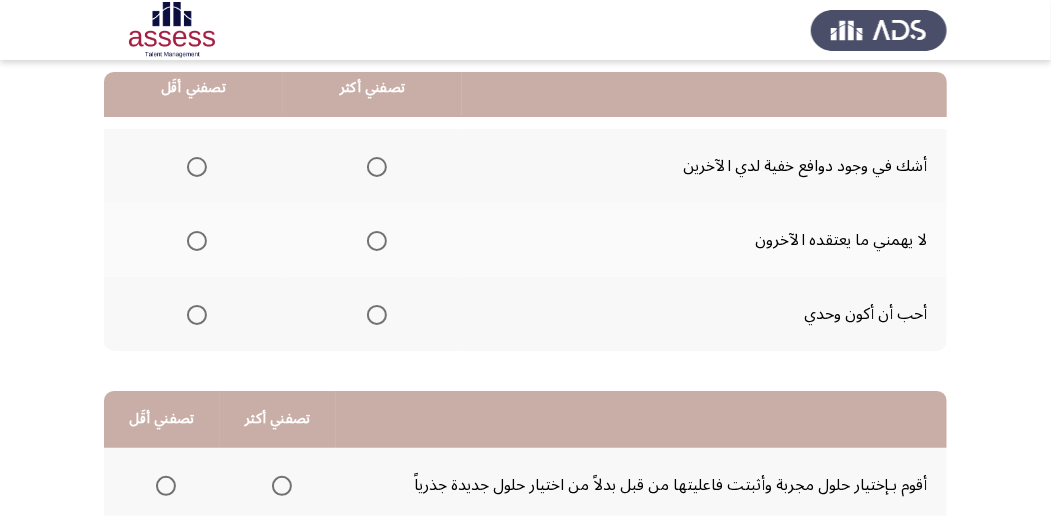 click at bounding box center (377, 167) 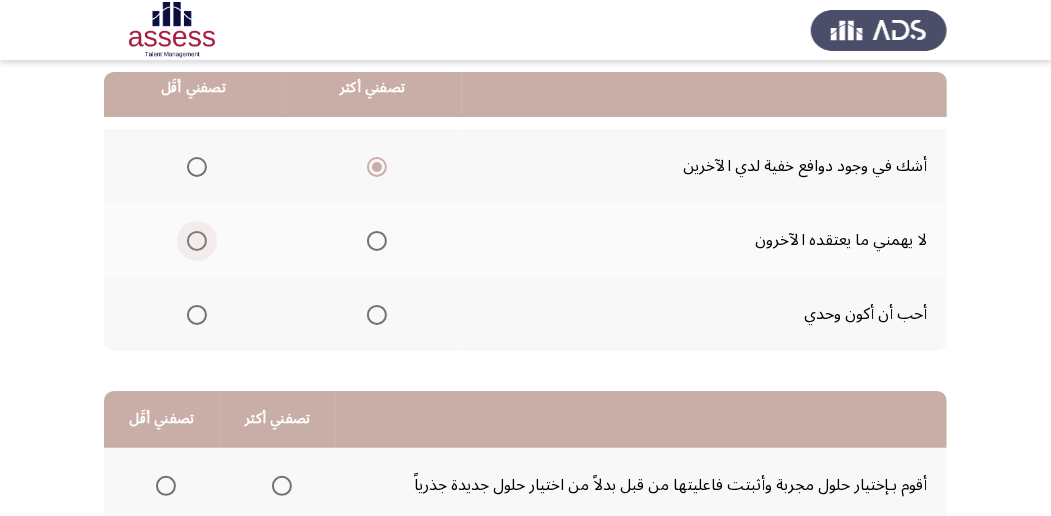 click at bounding box center [197, 241] 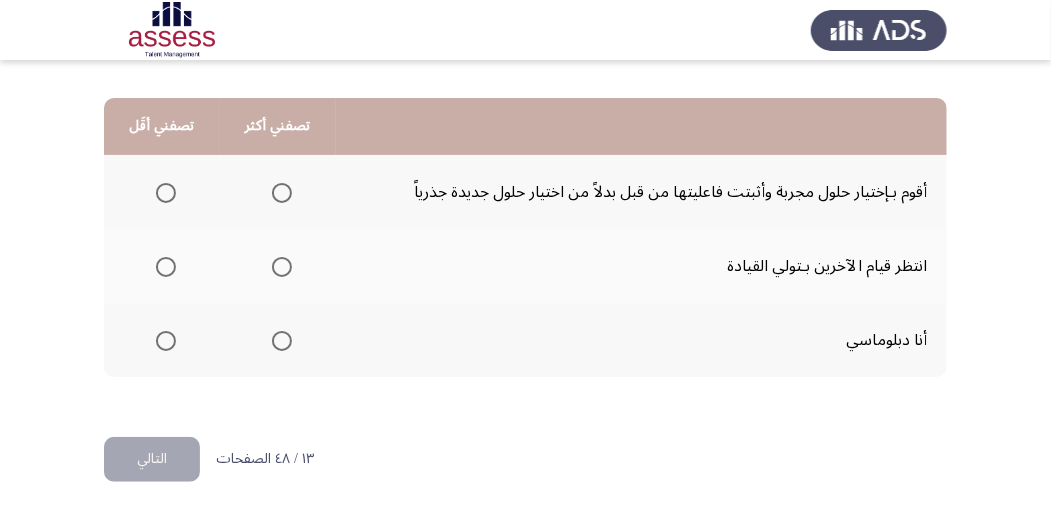 scroll, scrollTop: 494, scrollLeft: 0, axis: vertical 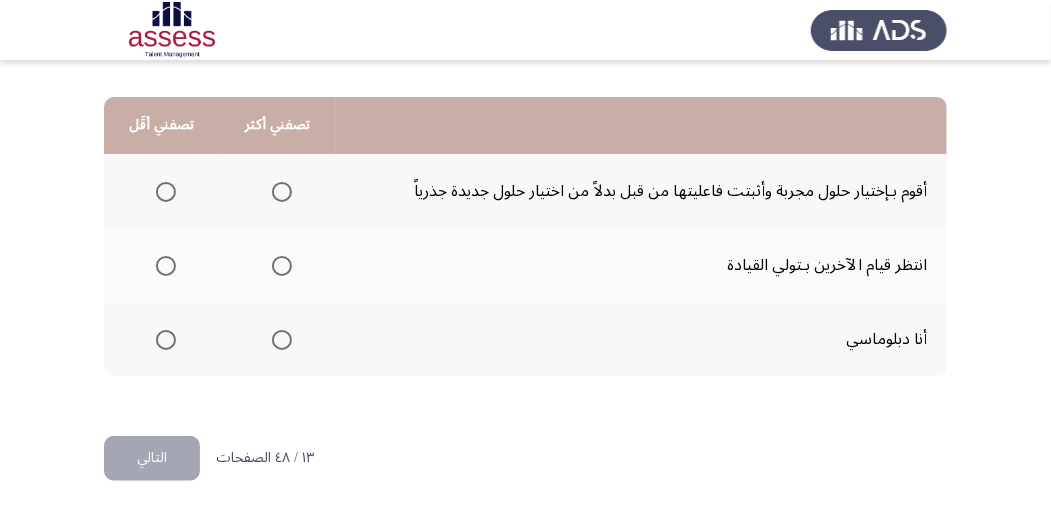 click at bounding box center [282, 340] 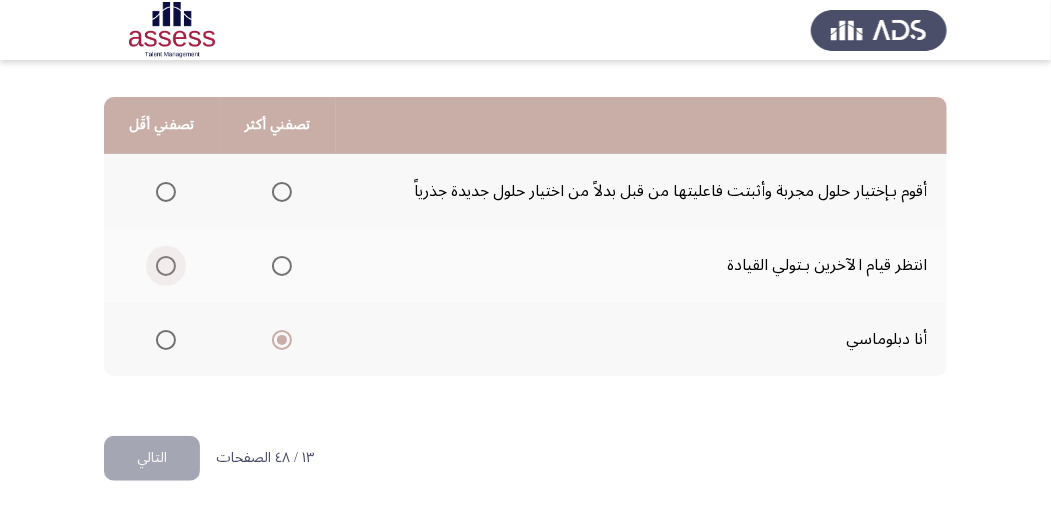 click at bounding box center (166, 266) 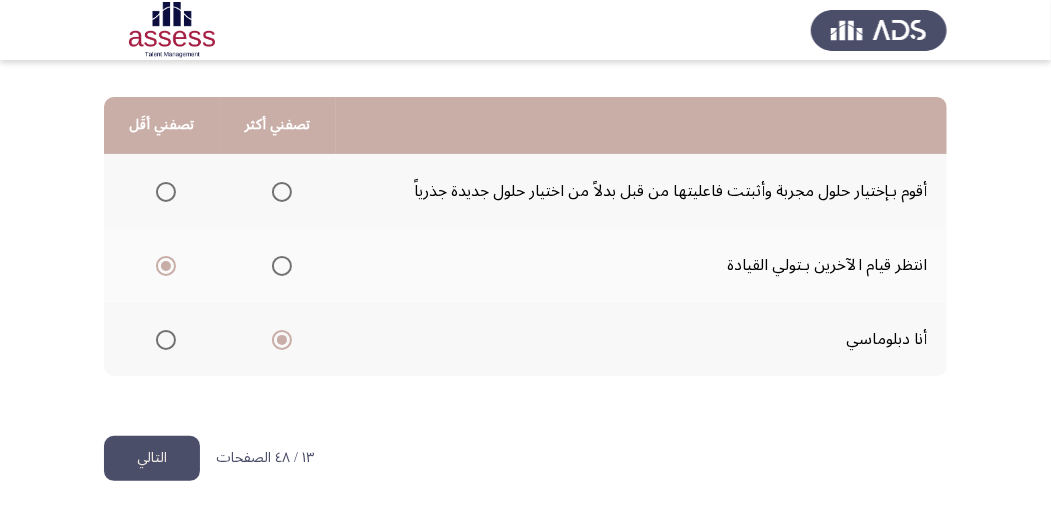 click on "التالي" 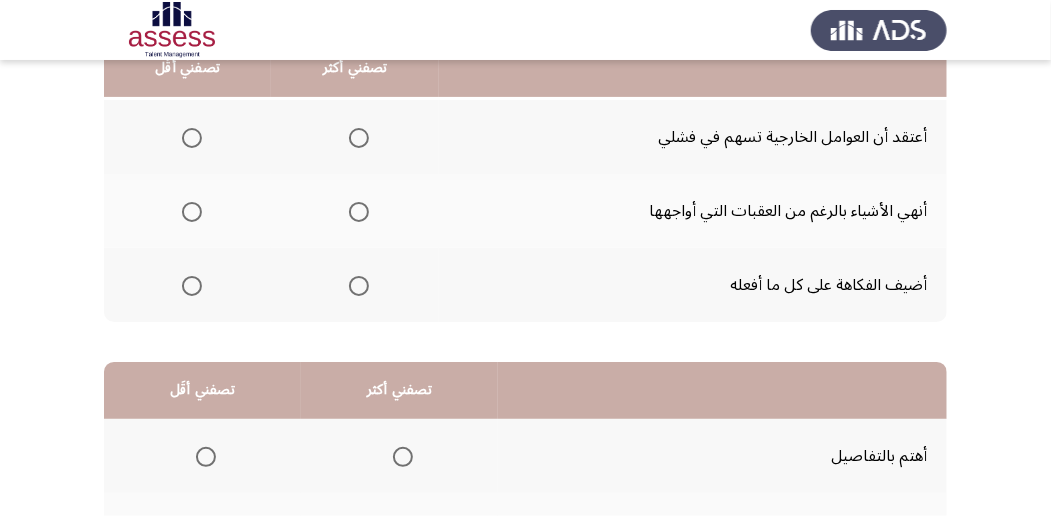 scroll, scrollTop: 133, scrollLeft: 0, axis: vertical 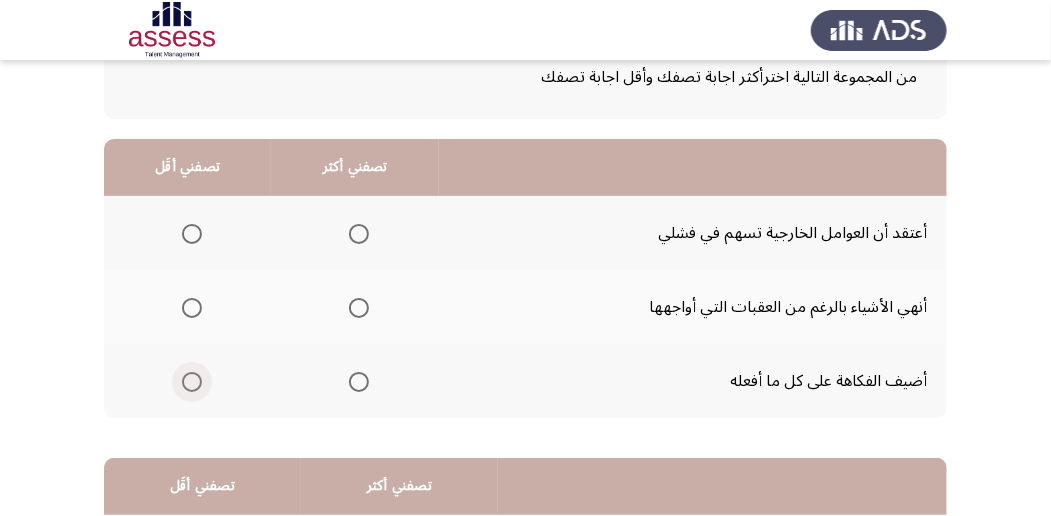 click at bounding box center (192, 382) 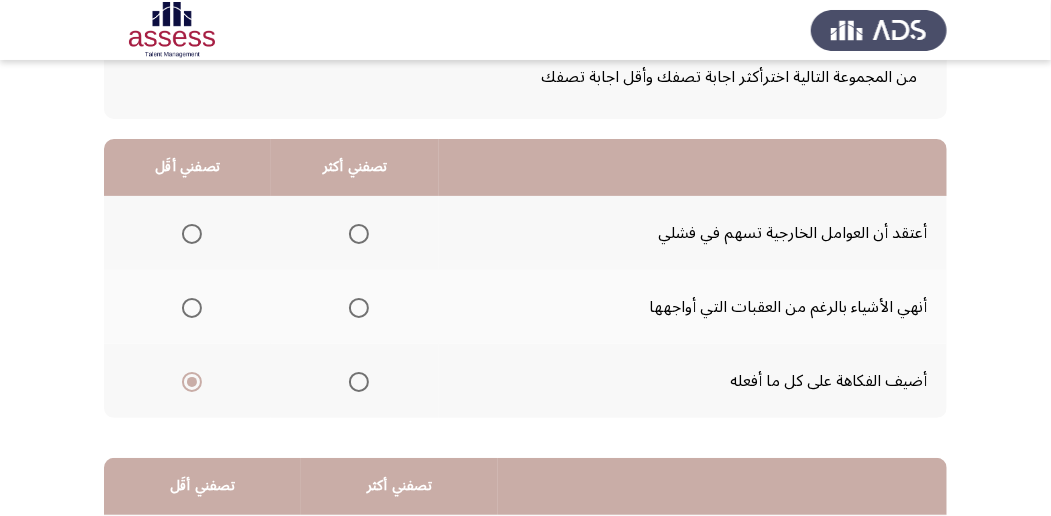 click at bounding box center (359, 308) 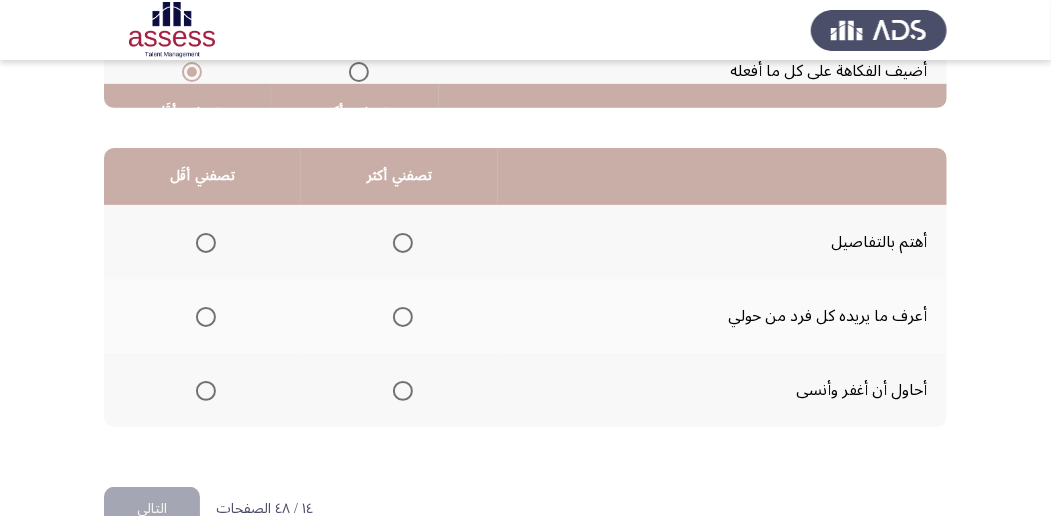 scroll, scrollTop: 466, scrollLeft: 0, axis: vertical 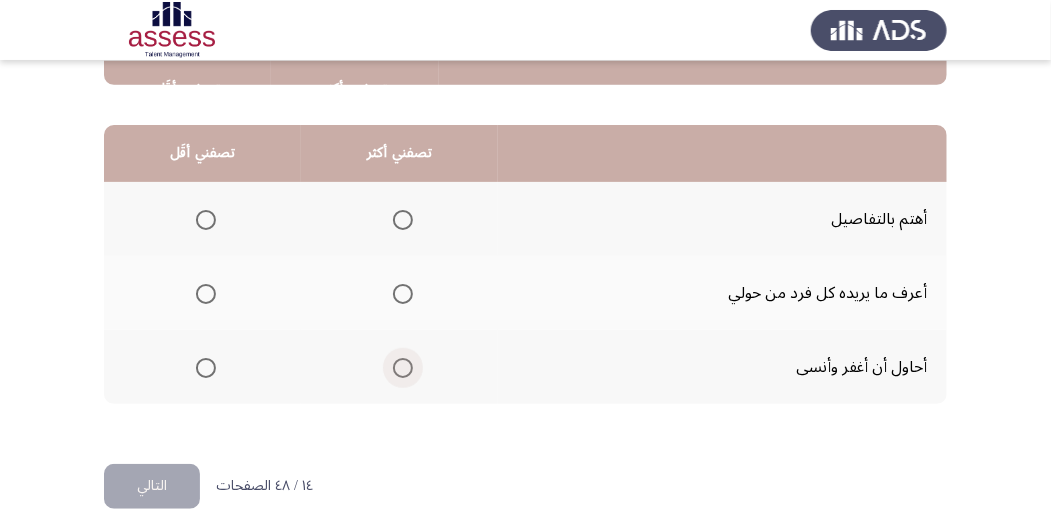 click at bounding box center [403, 368] 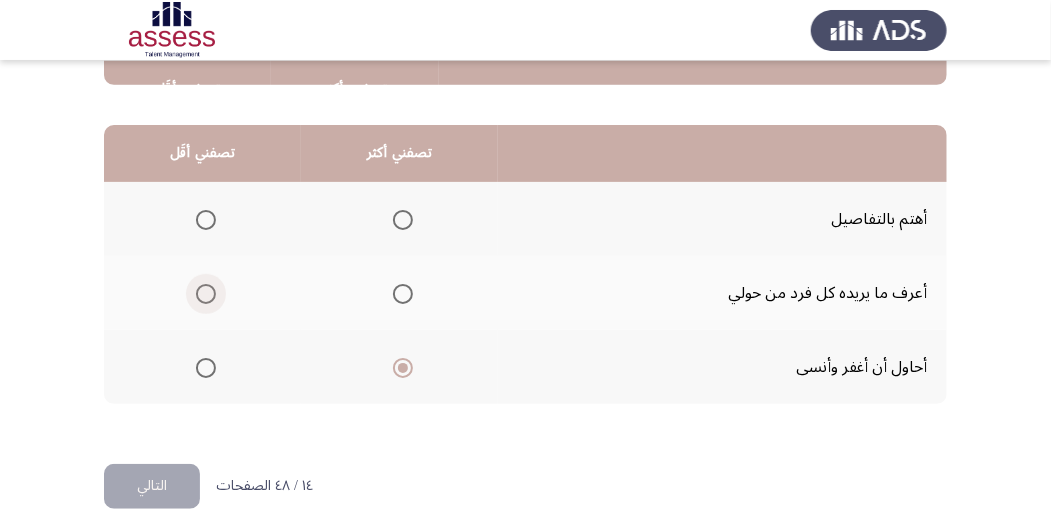 click at bounding box center [206, 294] 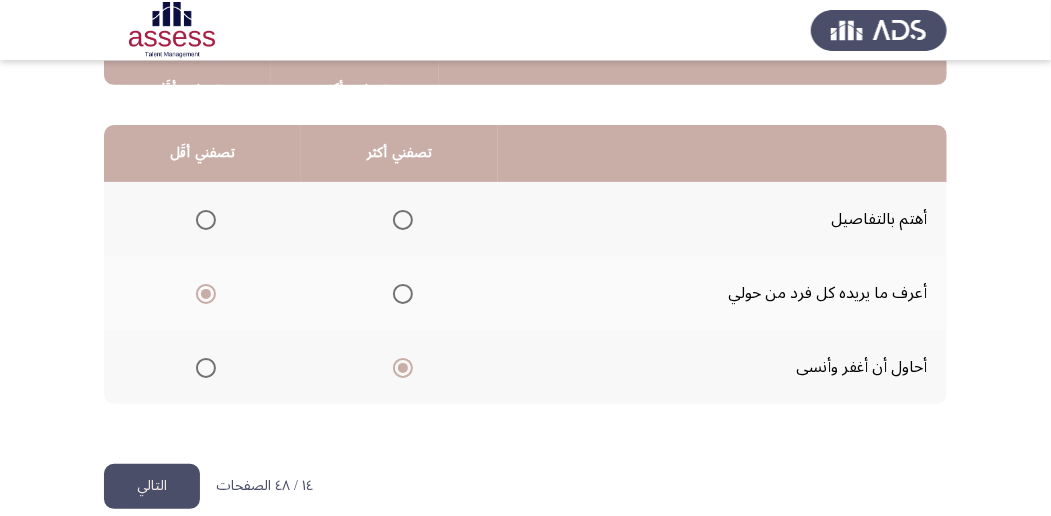 click on "التالي" 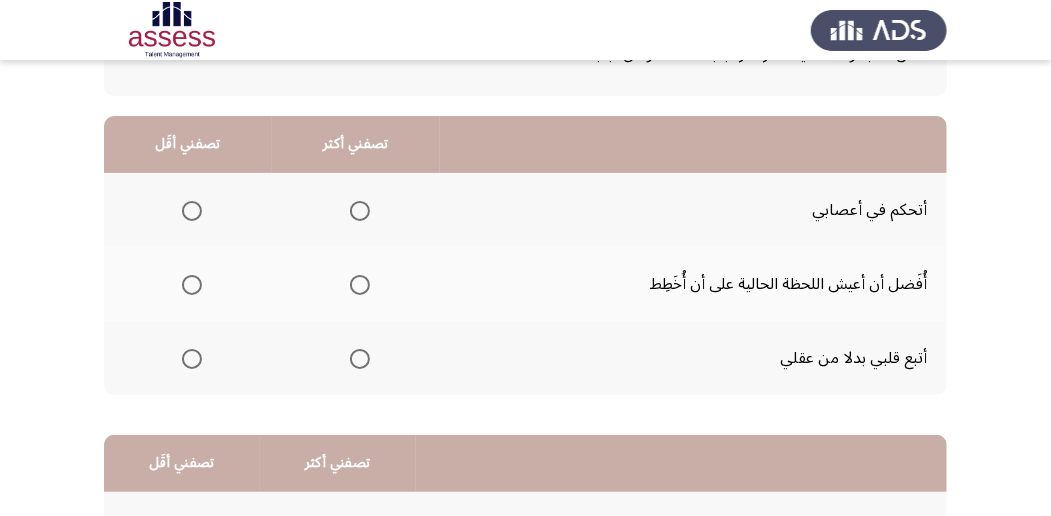scroll, scrollTop: 133, scrollLeft: 0, axis: vertical 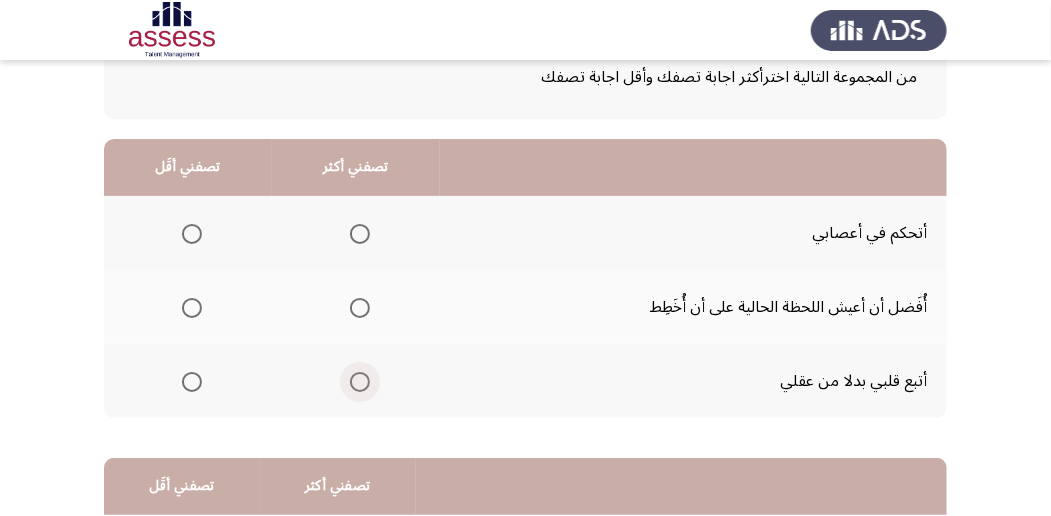 click at bounding box center (360, 382) 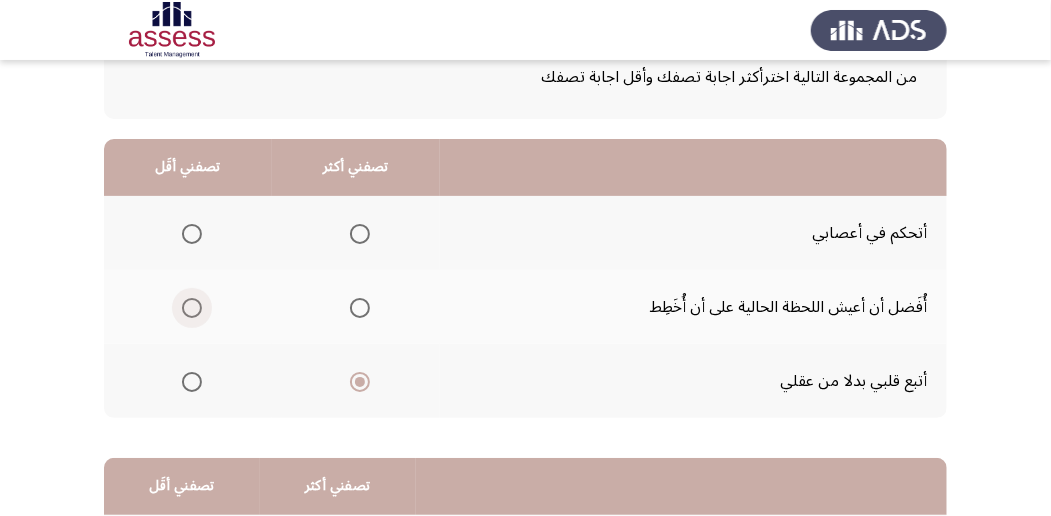 click at bounding box center (192, 308) 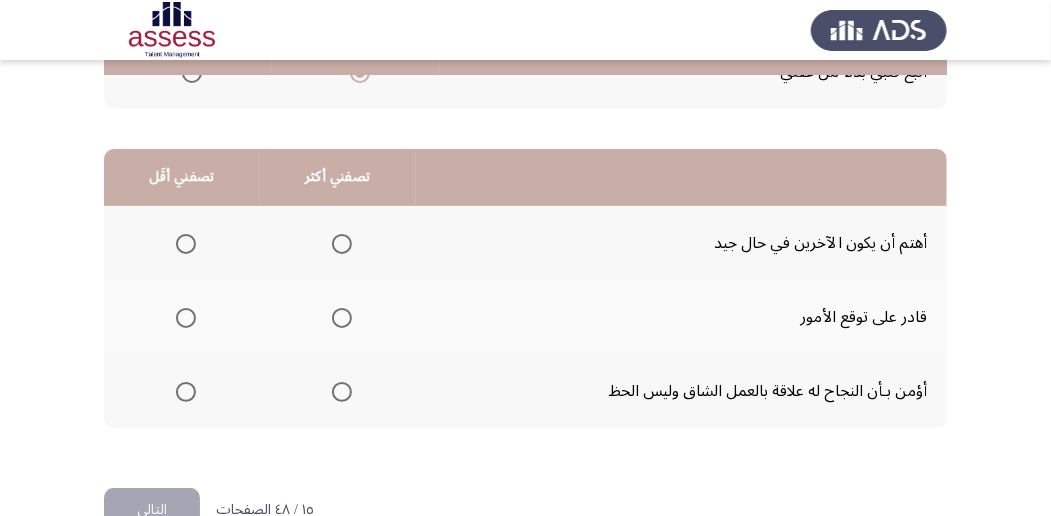 scroll, scrollTop: 466, scrollLeft: 0, axis: vertical 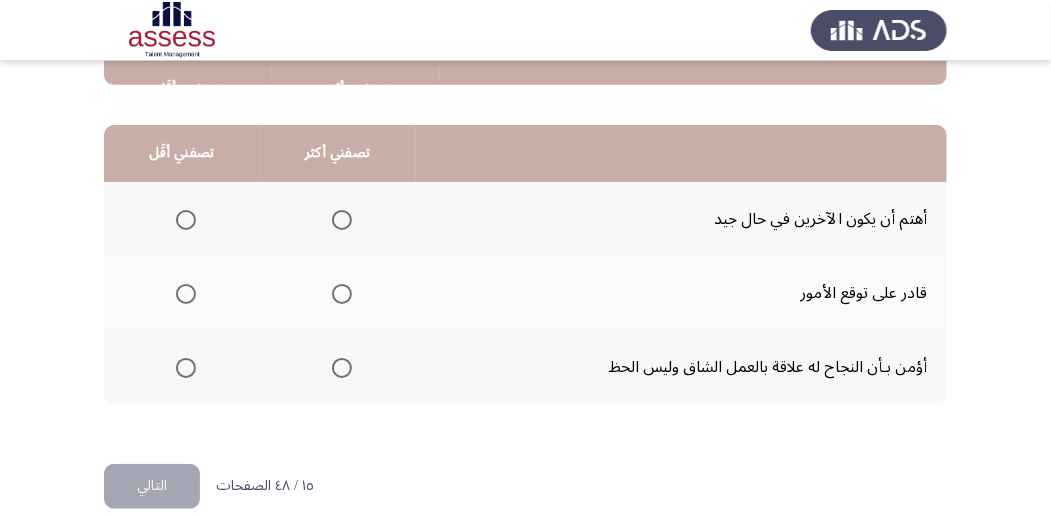 click 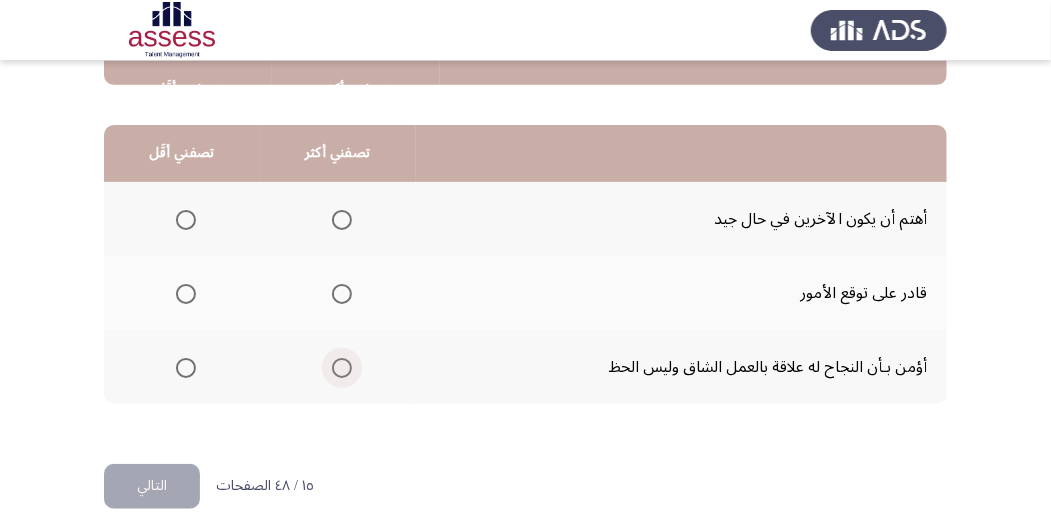 click at bounding box center [342, 368] 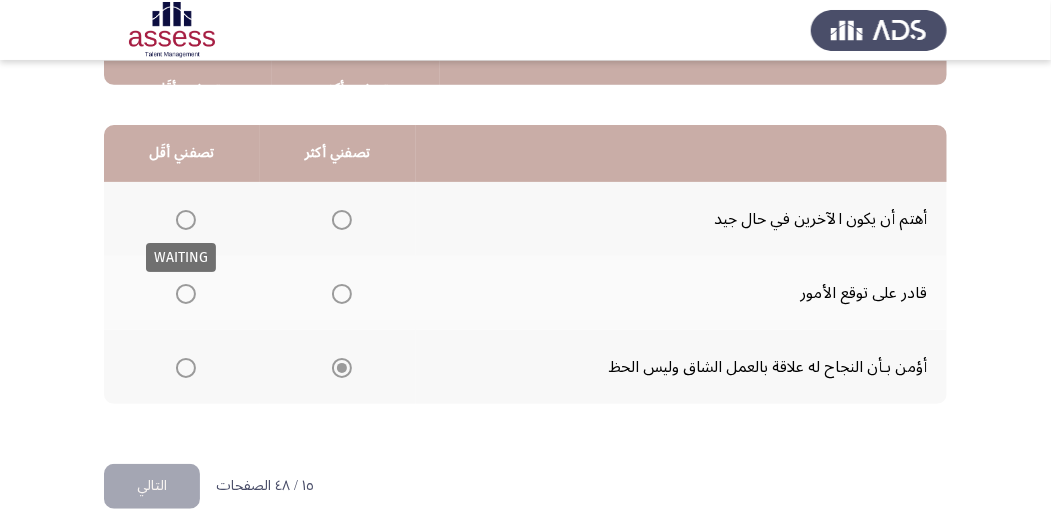 click at bounding box center [186, 220] 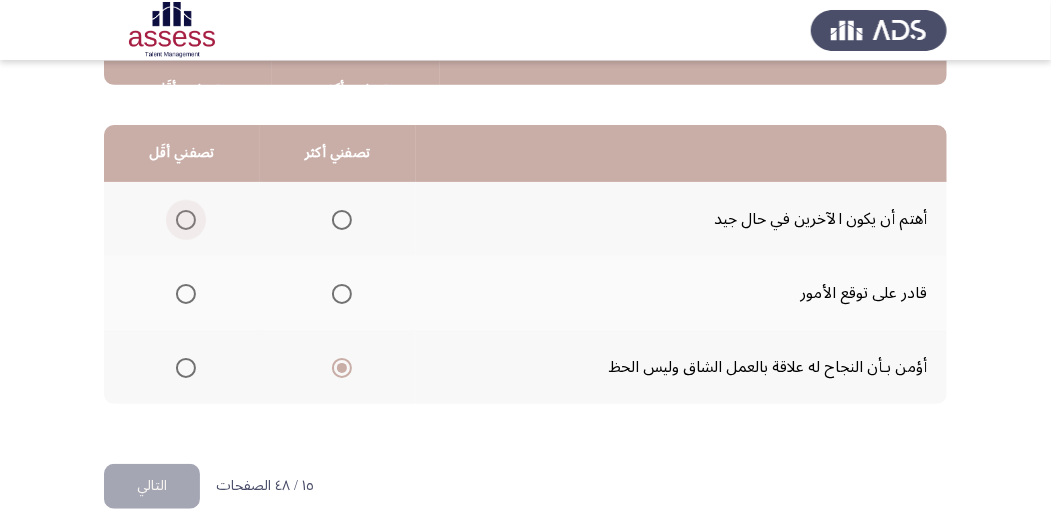 click at bounding box center (186, 220) 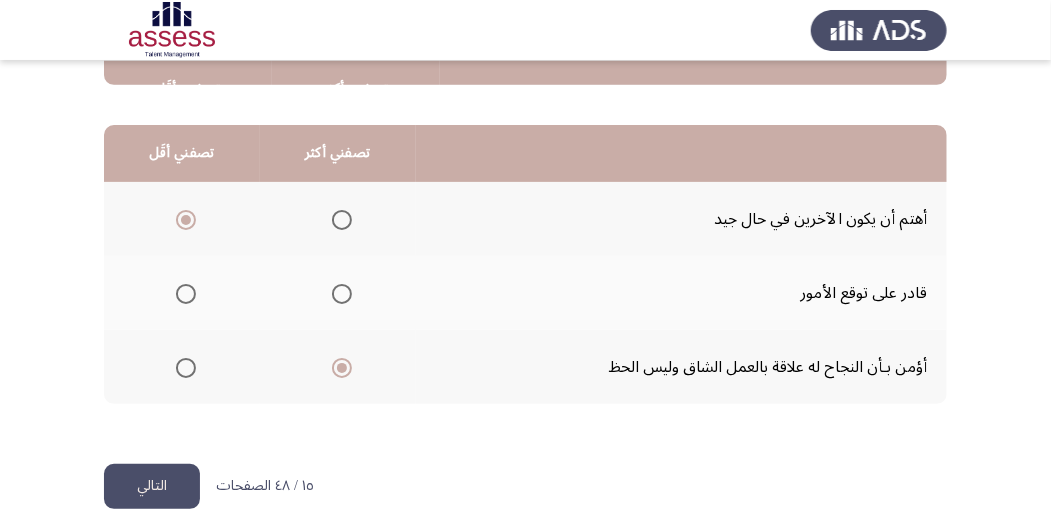 click on "التالي" 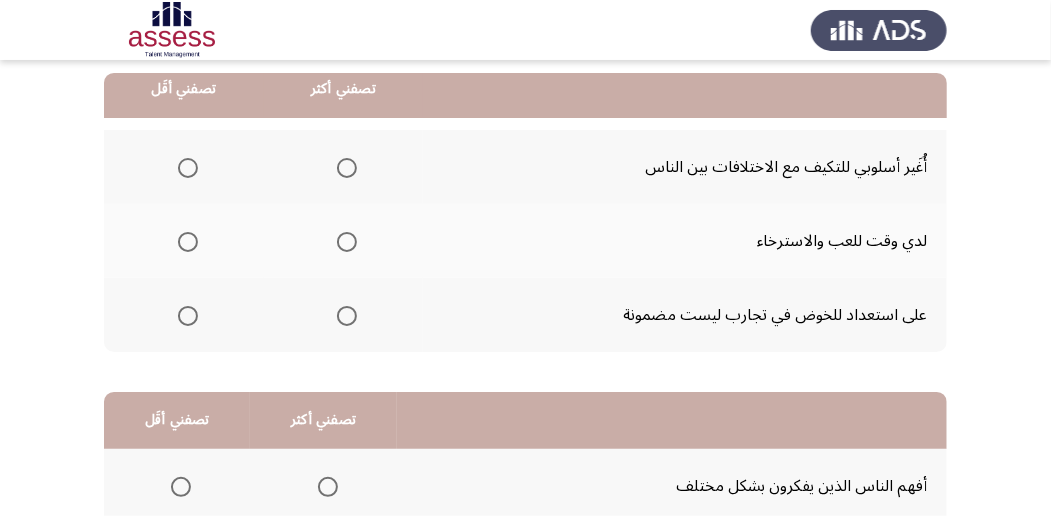 scroll, scrollTop: 200, scrollLeft: 0, axis: vertical 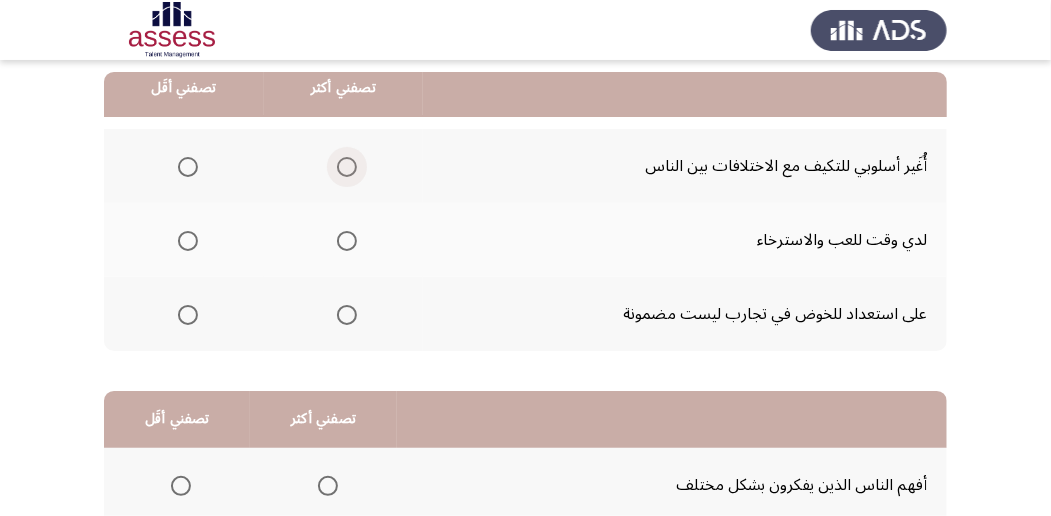 click at bounding box center (347, 167) 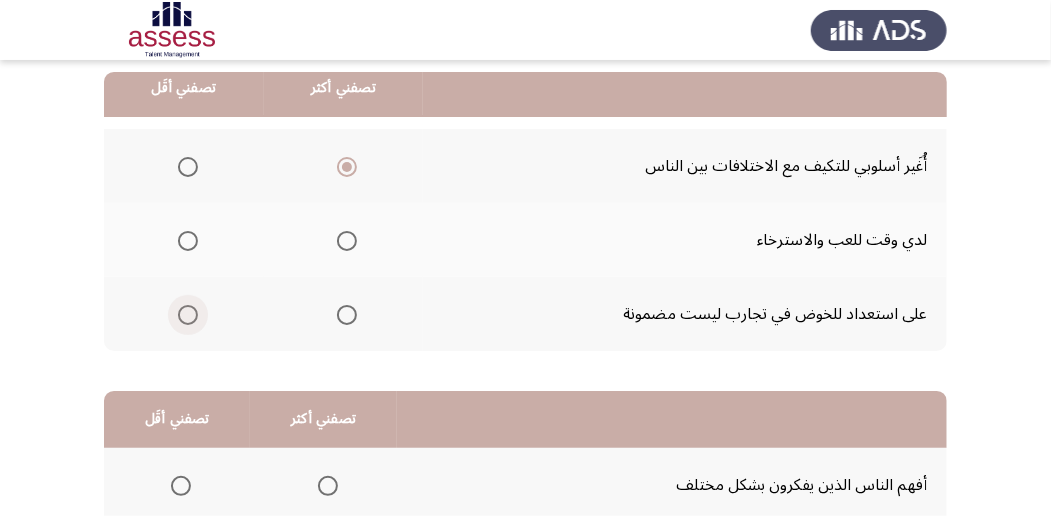 click at bounding box center (188, 315) 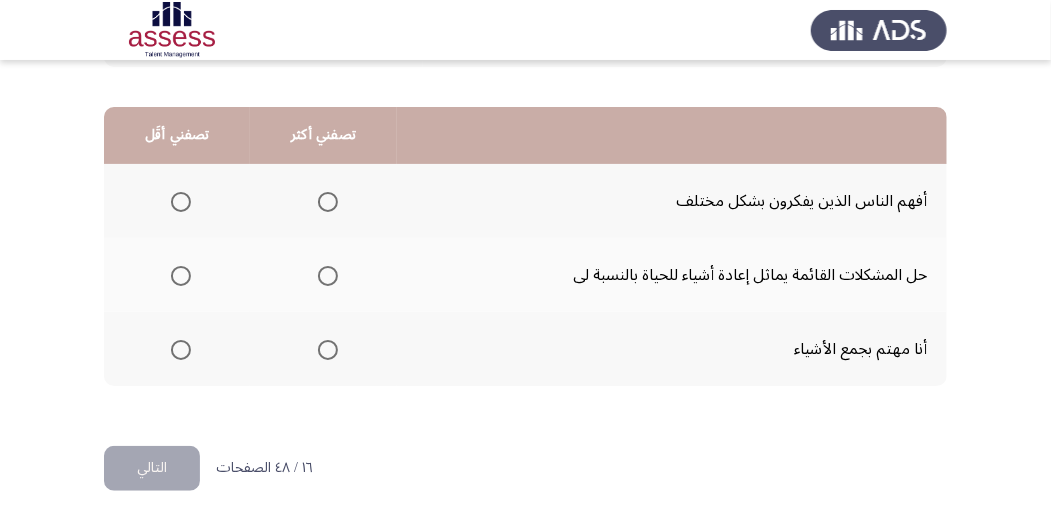 scroll, scrollTop: 494, scrollLeft: 0, axis: vertical 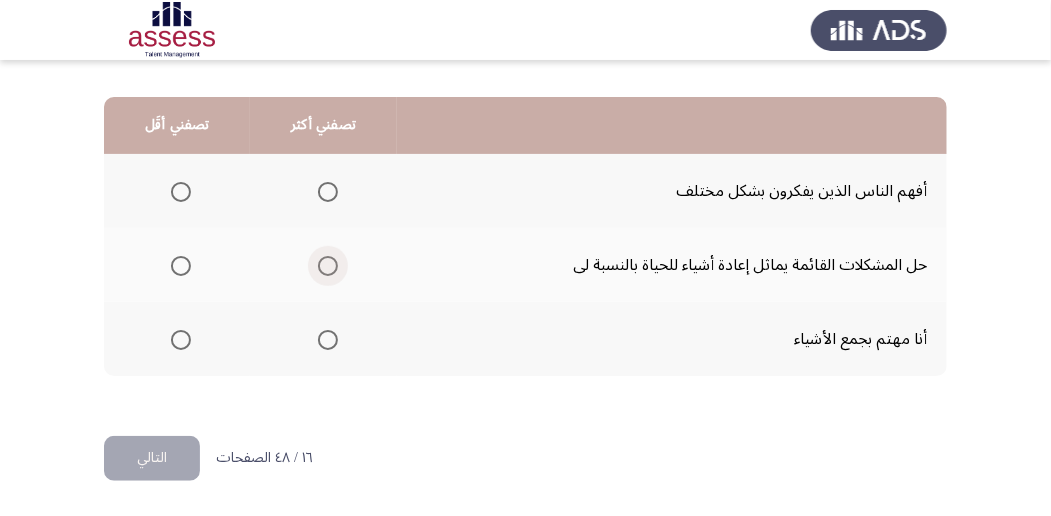 click at bounding box center (328, 266) 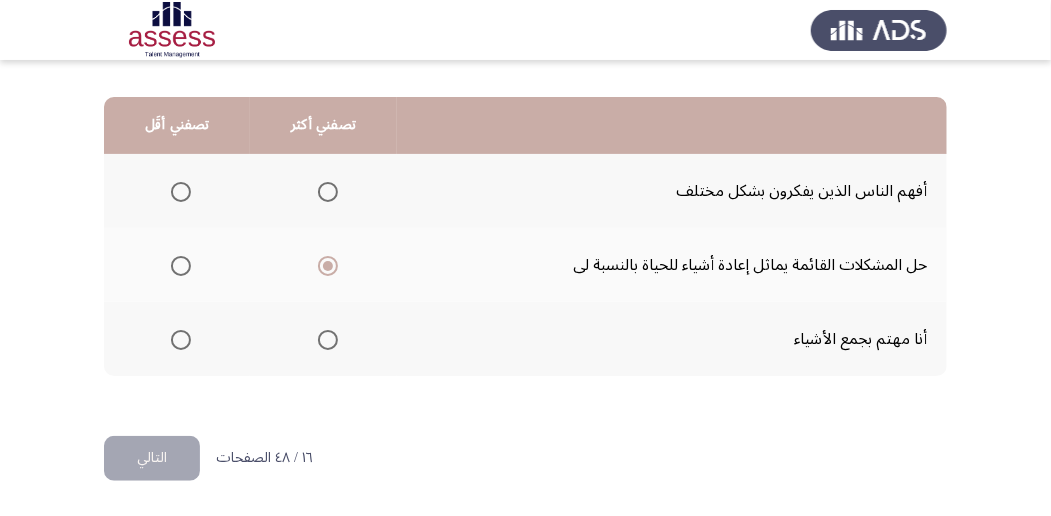 click at bounding box center (181, 340) 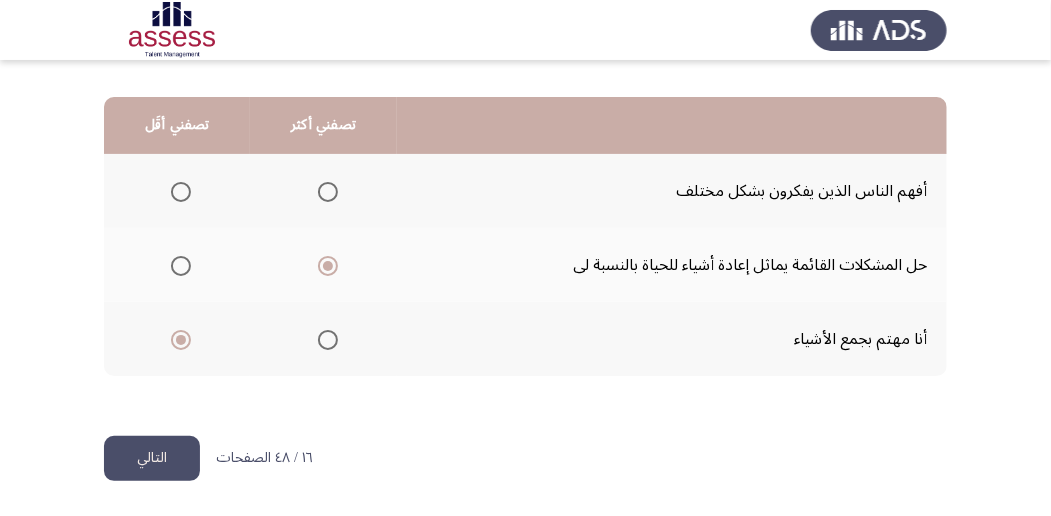 click on "التالي" 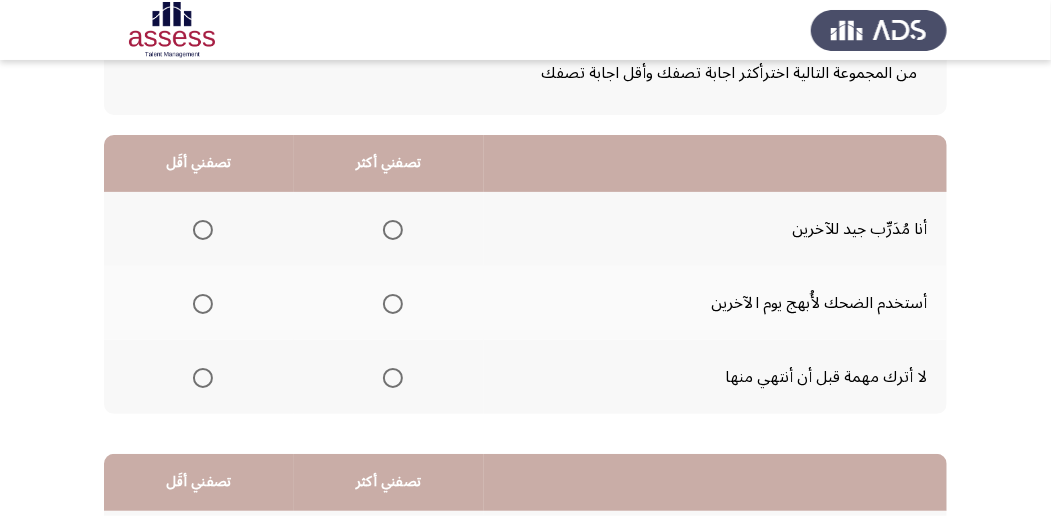 scroll, scrollTop: 200, scrollLeft: 0, axis: vertical 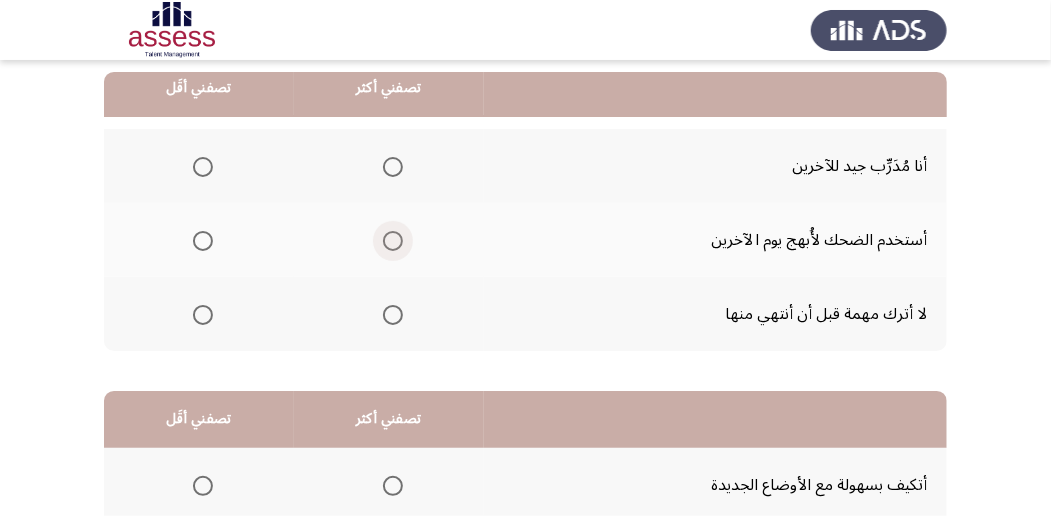 click at bounding box center (393, 241) 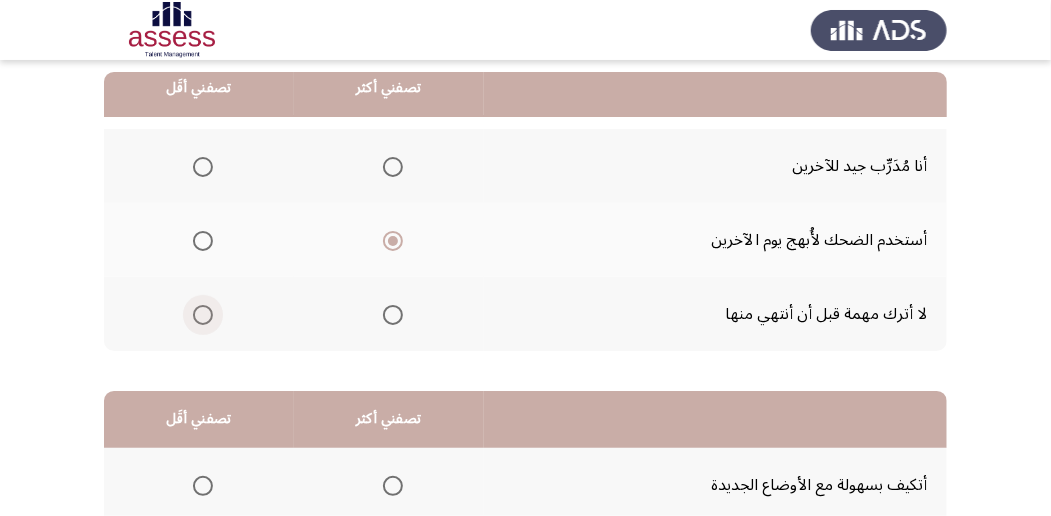 click at bounding box center [203, 315] 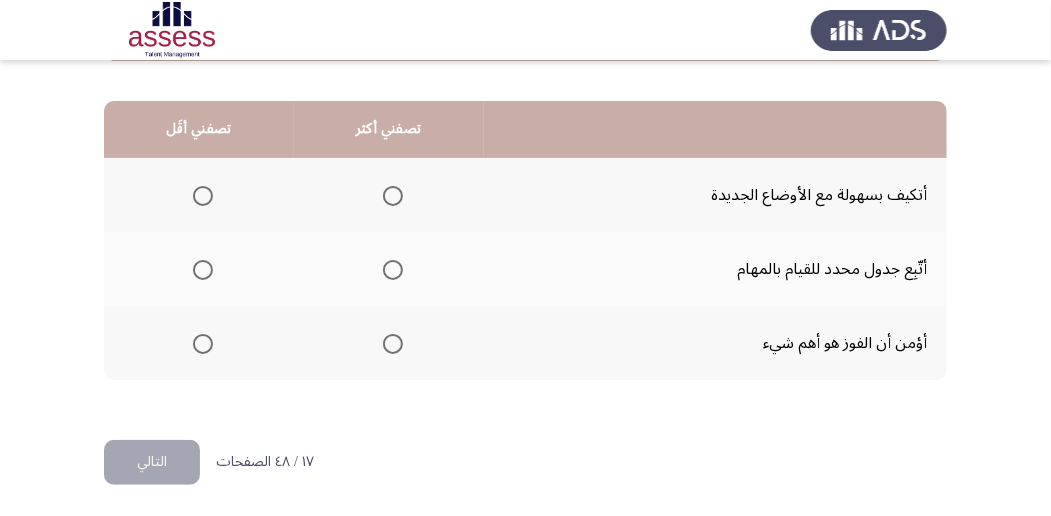 scroll, scrollTop: 494, scrollLeft: 0, axis: vertical 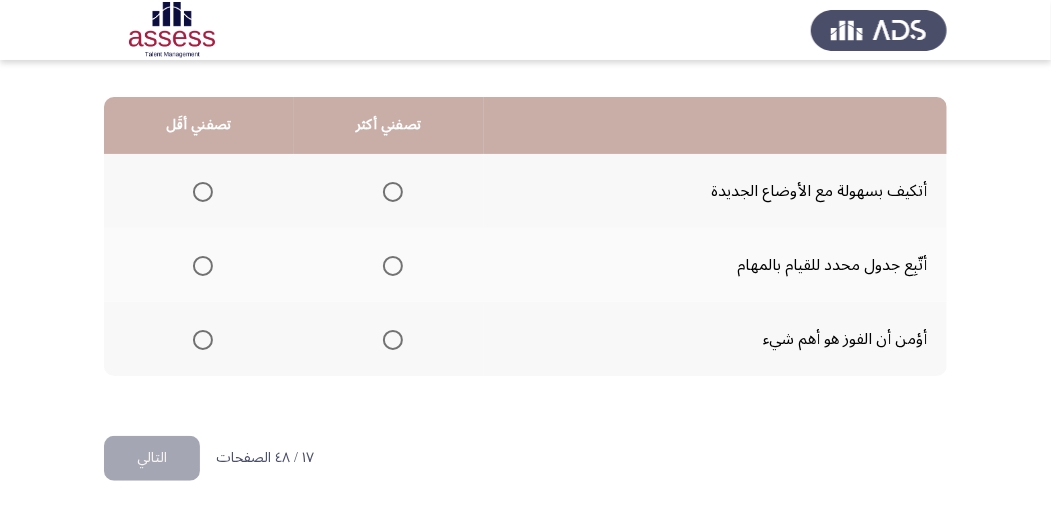 click at bounding box center [393, 192] 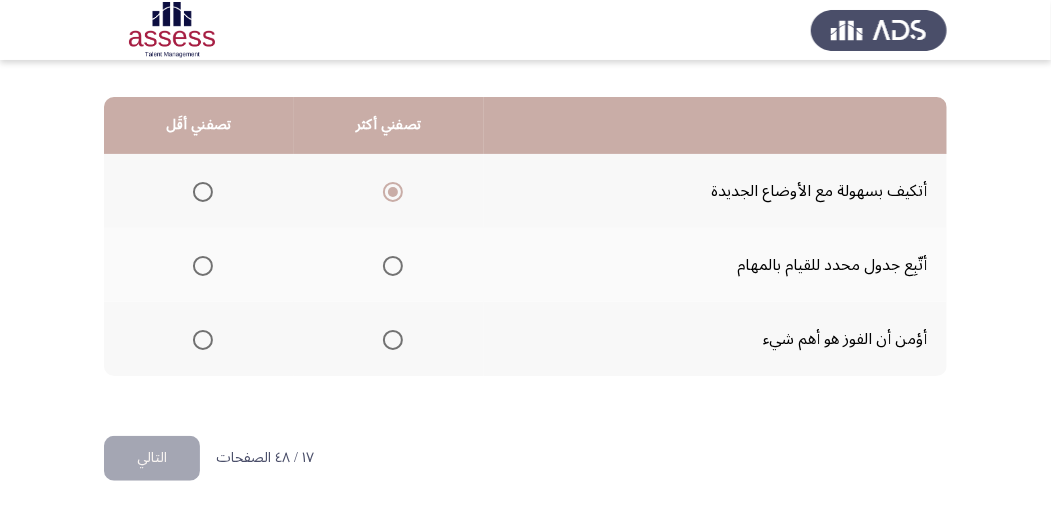 click 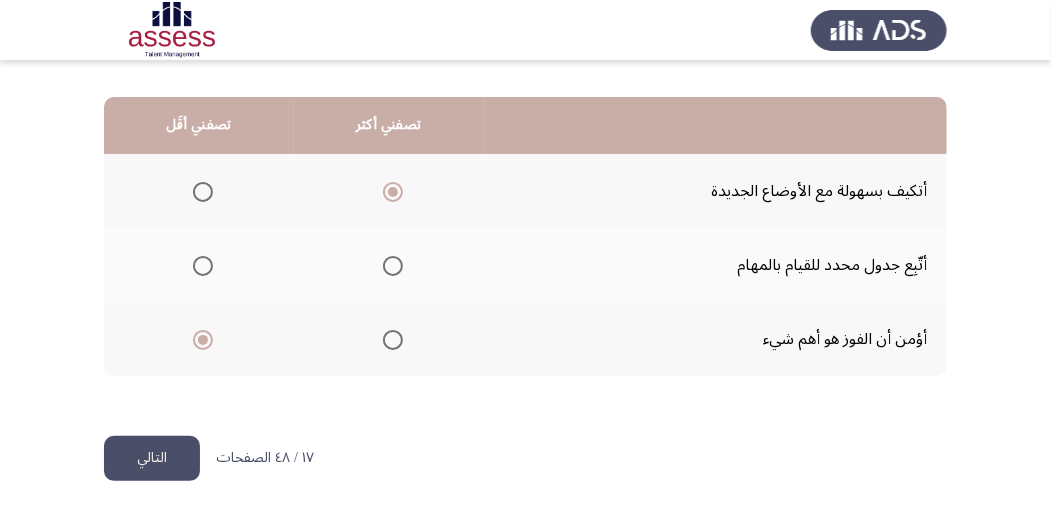 click on "التالي" 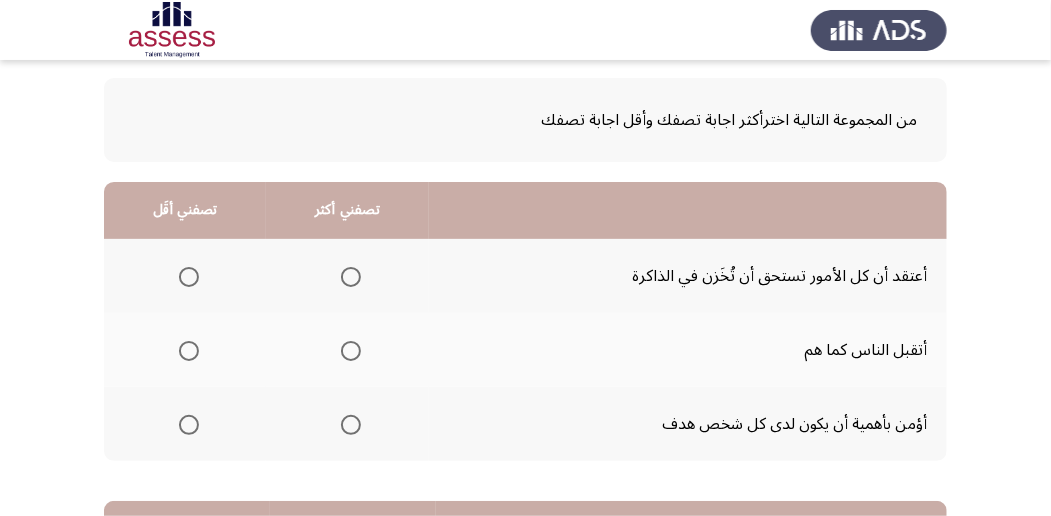 scroll, scrollTop: 200, scrollLeft: 0, axis: vertical 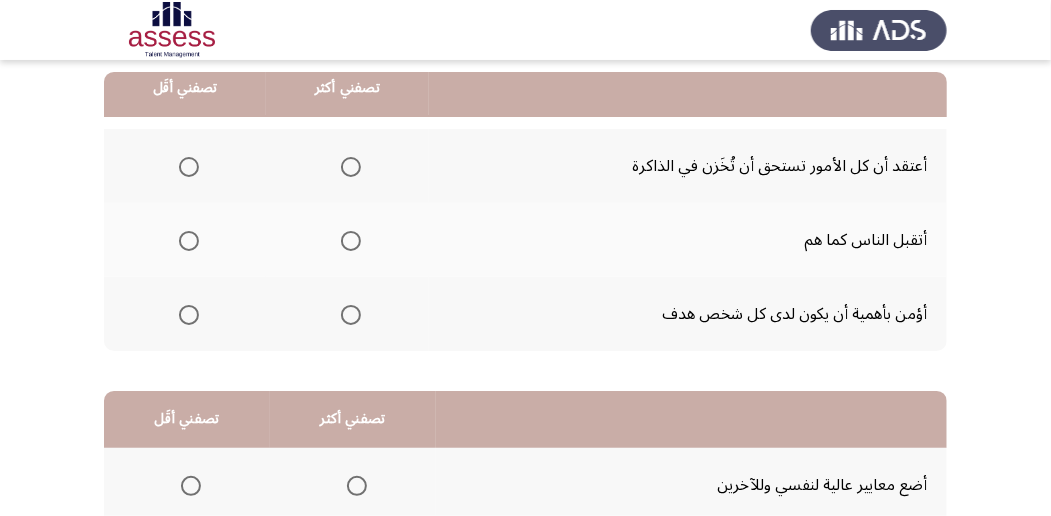 click at bounding box center [351, 241] 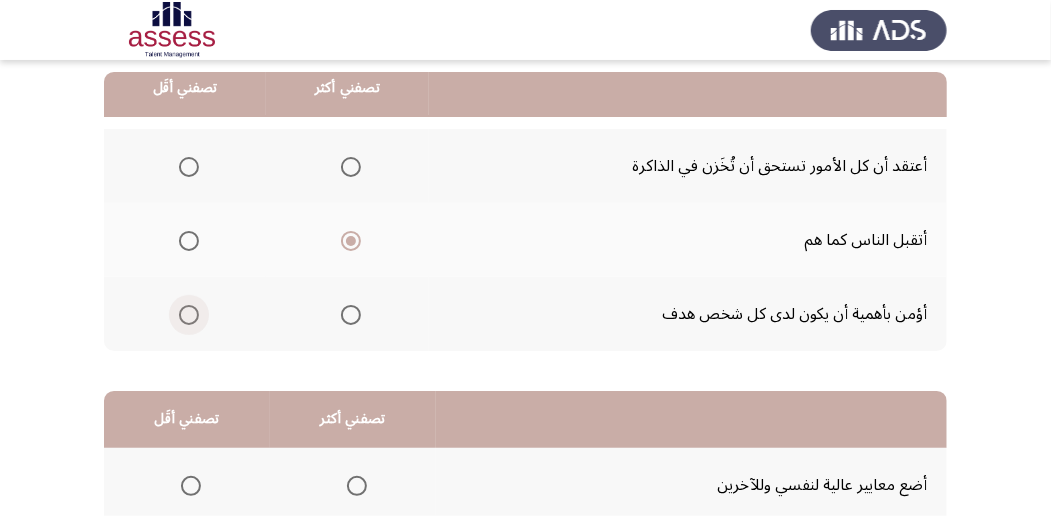 click at bounding box center (189, 315) 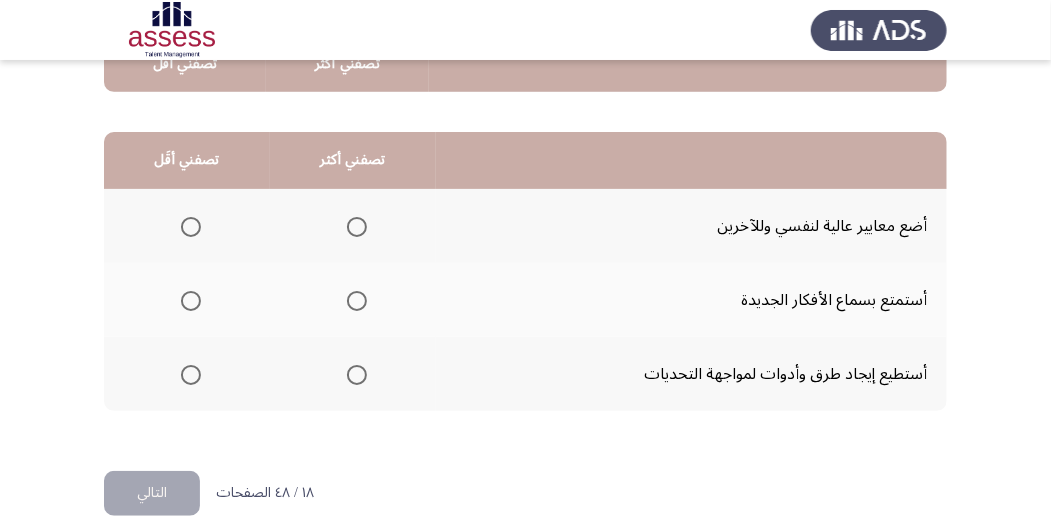 scroll, scrollTop: 466, scrollLeft: 0, axis: vertical 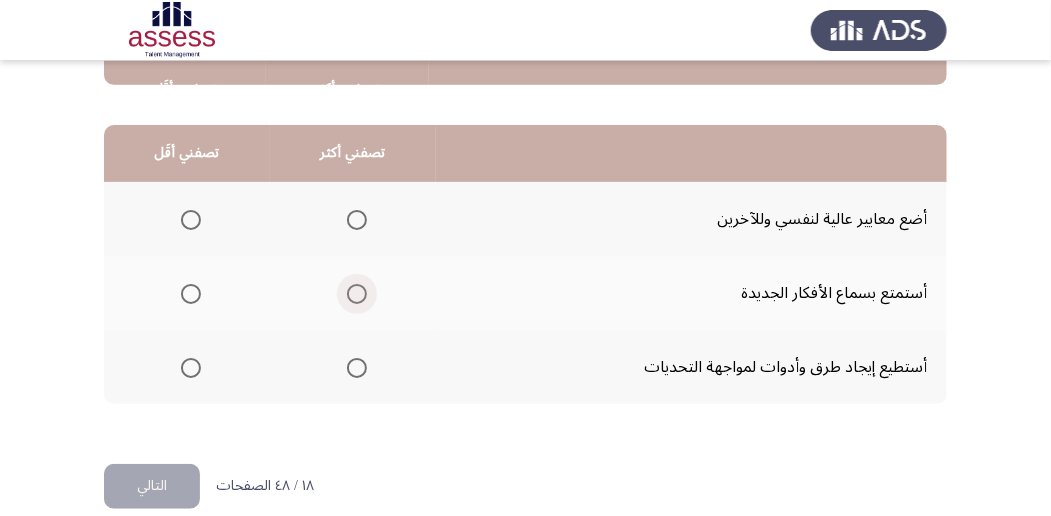 click at bounding box center [357, 294] 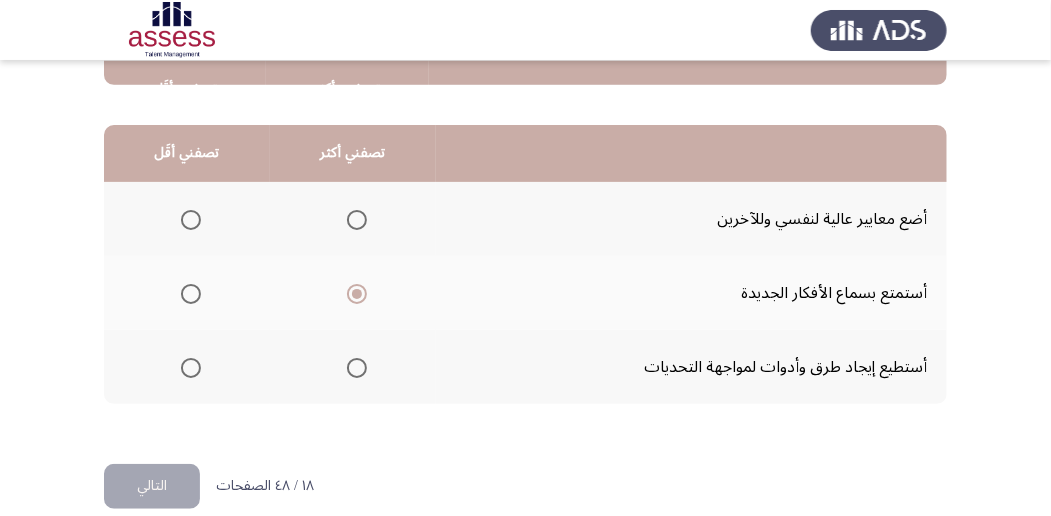 click at bounding box center (191, 368) 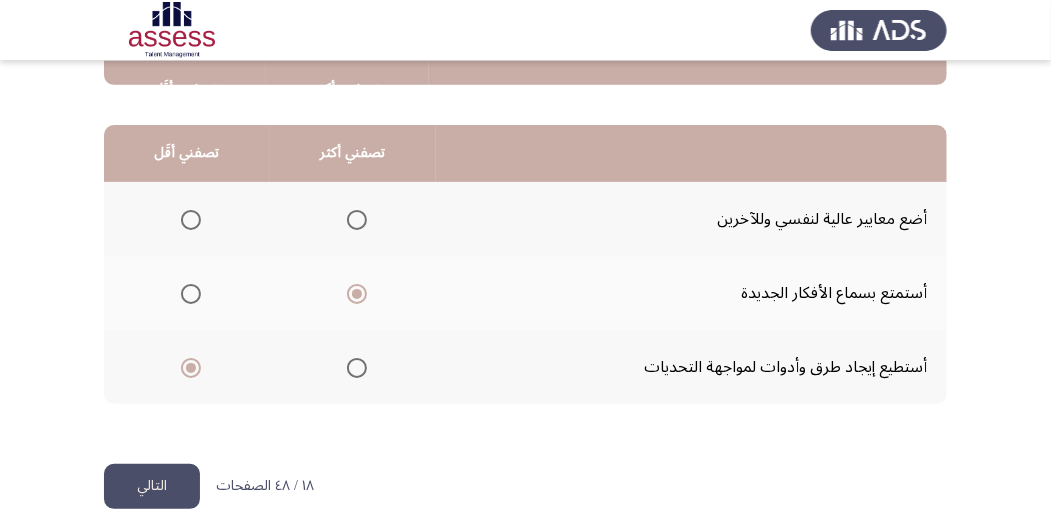 click on "التالي" 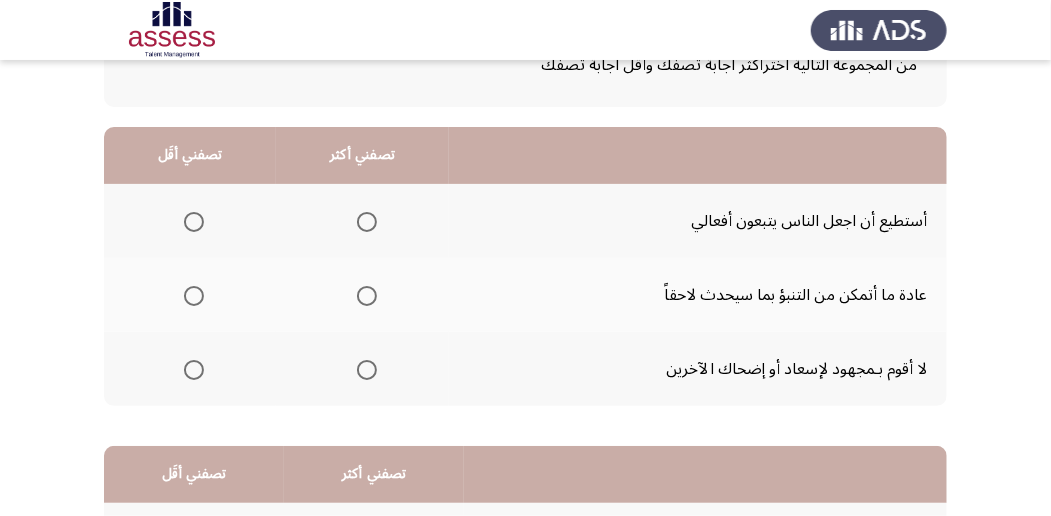scroll, scrollTop: 133, scrollLeft: 0, axis: vertical 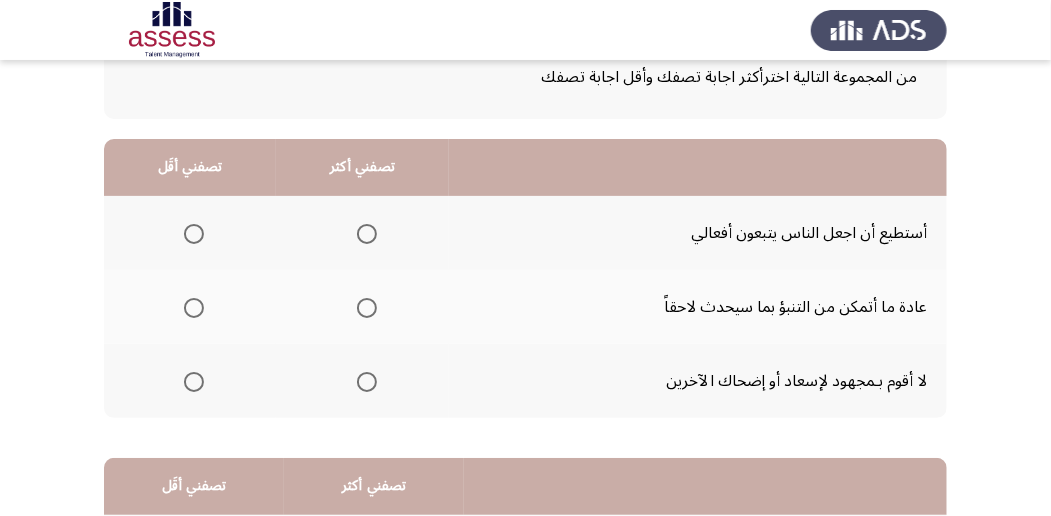 click at bounding box center [194, 234] 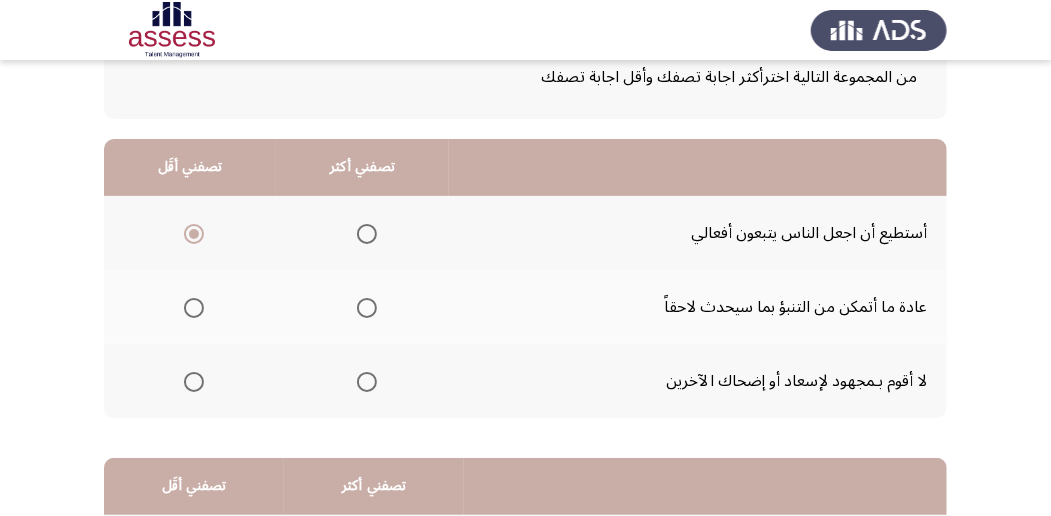 click at bounding box center [367, 308] 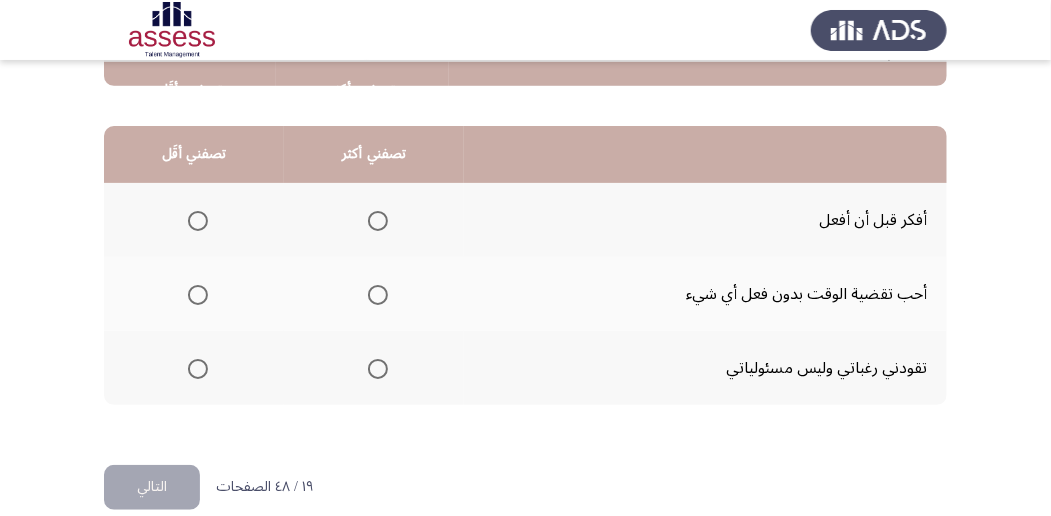 scroll, scrollTop: 466, scrollLeft: 0, axis: vertical 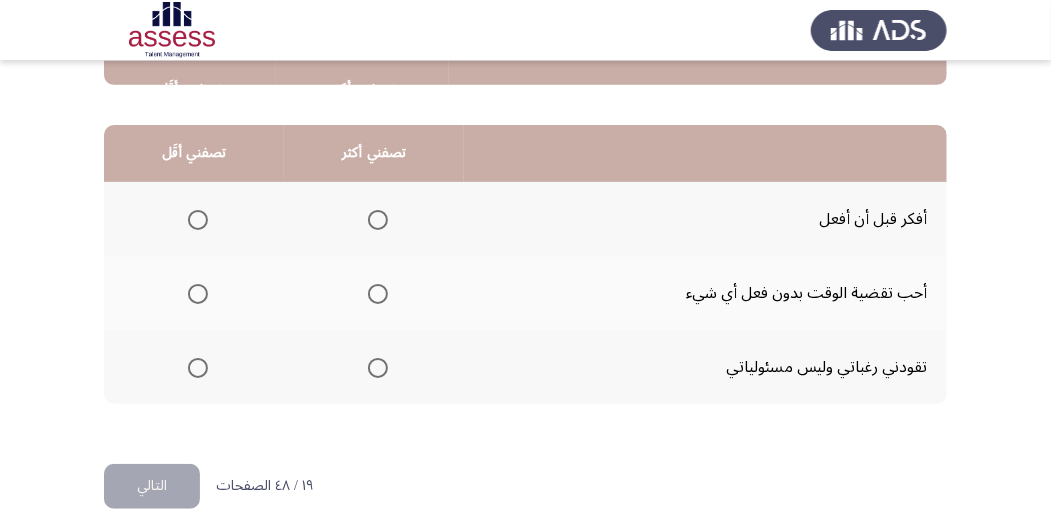click at bounding box center [378, 220] 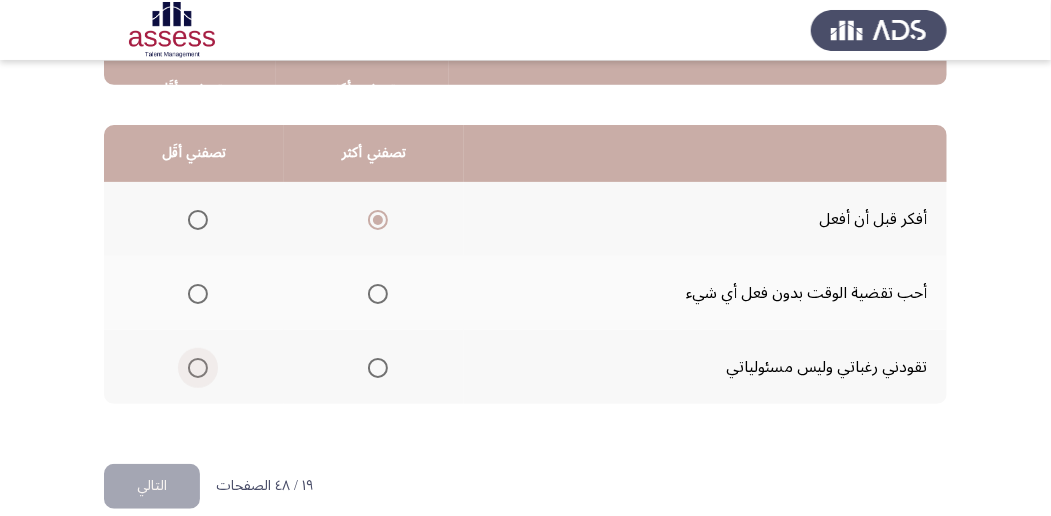 click at bounding box center (198, 368) 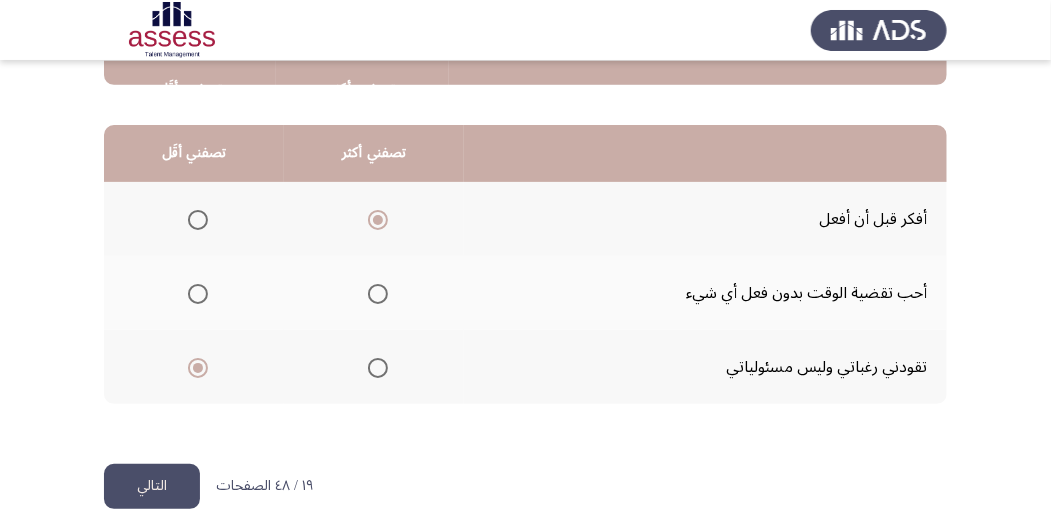 click on "التالي" 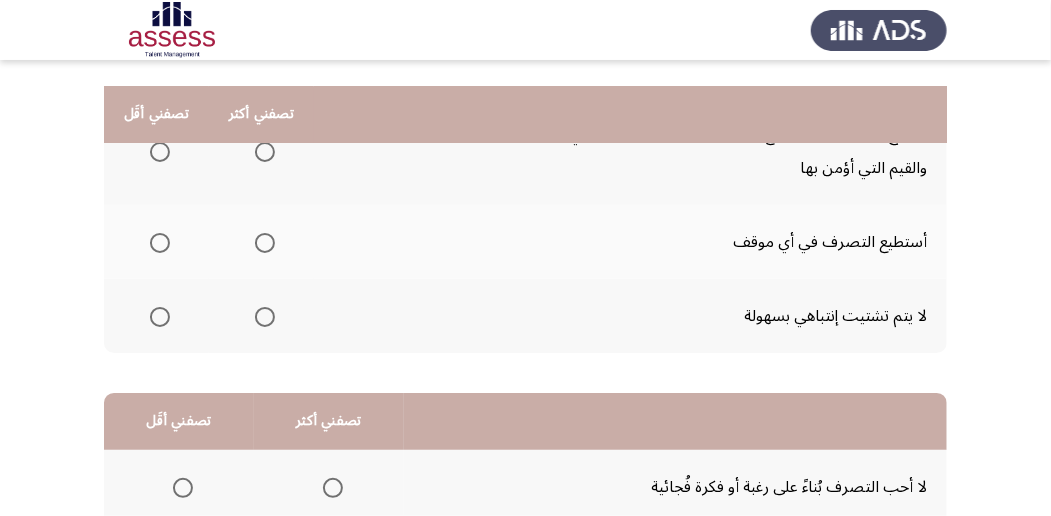 scroll, scrollTop: 200, scrollLeft: 0, axis: vertical 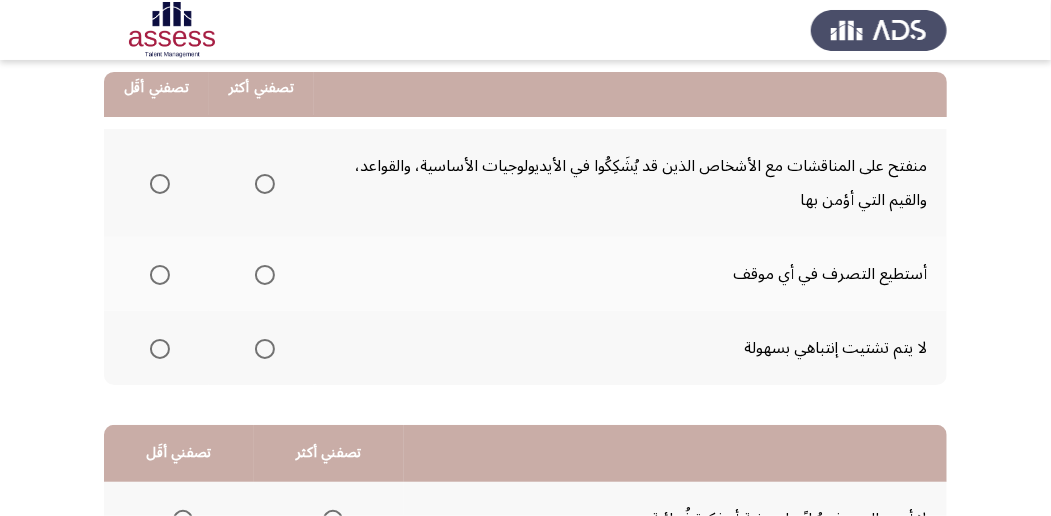 click at bounding box center (265, 275) 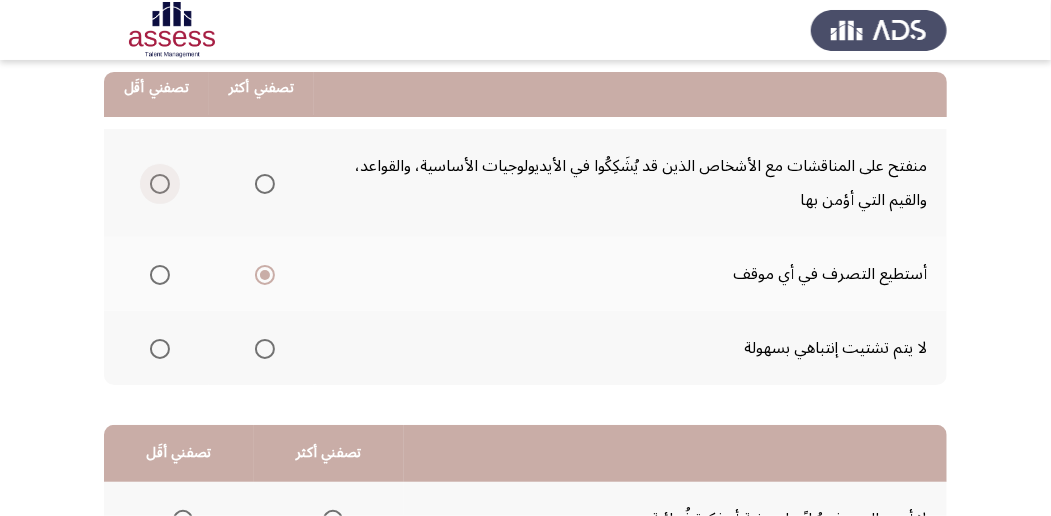 click at bounding box center [160, 184] 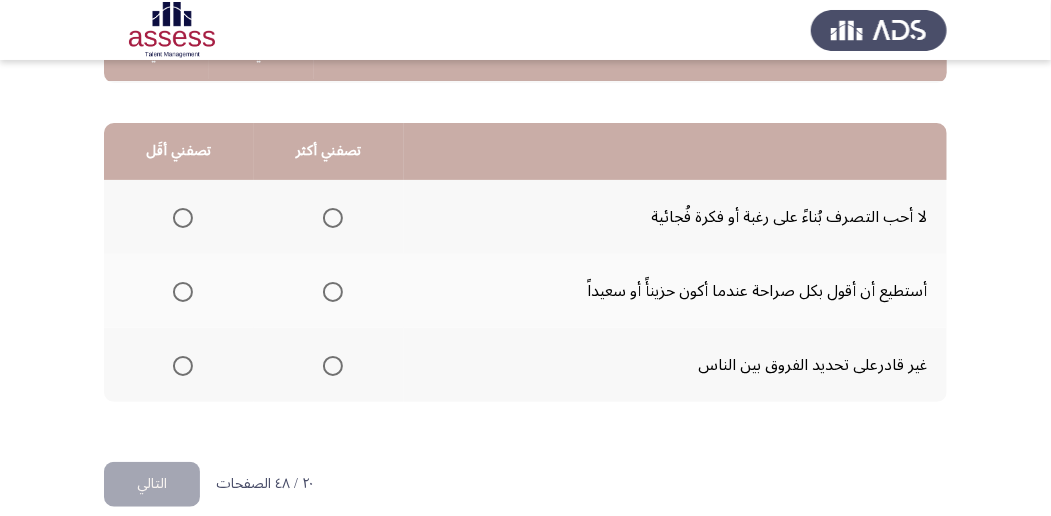 scroll, scrollTop: 528, scrollLeft: 0, axis: vertical 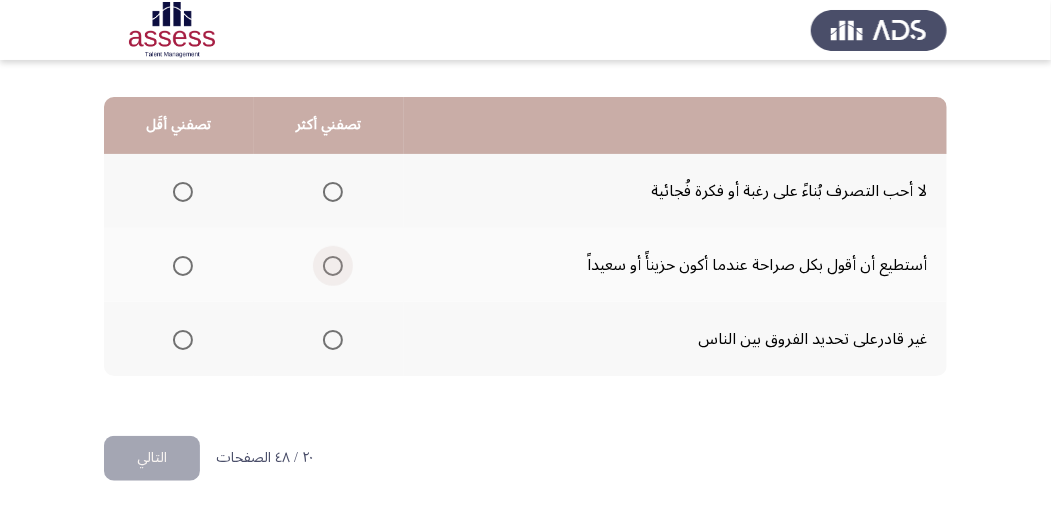 click at bounding box center [333, 266] 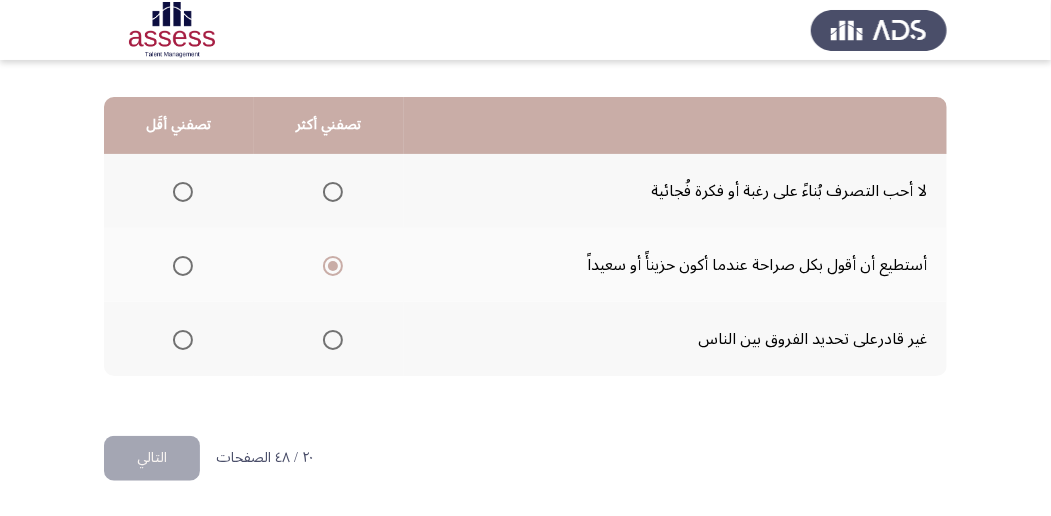 click at bounding box center (183, 340) 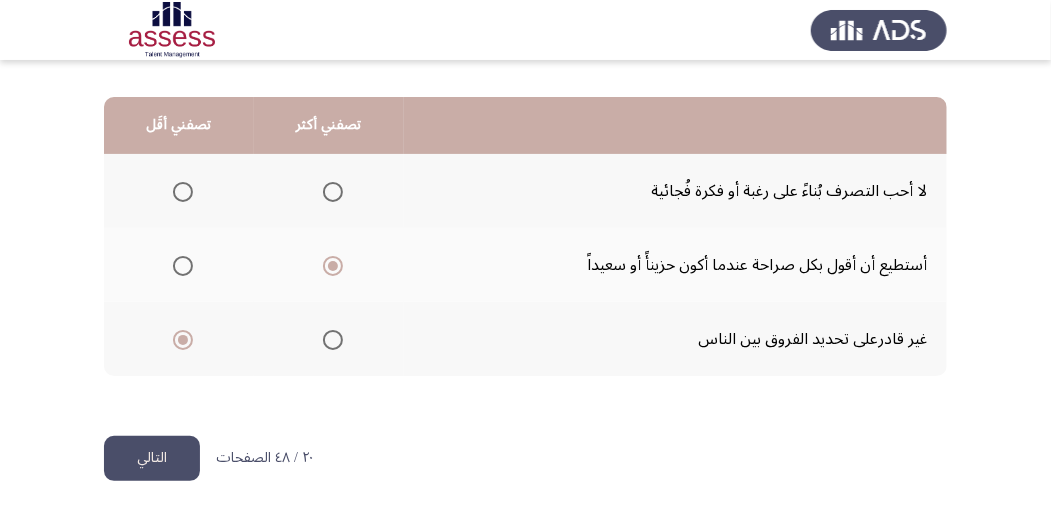click on "التالي" 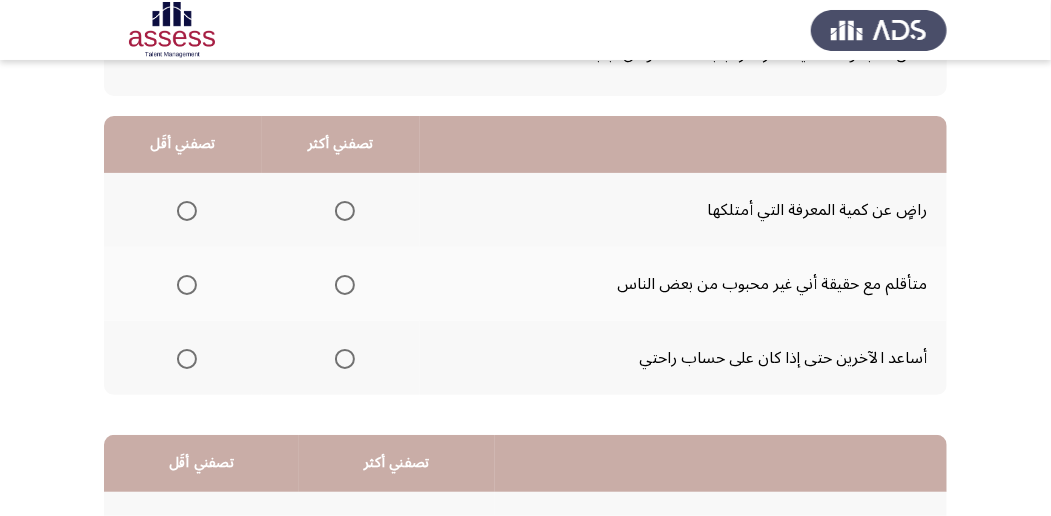 scroll, scrollTop: 200, scrollLeft: 0, axis: vertical 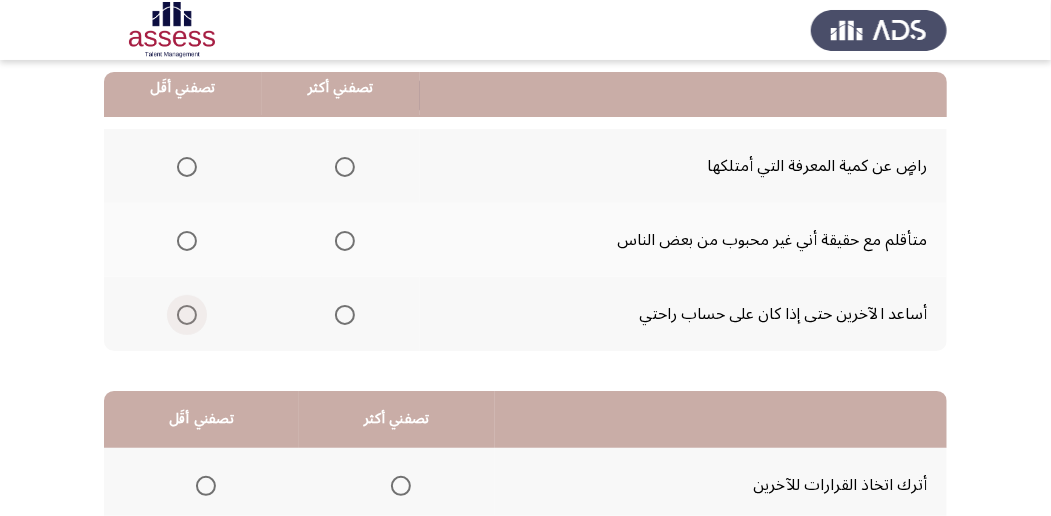 click at bounding box center (187, 315) 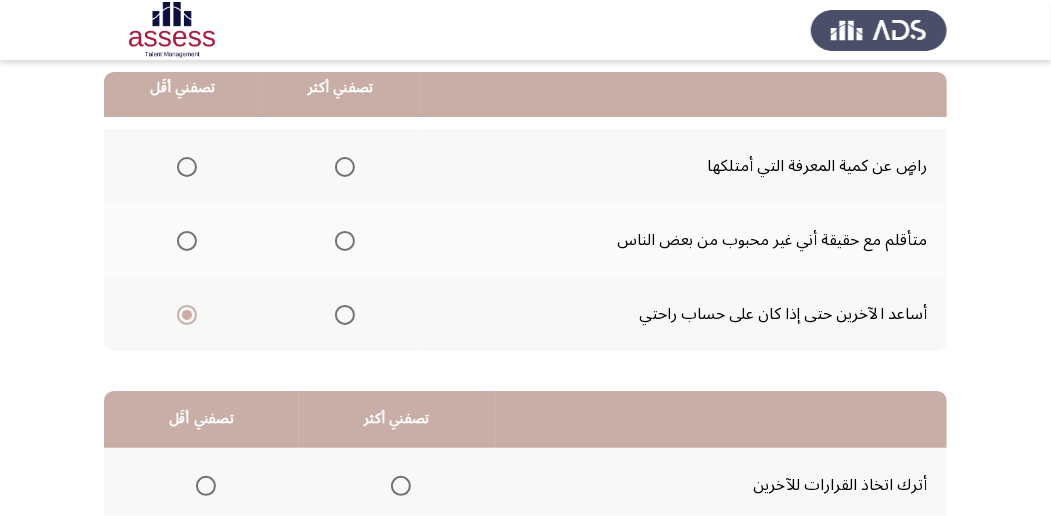 click at bounding box center [345, 167] 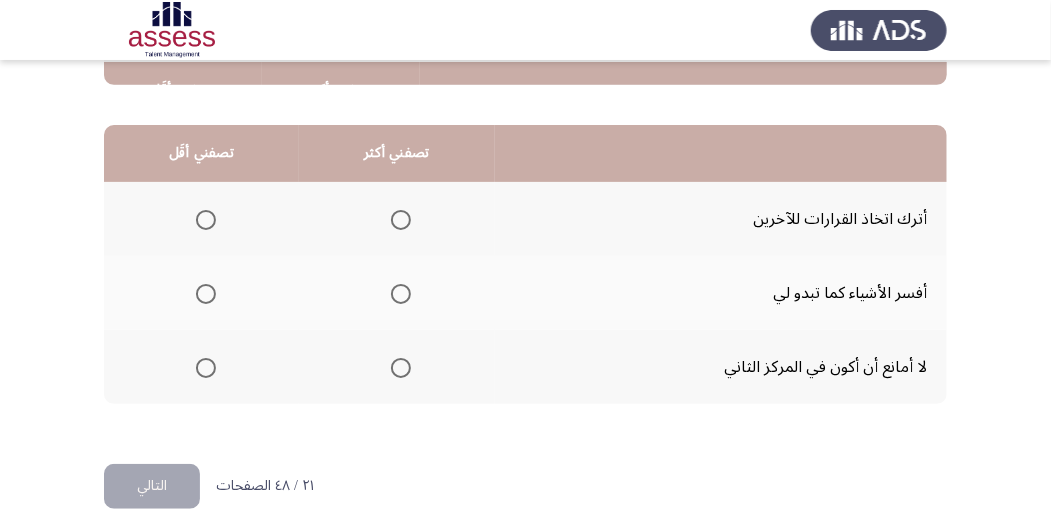 scroll, scrollTop: 494, scrollLeft: 0, axis: vertical 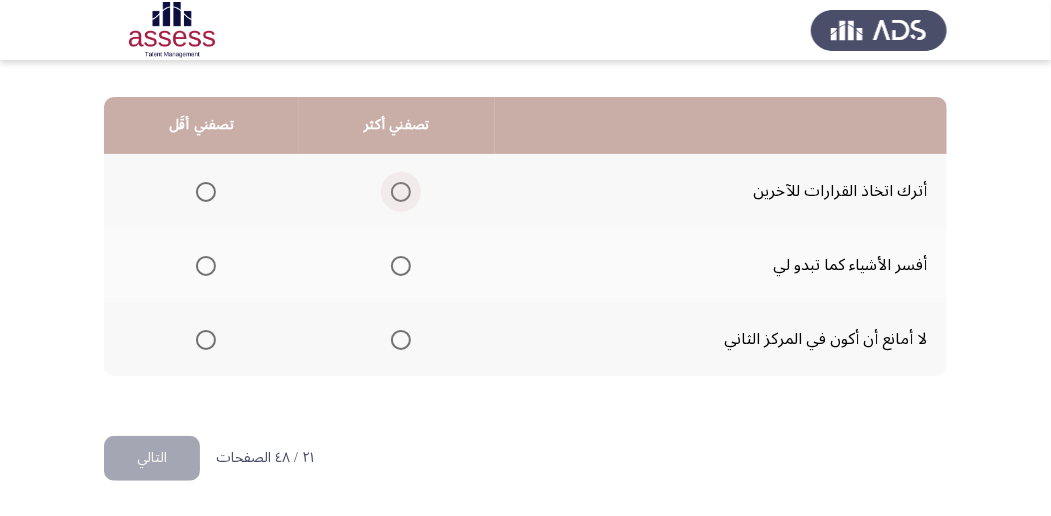 click at bounding box center (401, 192) 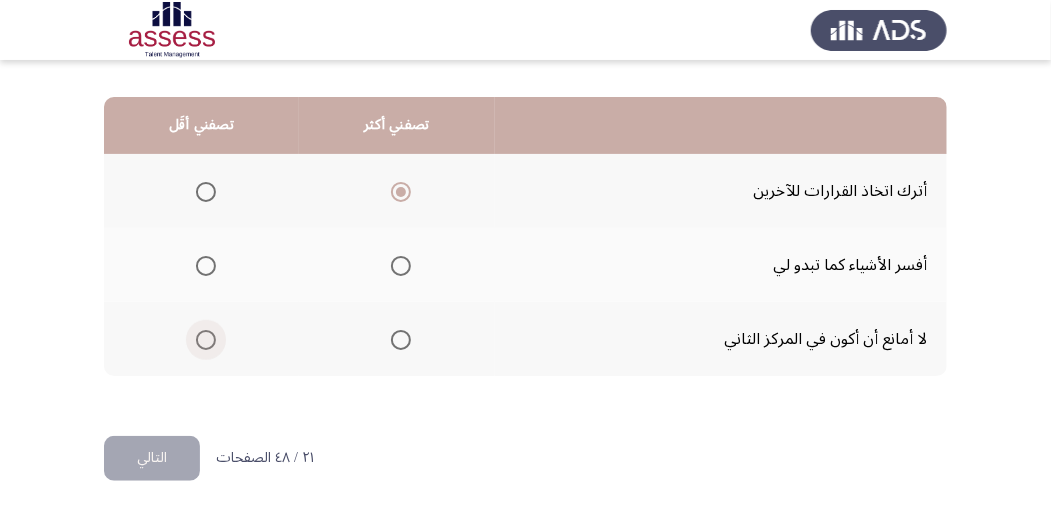 click at bounding box center [206, 340] 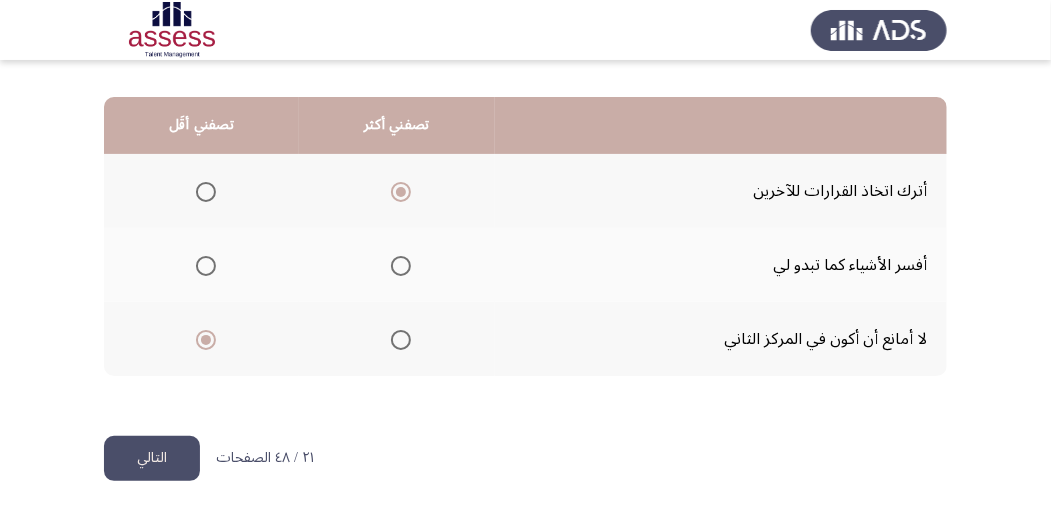 click on "التالي" 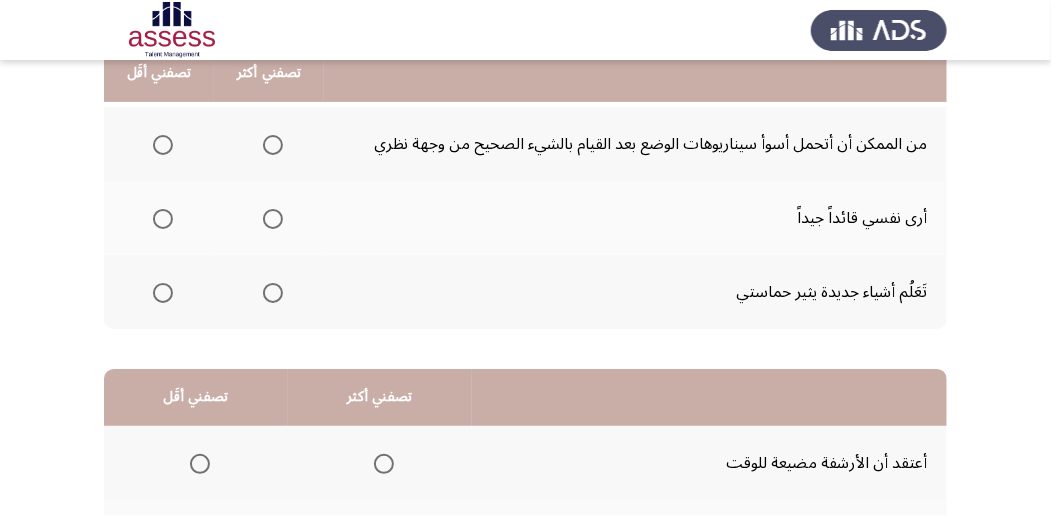 scroll, scrollTop: 200, scrollLeft: 0, axis: vertical 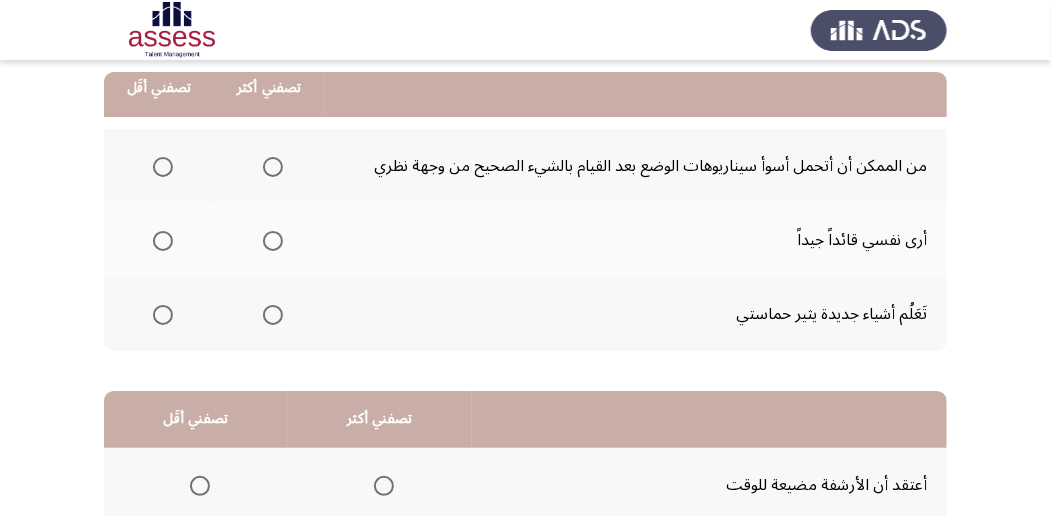 click 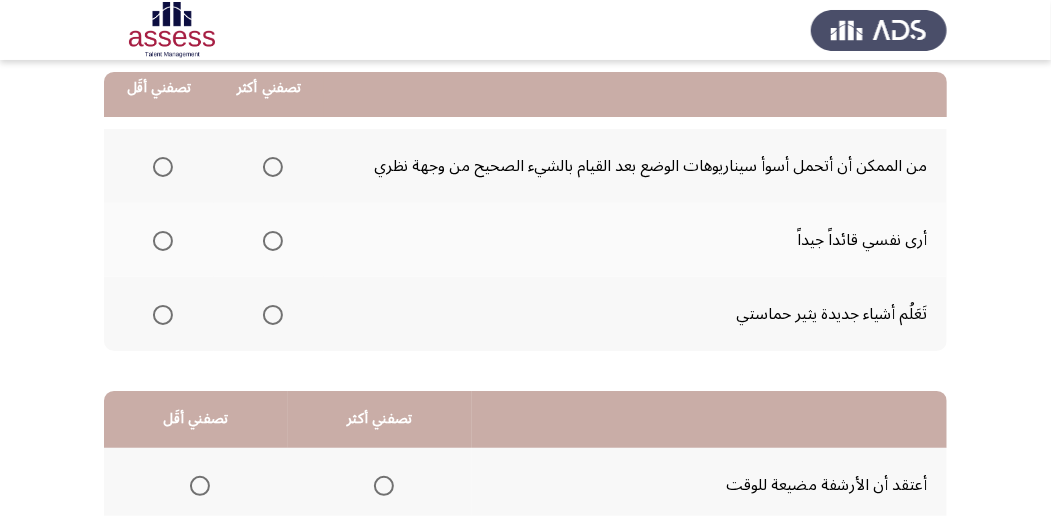 click at bounding box center (163, 167) 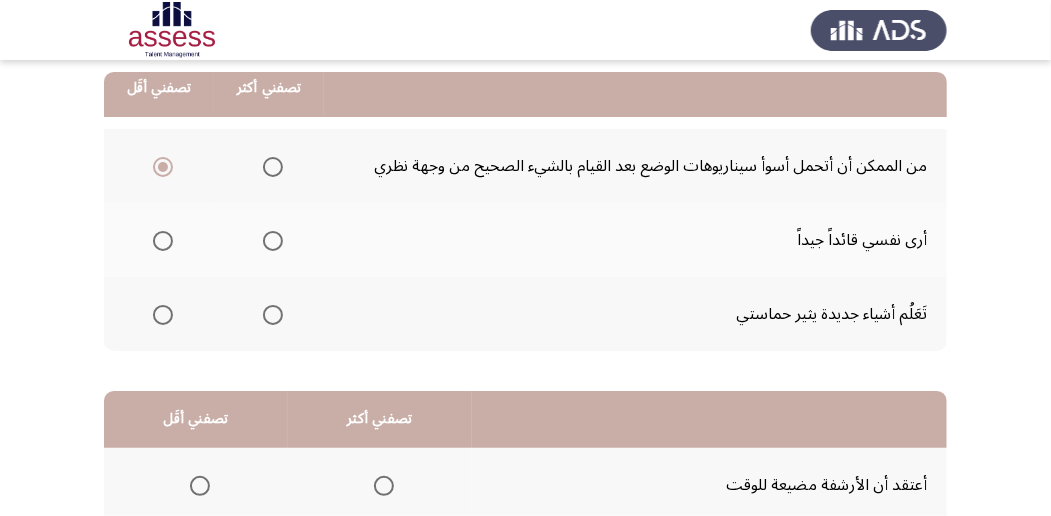 click at bounding box center (273, 315) 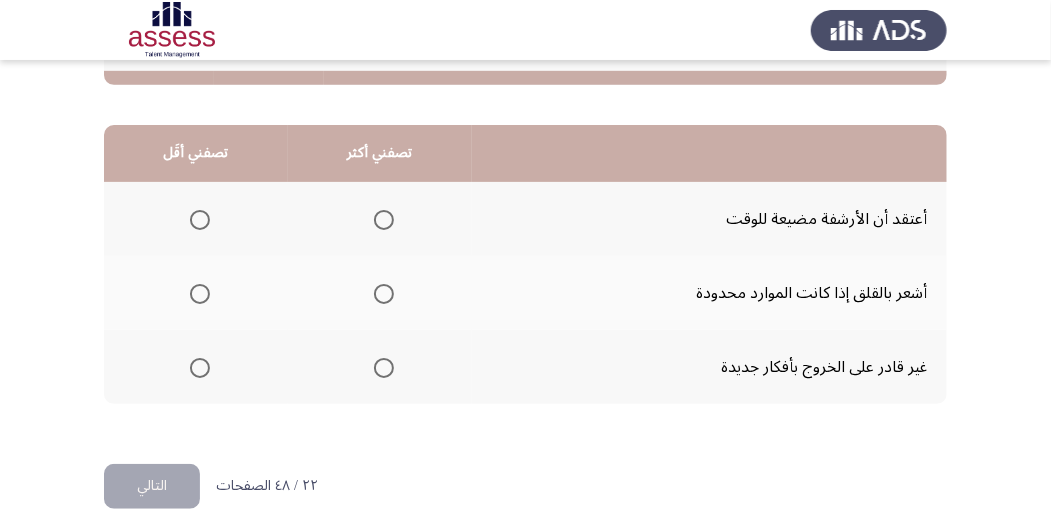 scroll, scrollTop: 494, scrollLeft: 0, axis: vertical 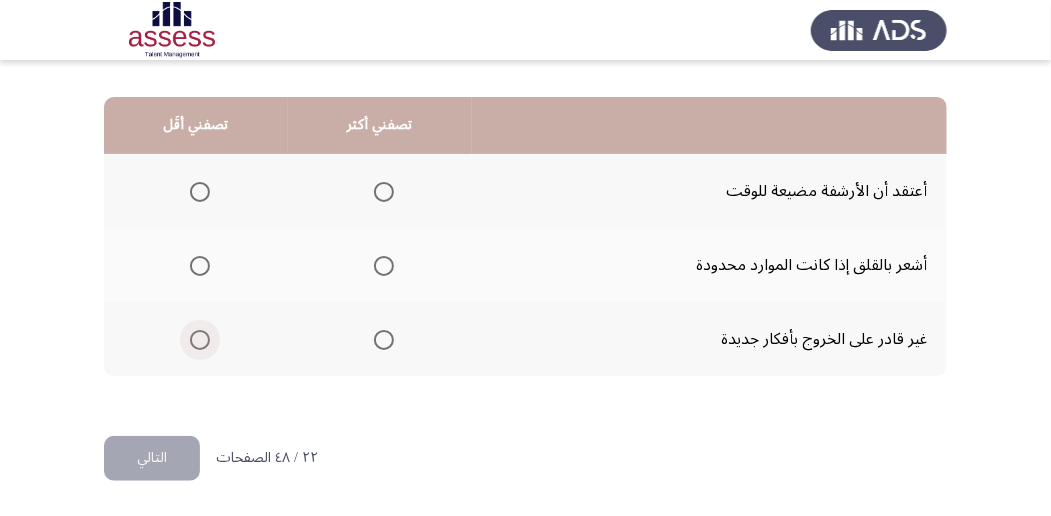 click at bounding box center (200, 340) 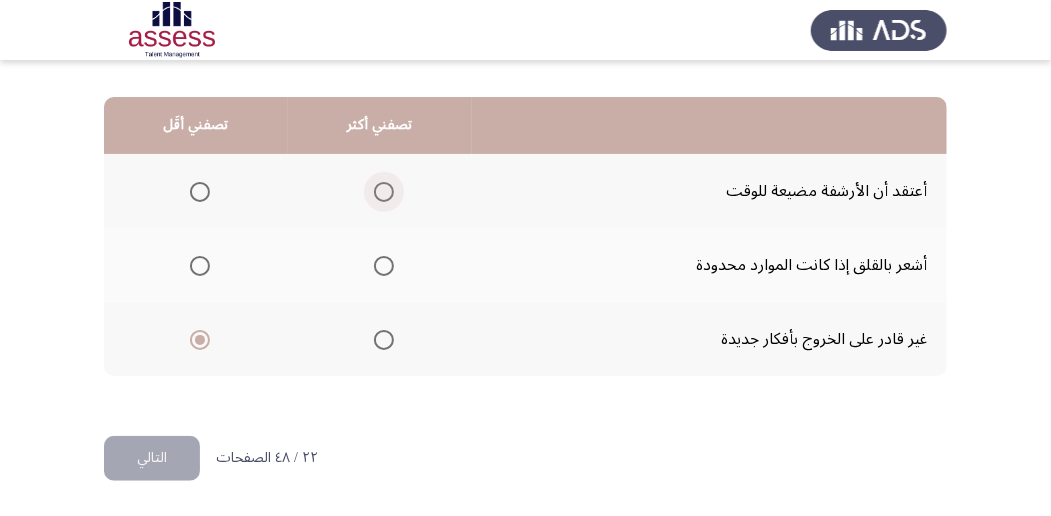 click at bounding box center [384, 192] 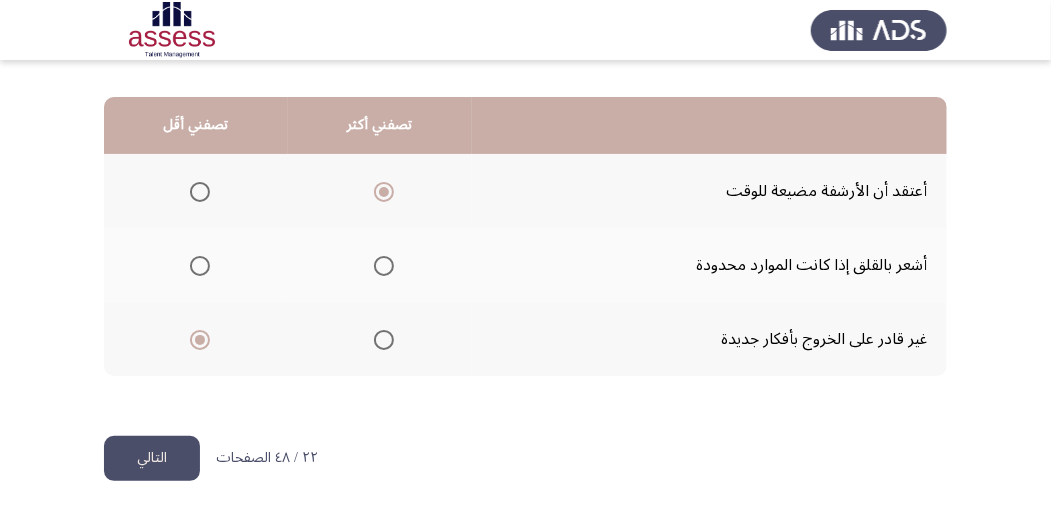 click on "التالي" 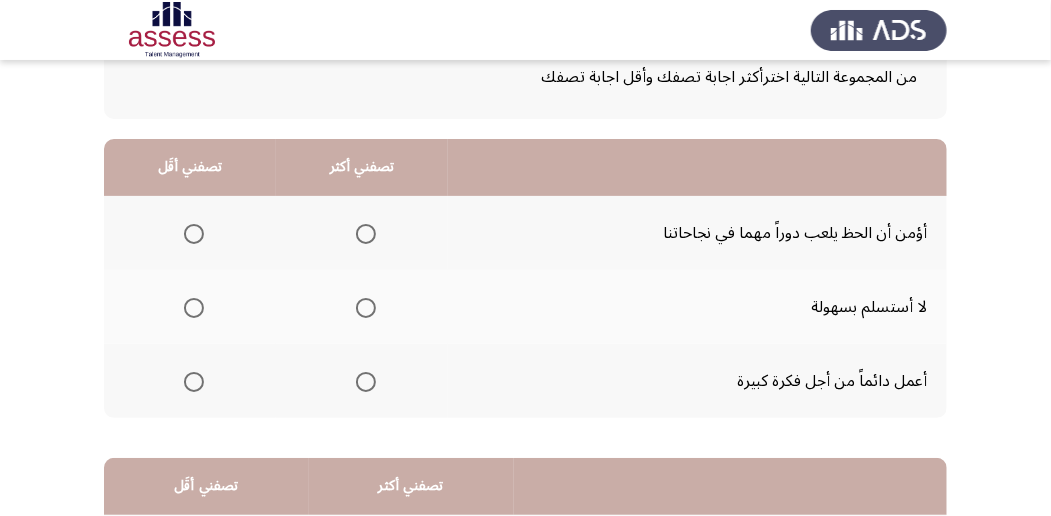 scroll, scrollTop: 200, scrollLeft: 0, axis: vertical 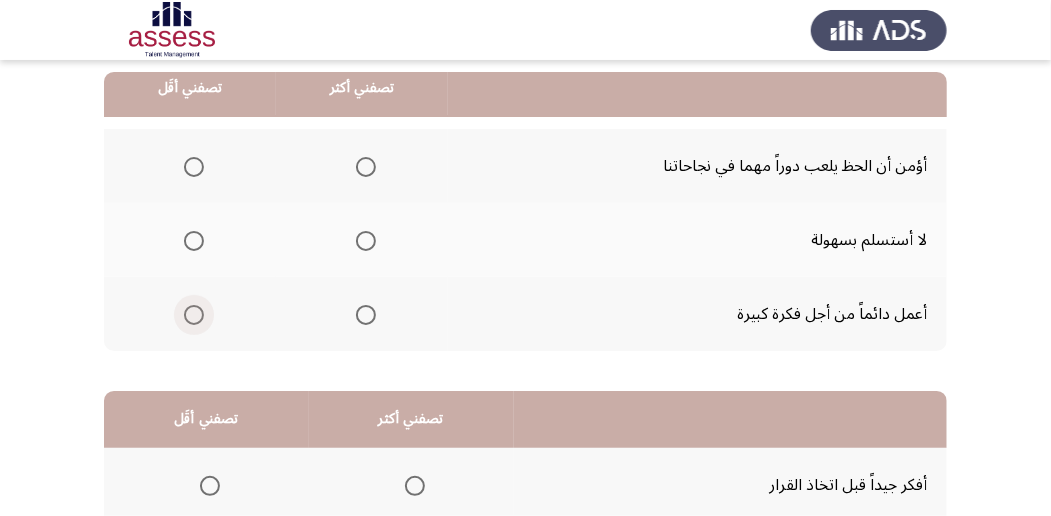 click at bounding box center (194, 315) 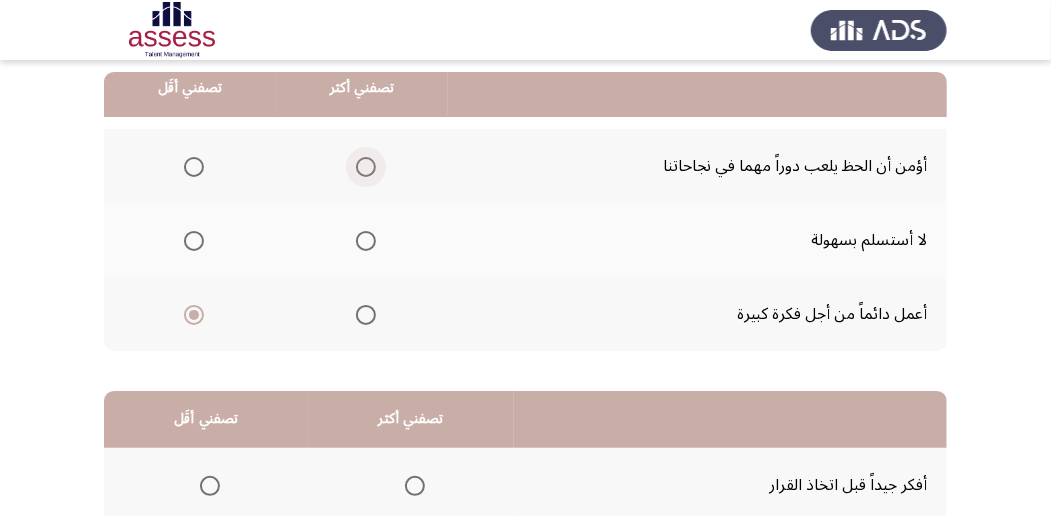 click at bounding box center (366, 167) 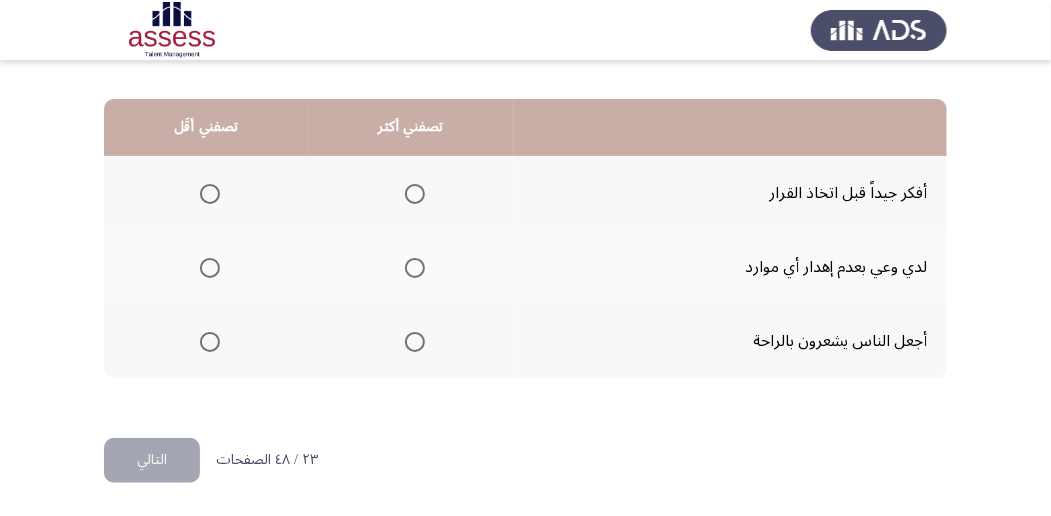 scroll, scrollTop: 494, scrollLeft: 0, axis: vertical 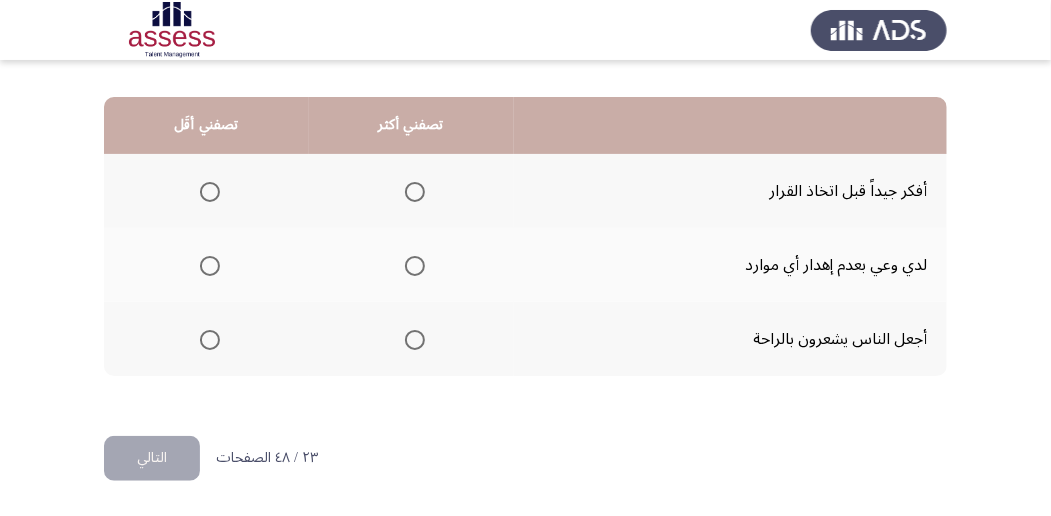 click at bounding box center (415, 192) 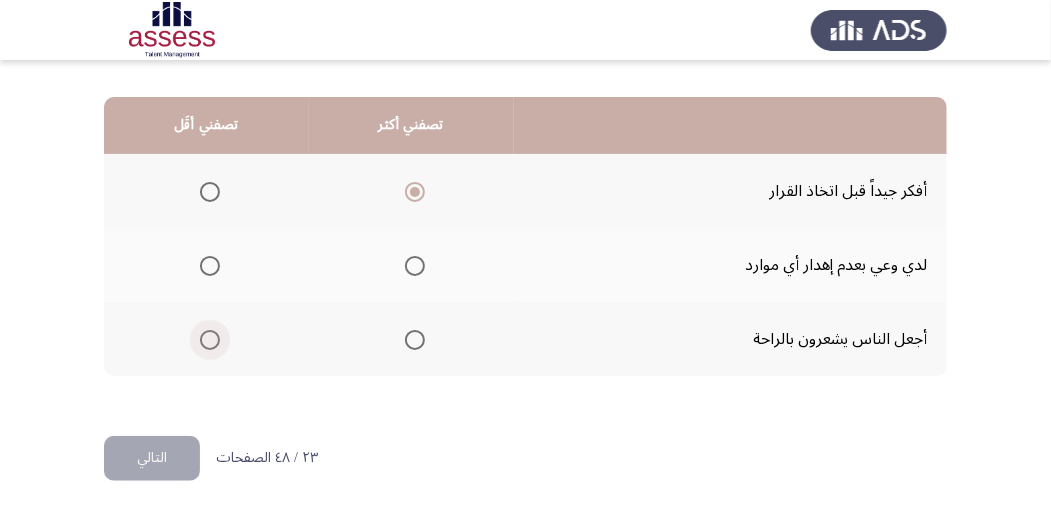 click at bounding box center [210, 340] 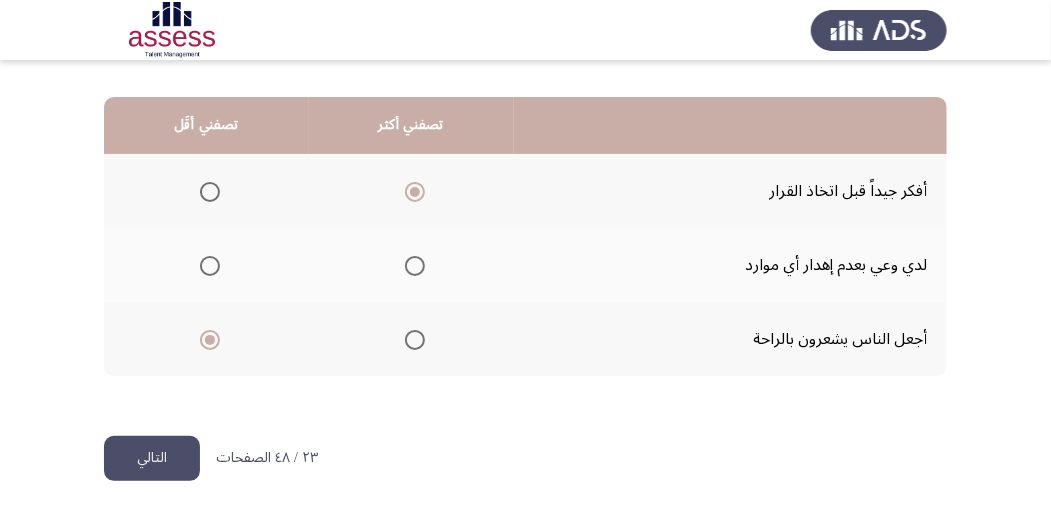 click on "التالي" 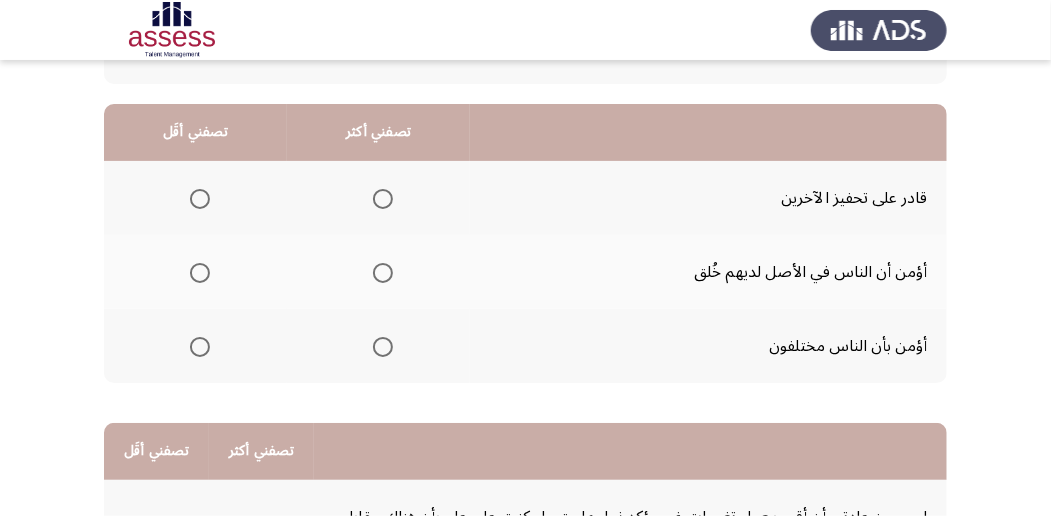 scroll, scrollTop: 200, scrollLeft: 0, axis: vertical 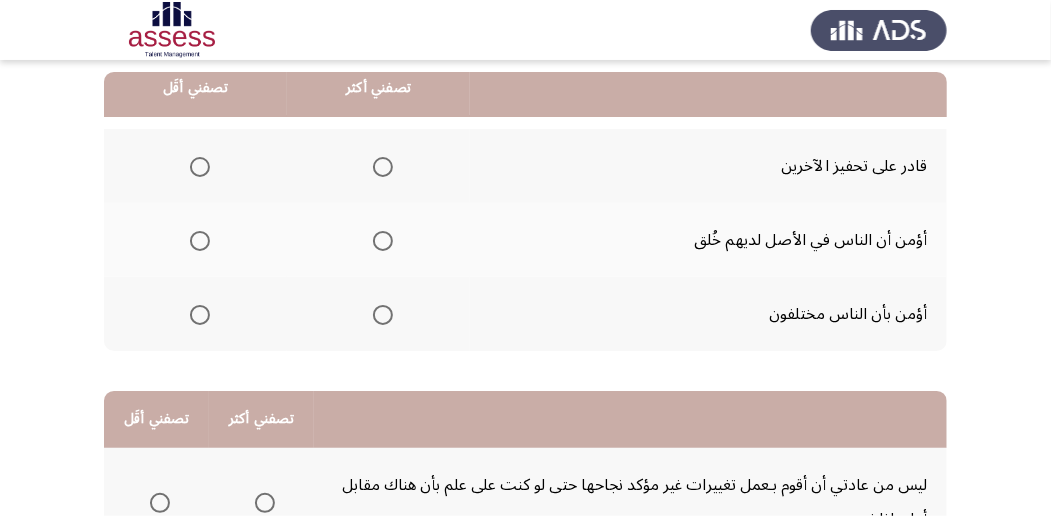 click at bounding box center (383, 167) 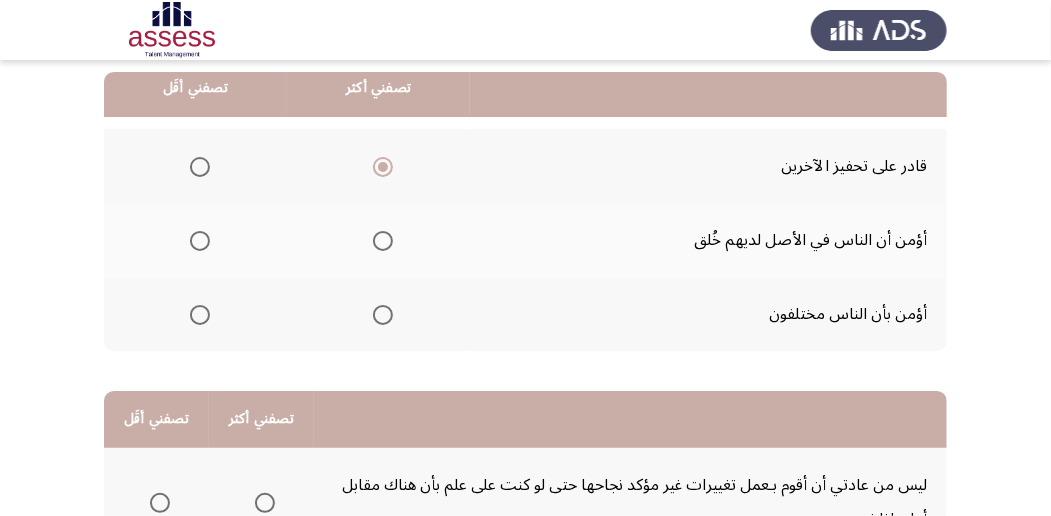 click at bounding box center (200, 241) 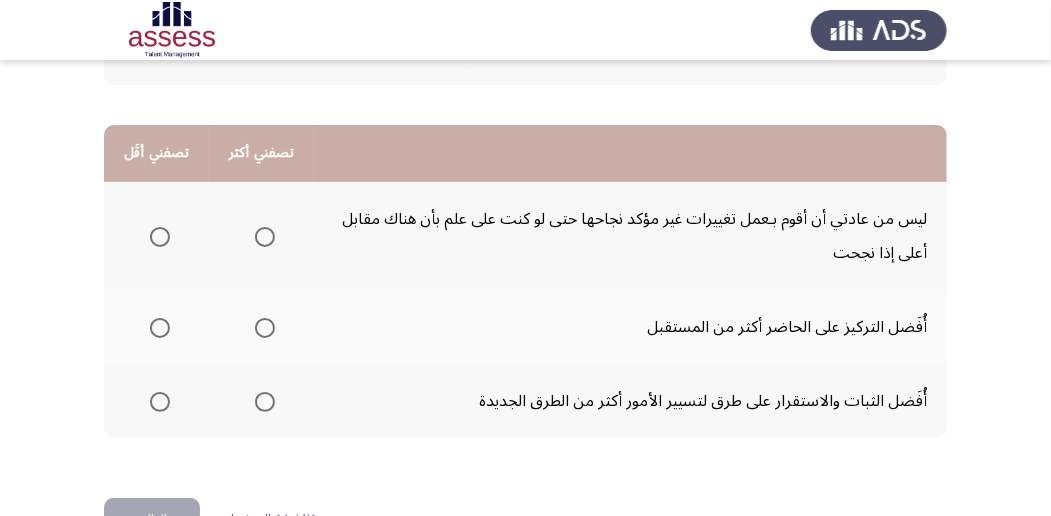scroll, scrollTop: 528, scrollLeft: 0, axis: vertical 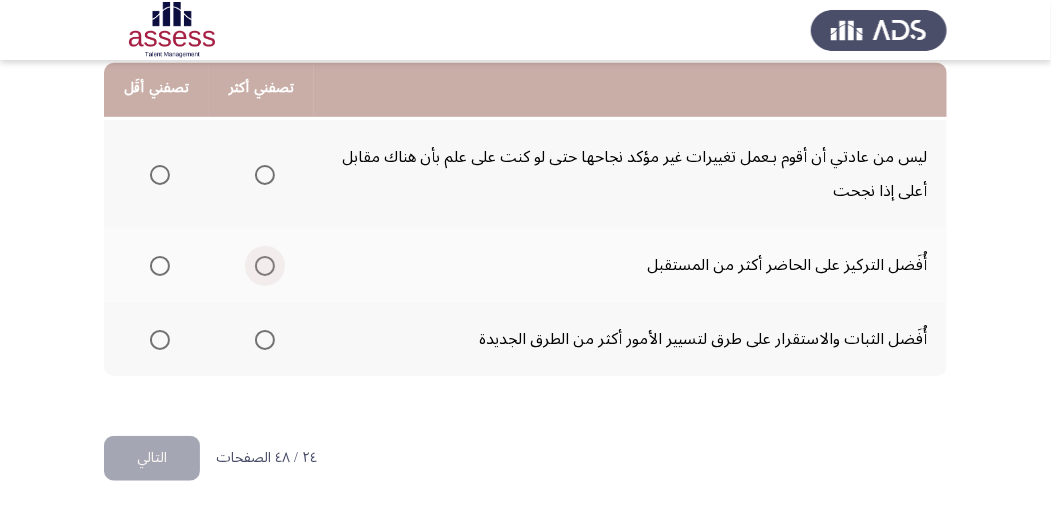 click at bounding box center (265, 266) 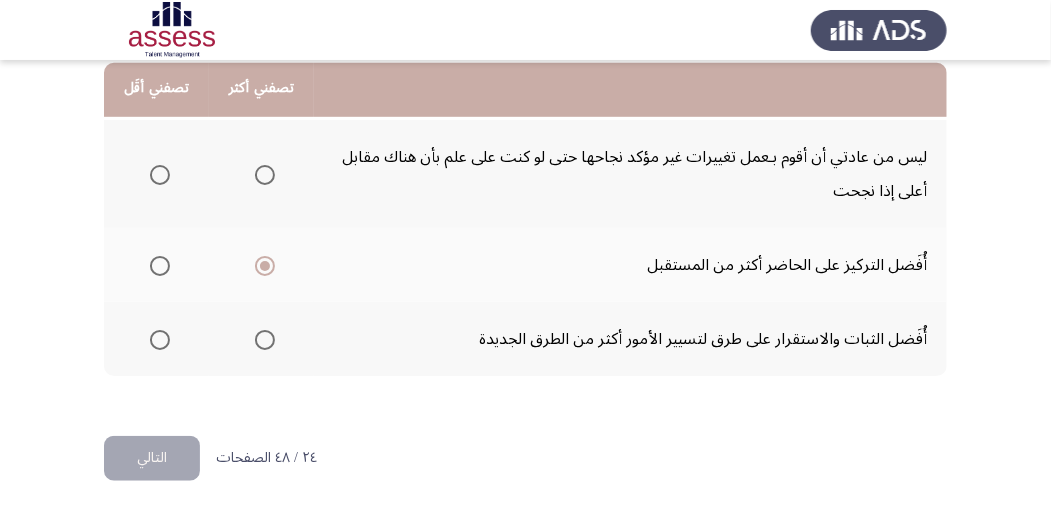 click at bounding box center (160, 340) 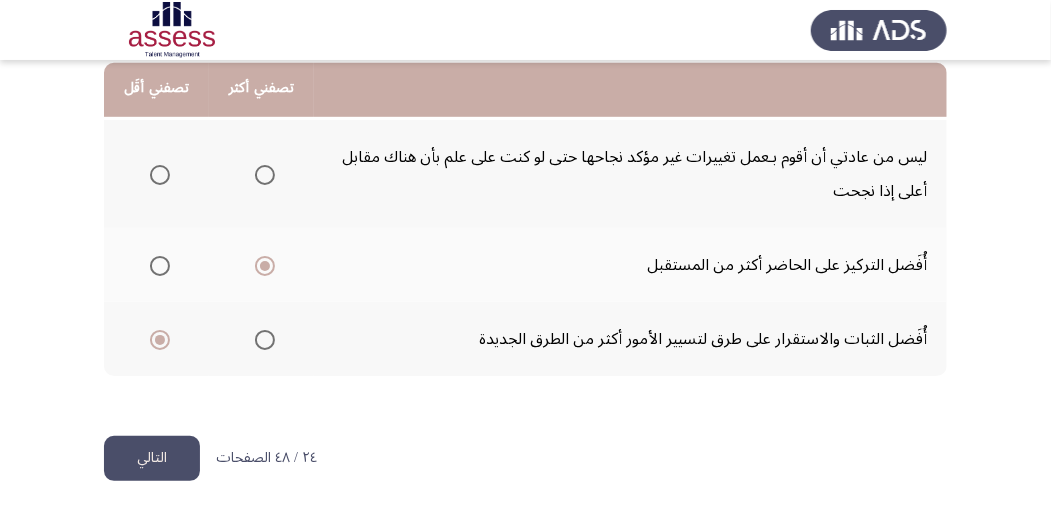 click on "التالي" 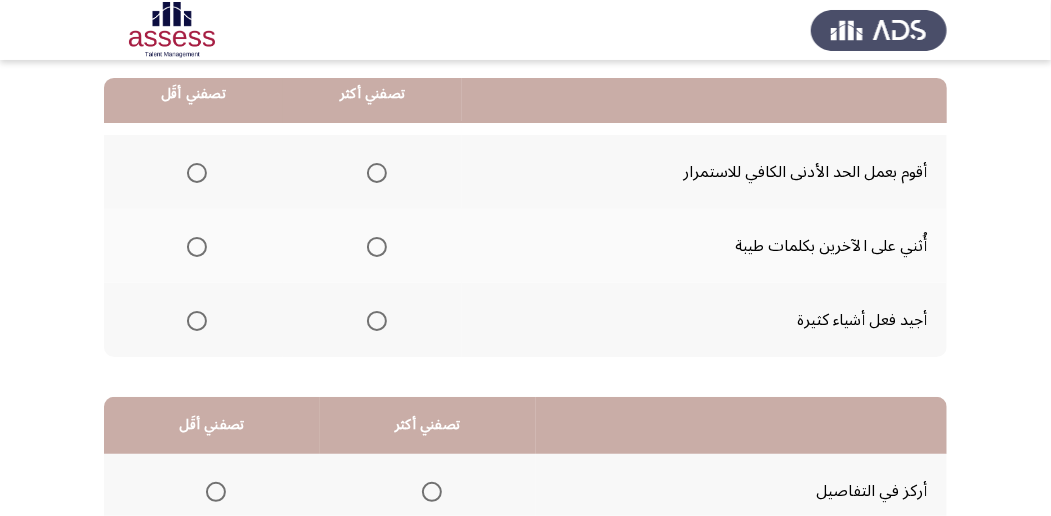 scroll, scrollTop: 200, scrollLeft: 0, axis: vertical 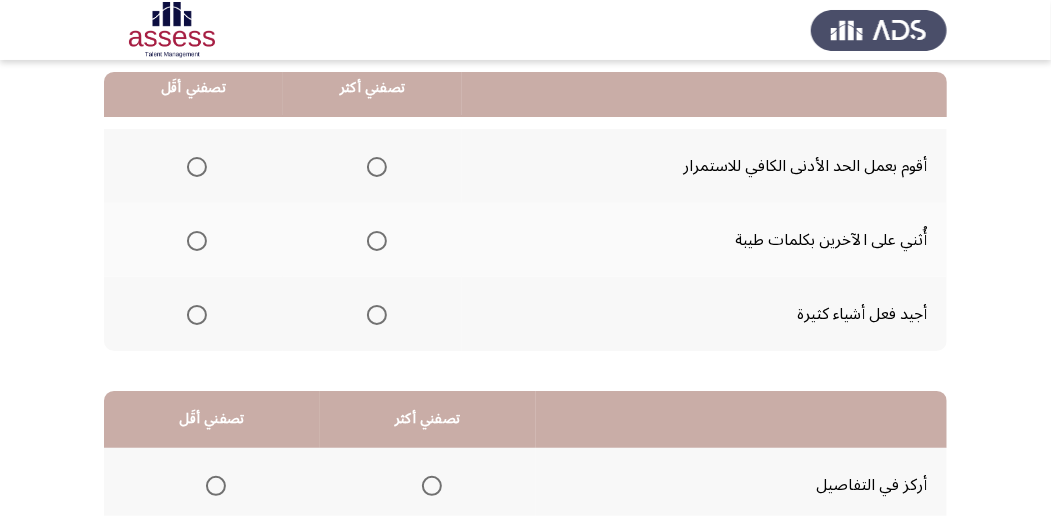 click at bounding box center [377, 241] 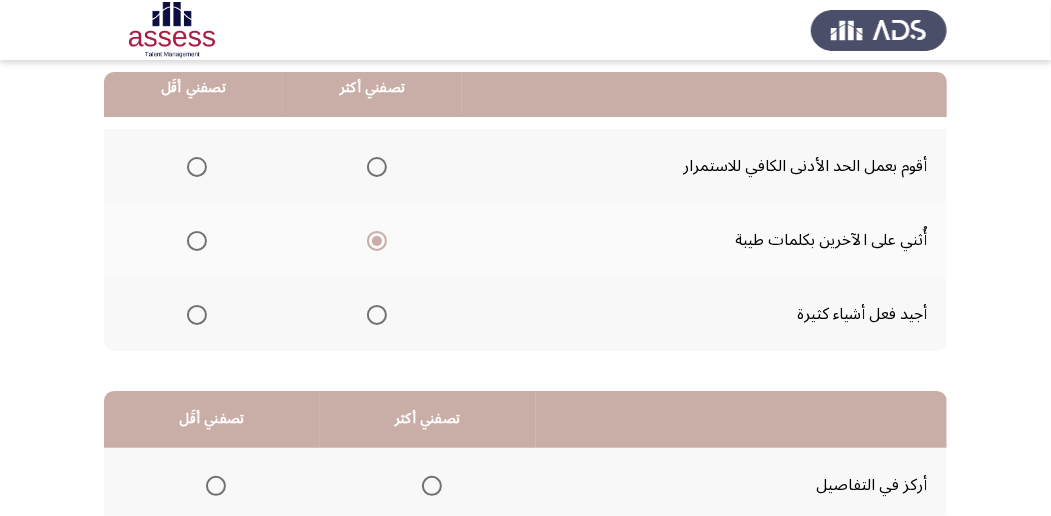 click at bounding box center [197, 315] 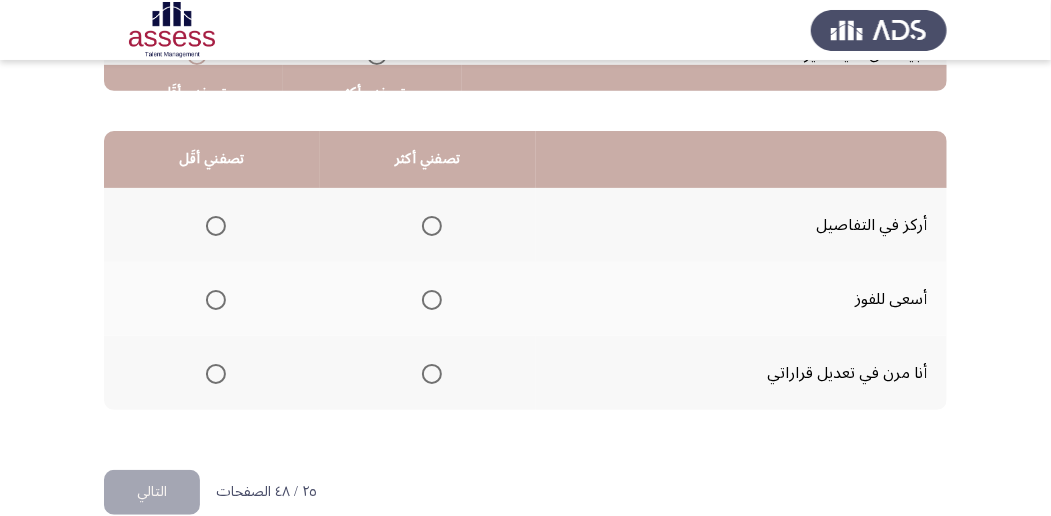scroll, scrollTop: 466, scrollLeft: 0, axis: vertical 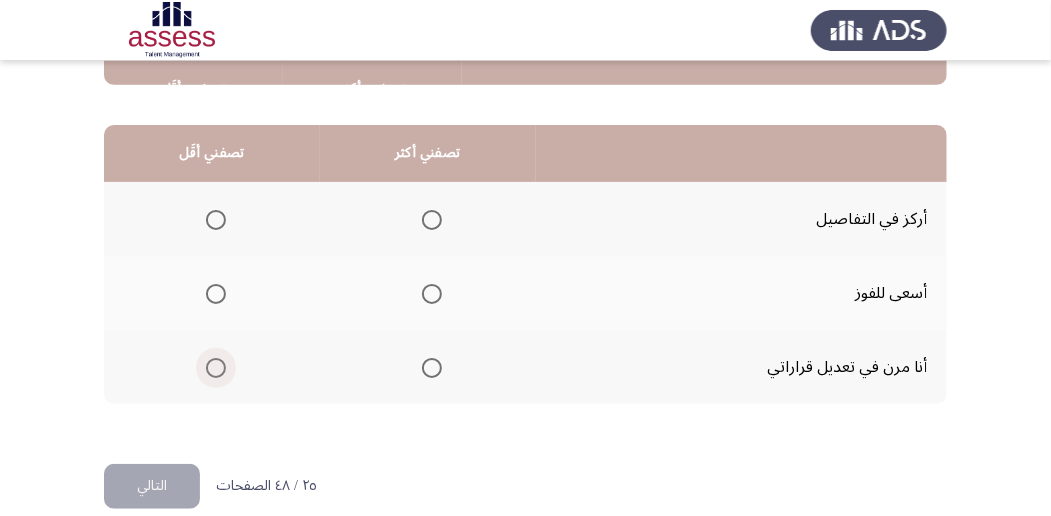 click at bounding box center [216, 368] 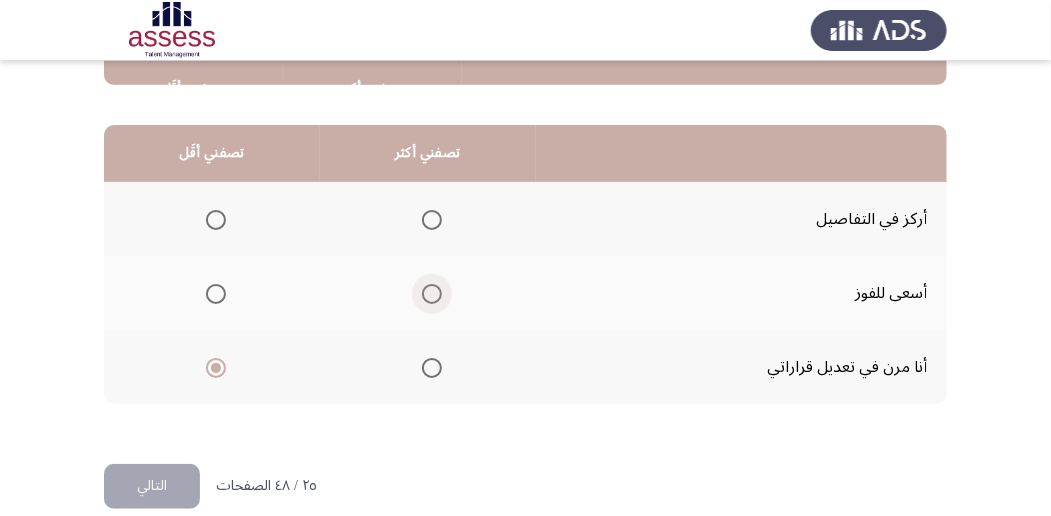 click at bounding box center (432, 294) 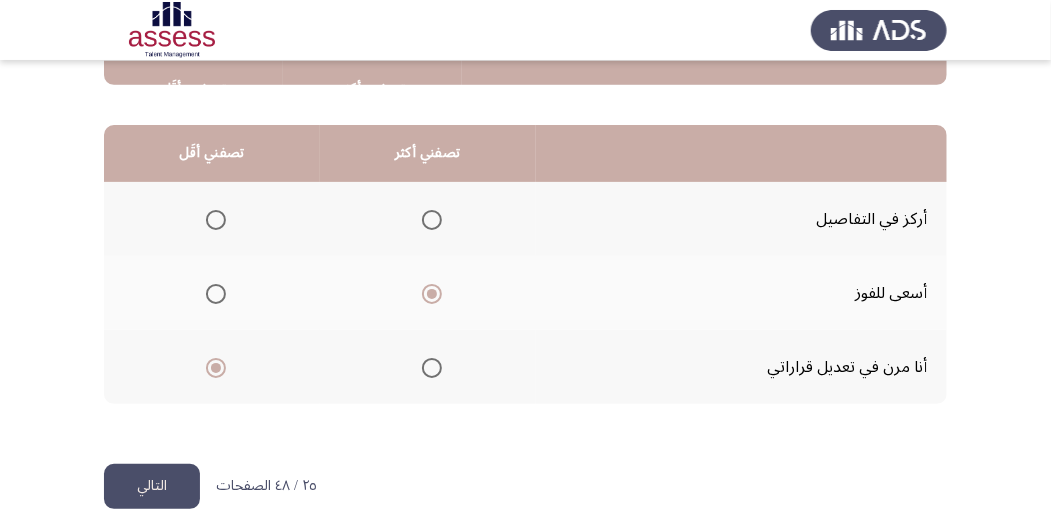 click on "التالي" 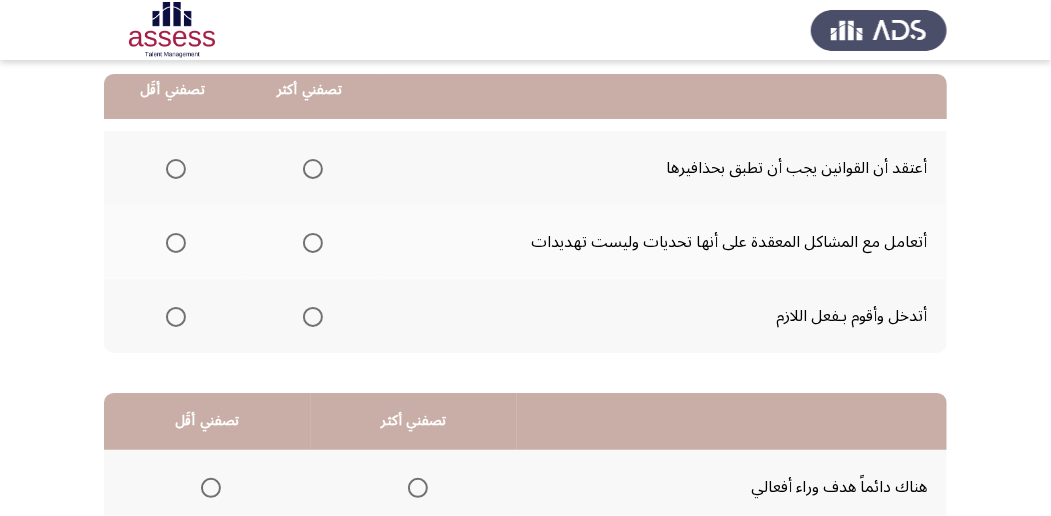 scroll, scrollTop: 200, scrollLeft: 0, axis: vertical 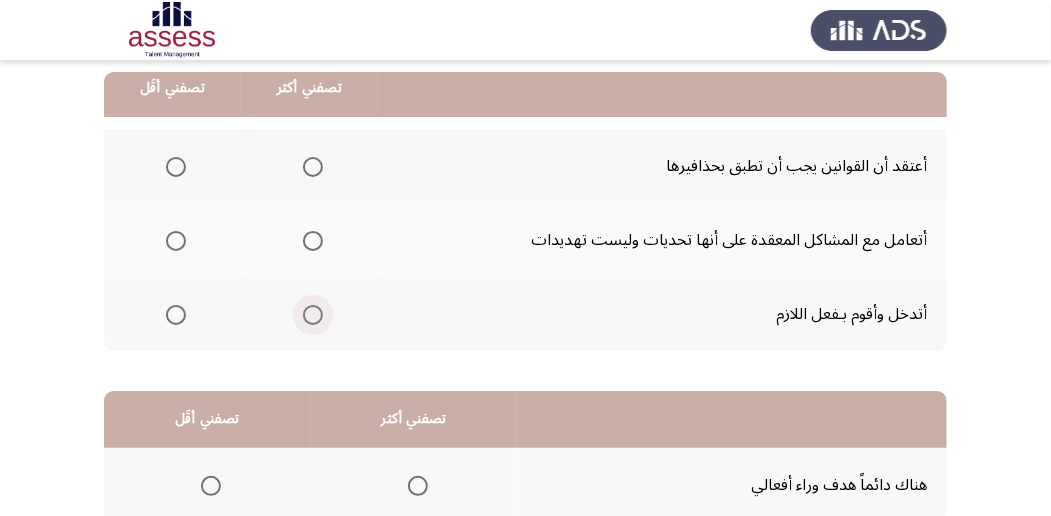 click at bounding box center [313, 315] 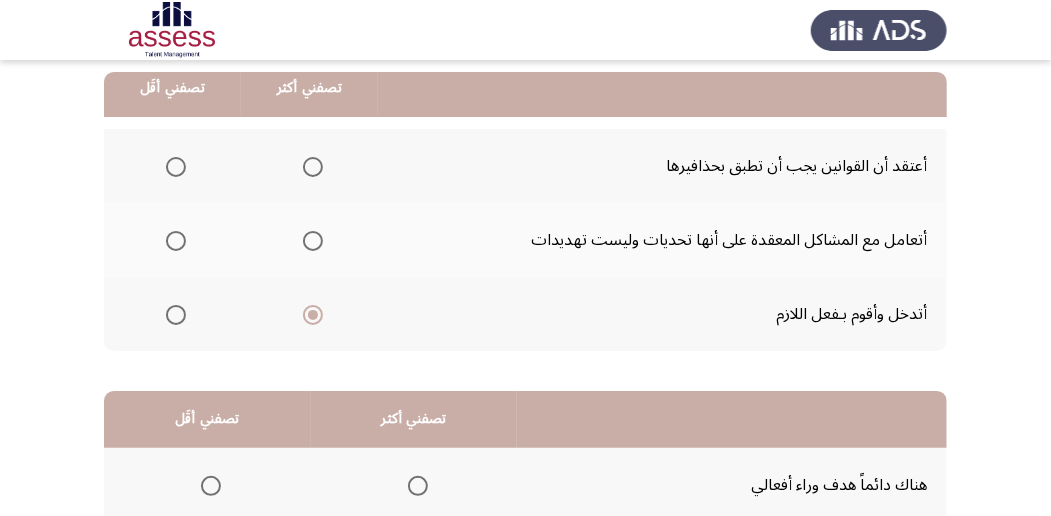 click at bounding box center [176, 241] 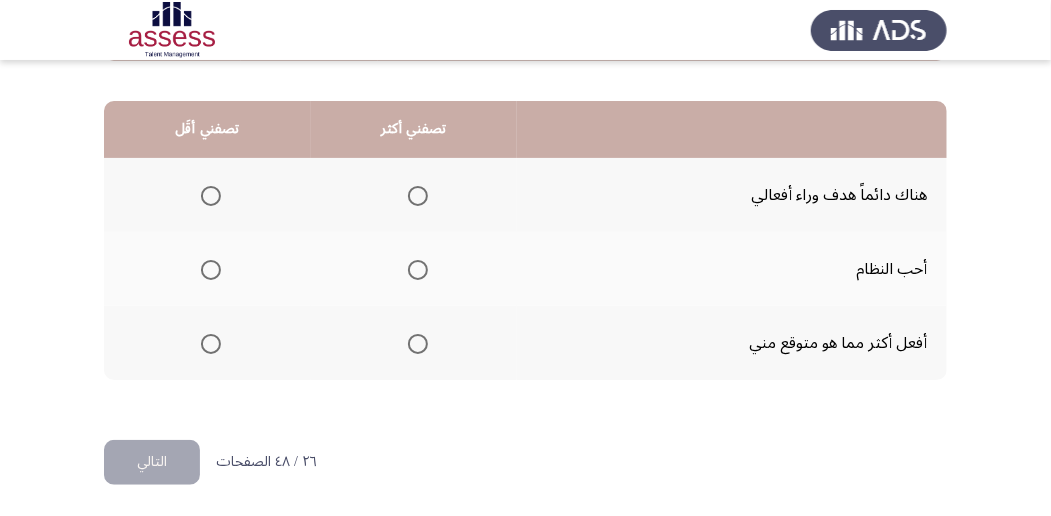 scroll, scrollTop: 494, scrollLeft: 0, axis: vertical 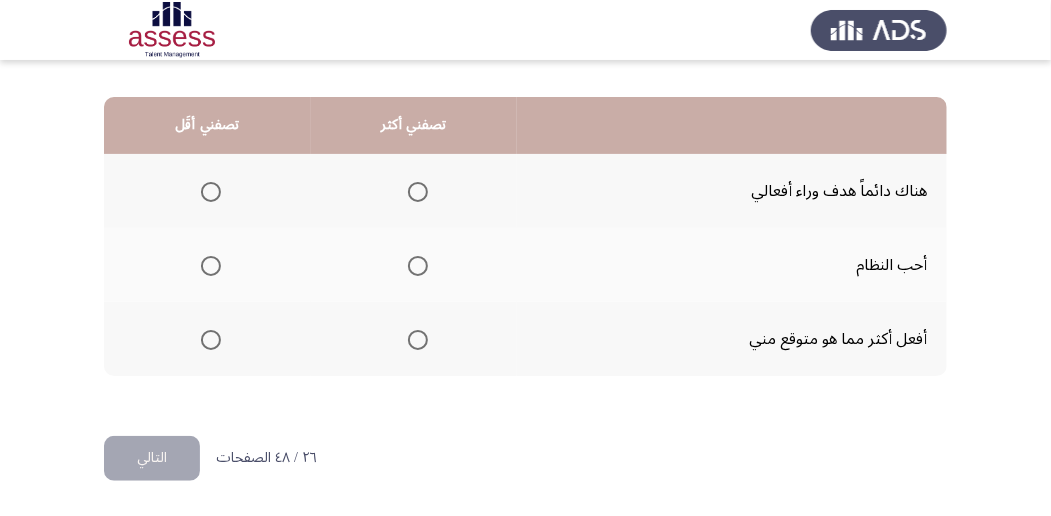 click at bounding box center (418, 192) 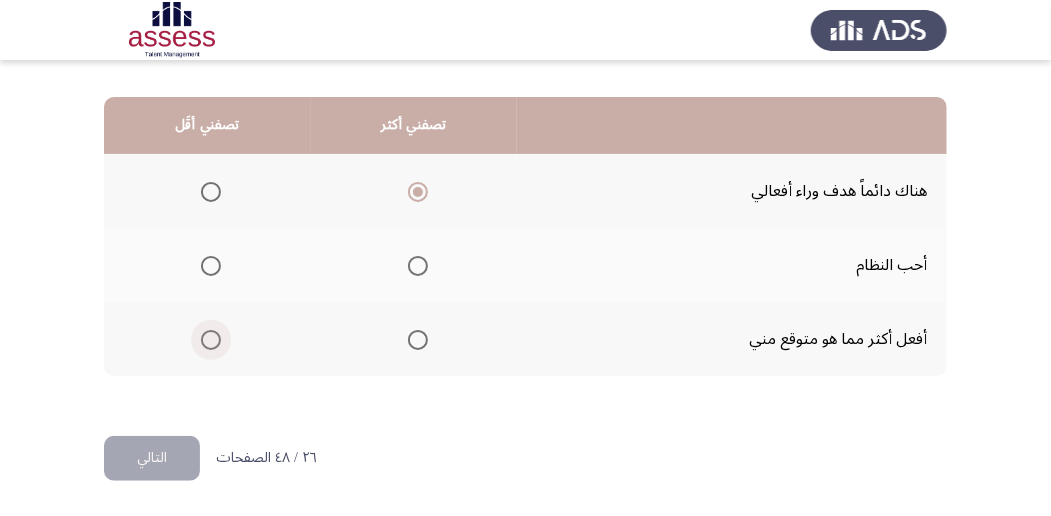 click at bounding box center [211, 340] 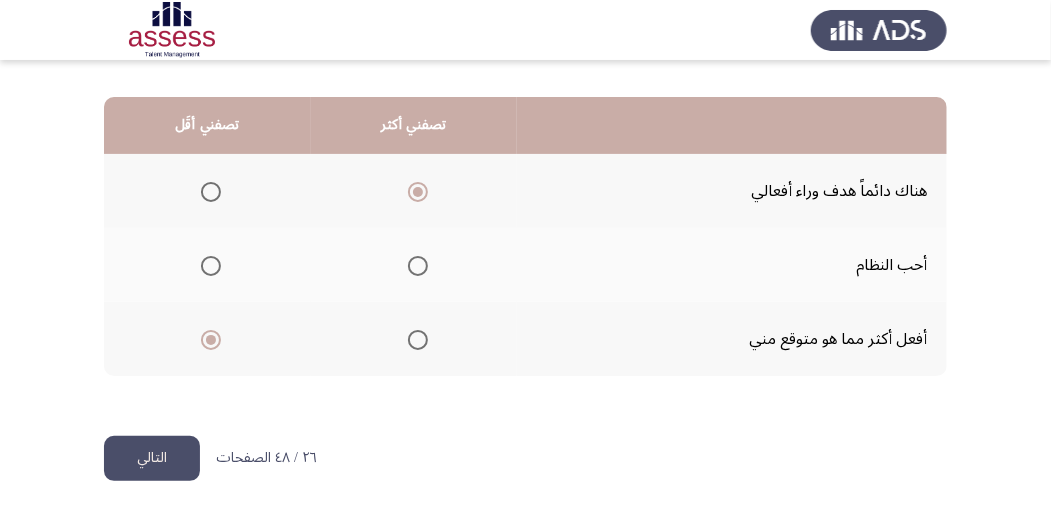 click on "التالي" 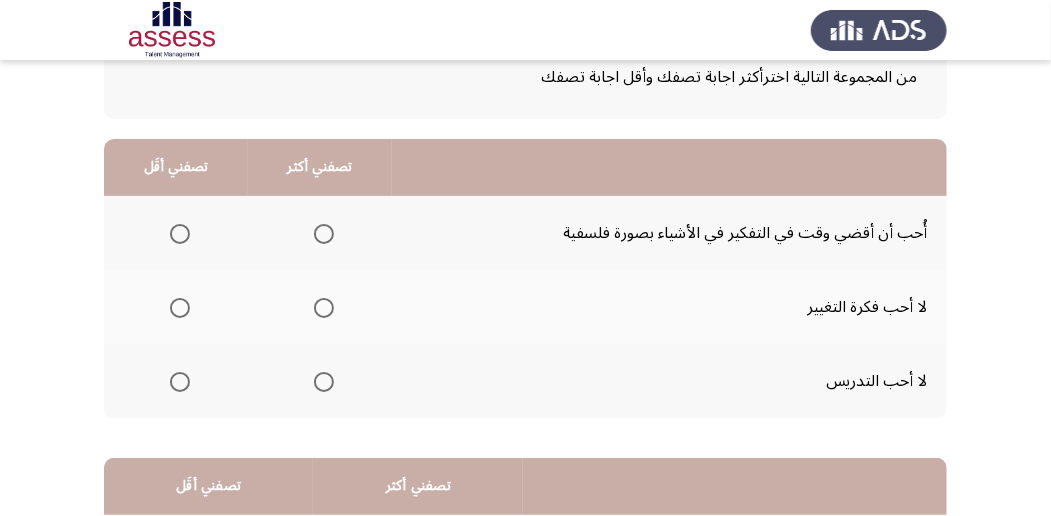 scroll, scrollTop: 200, scrollLeft: 0, axis: vertical 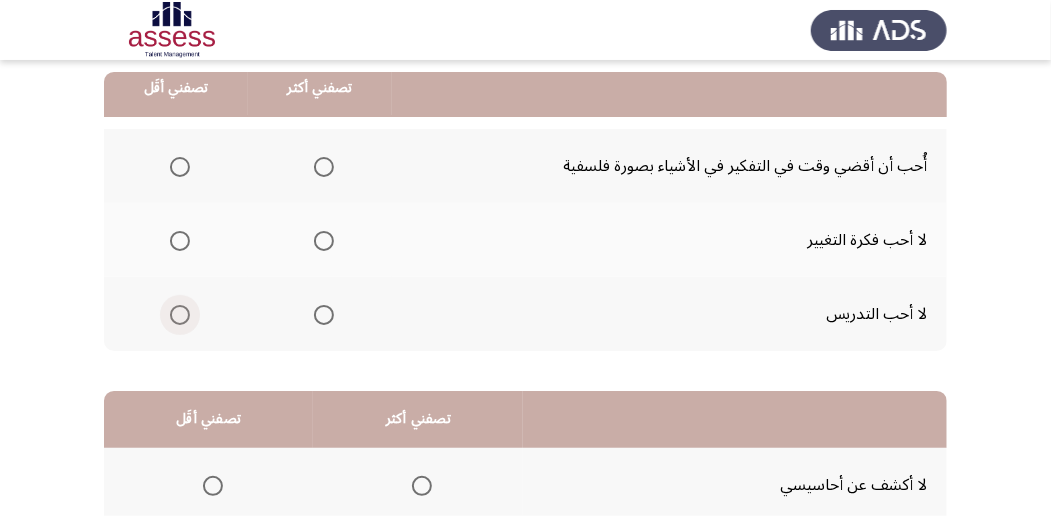 click at bounding box center [180, 315] 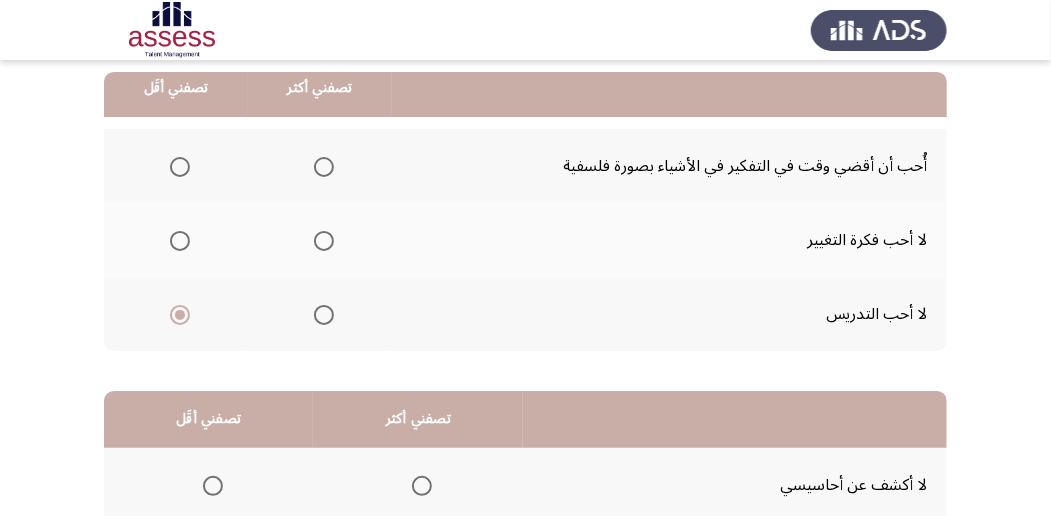 click at bounding box center (324, 167) 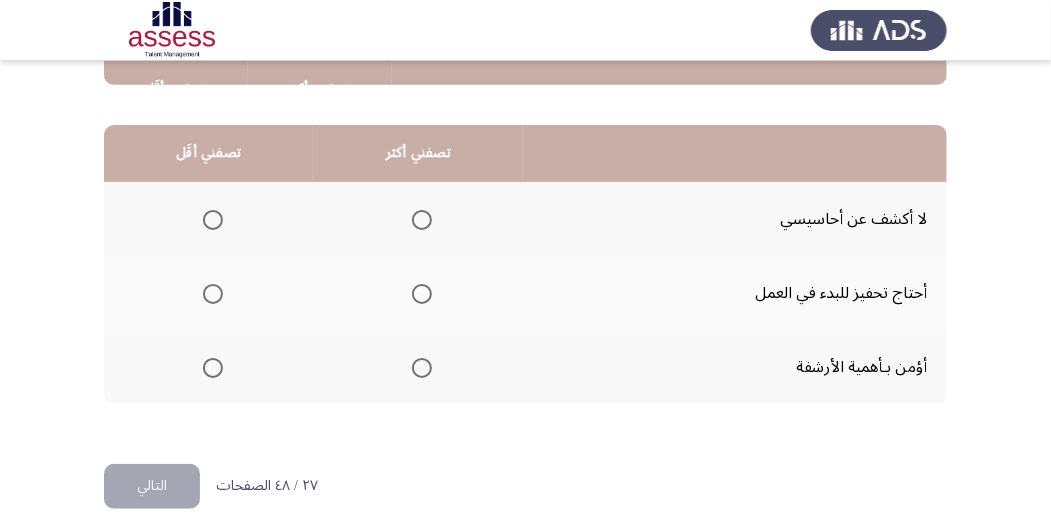 scroll, scrollTop: 466, scrollLeft: 0, axis: vertical 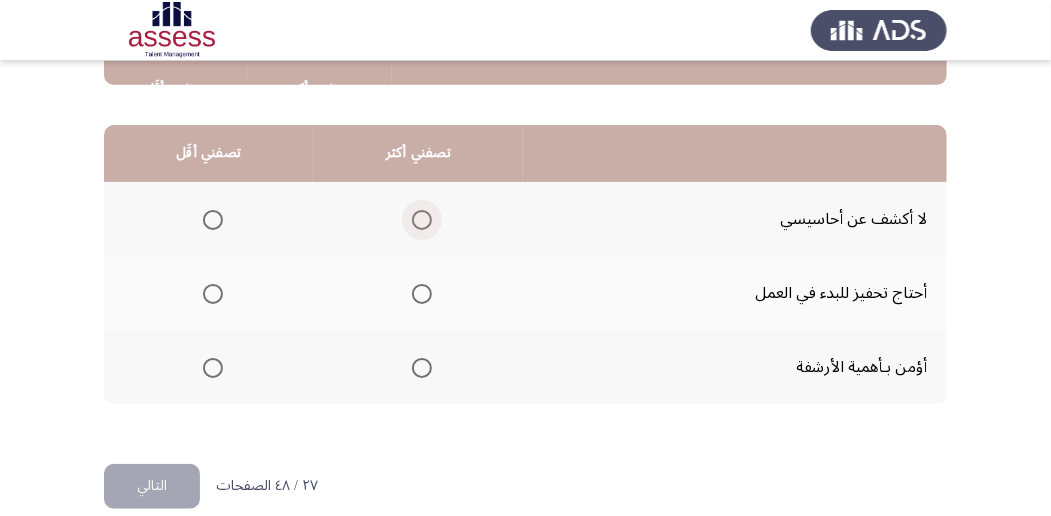 click at bounding box center (422, 220) 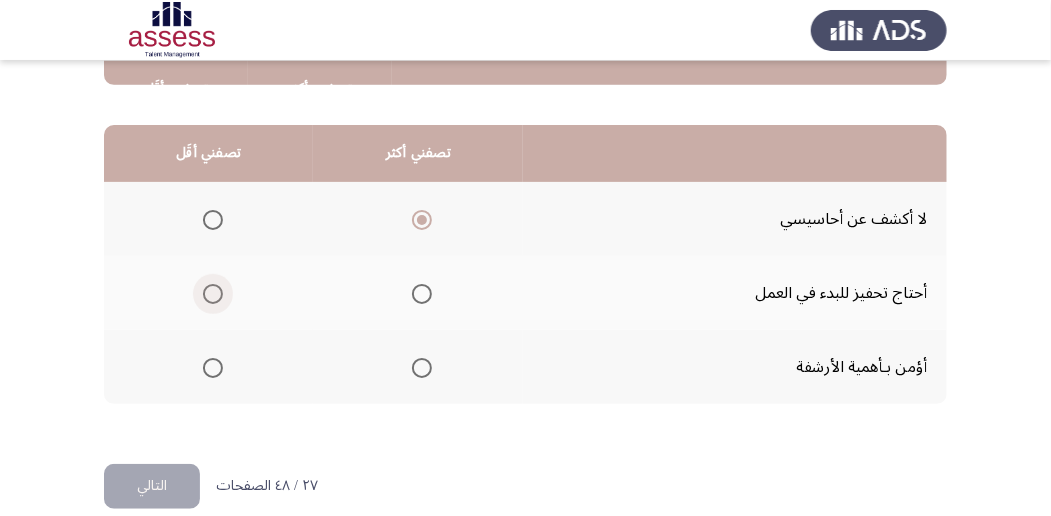 click at bounding box center (213, 294) 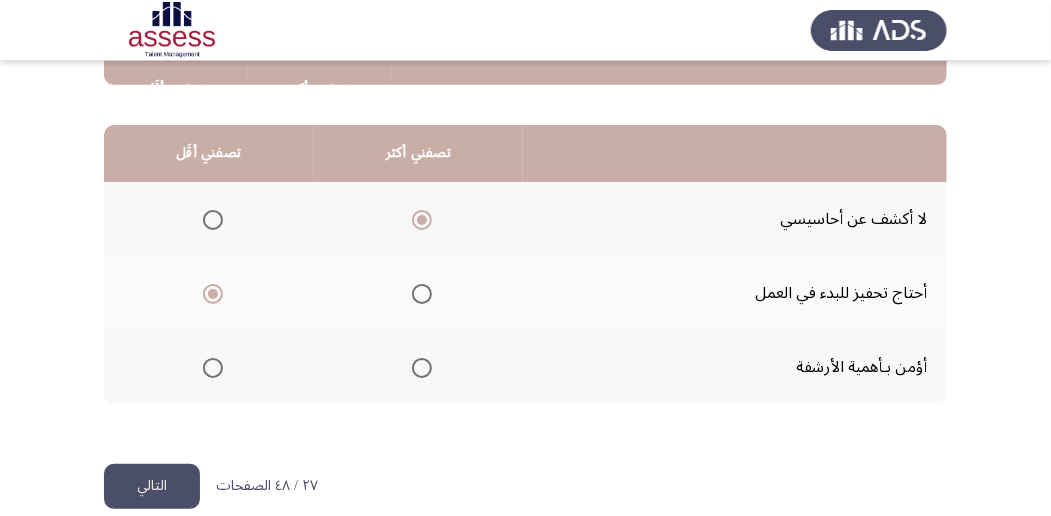click on "التالي" 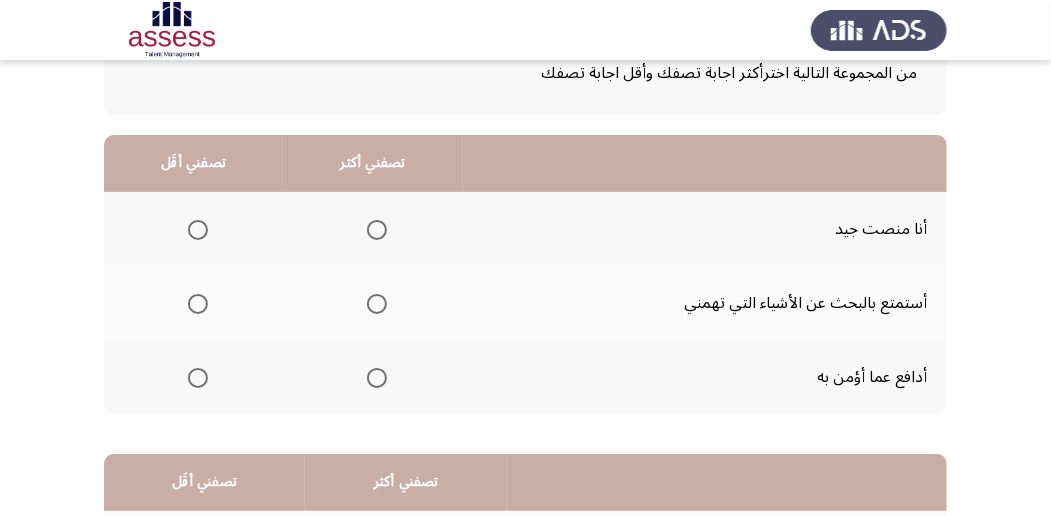 scroll, scrollTop: 200, scrollLeft: 0, axis: vertical 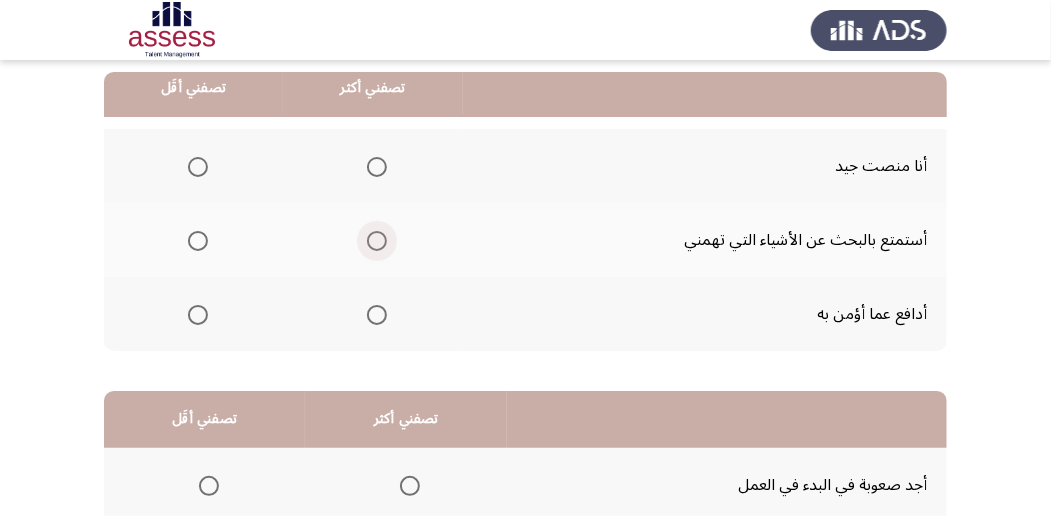 click at bounding box center [377, 241] 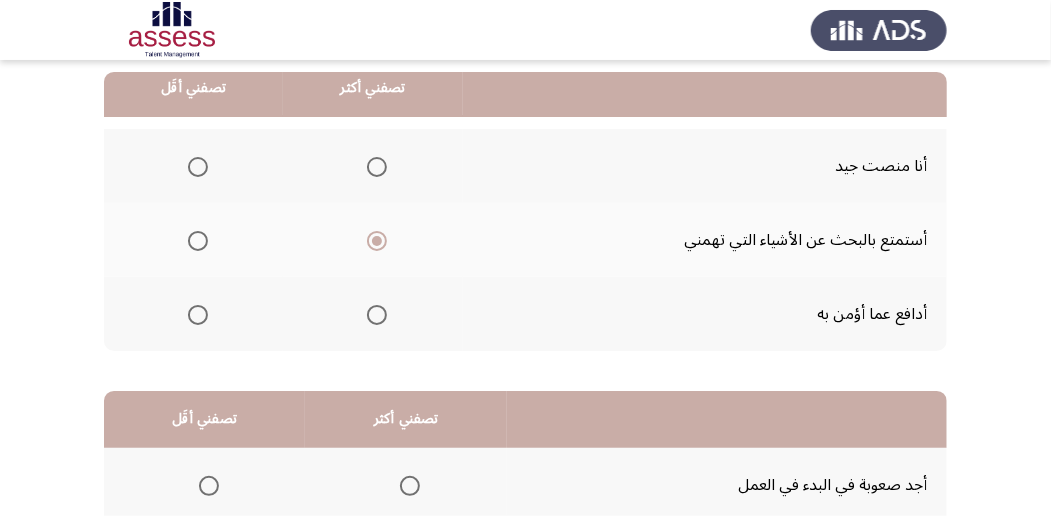 click at bounding box center (198, 315) 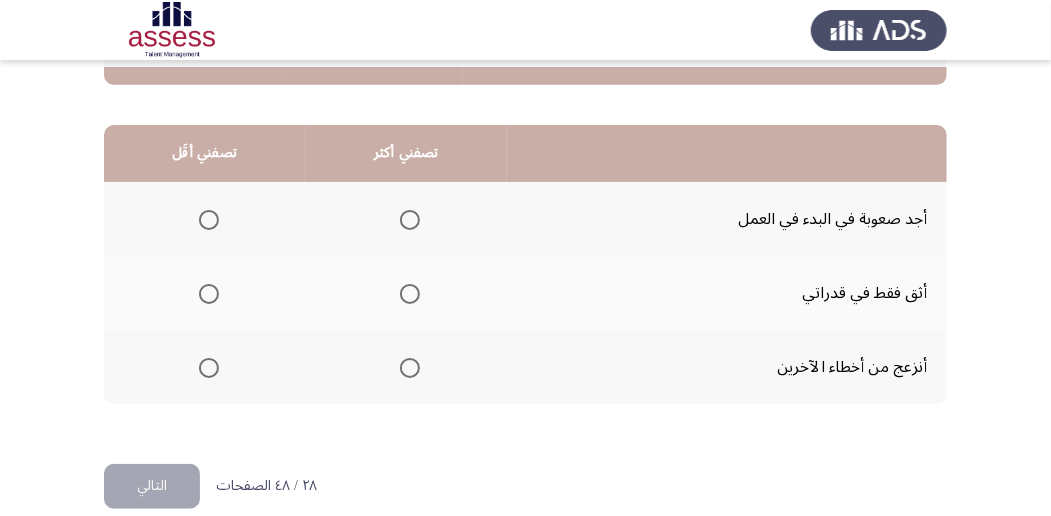scroll, scrollTop: 494, scrollLeft: 0, axis: vertical 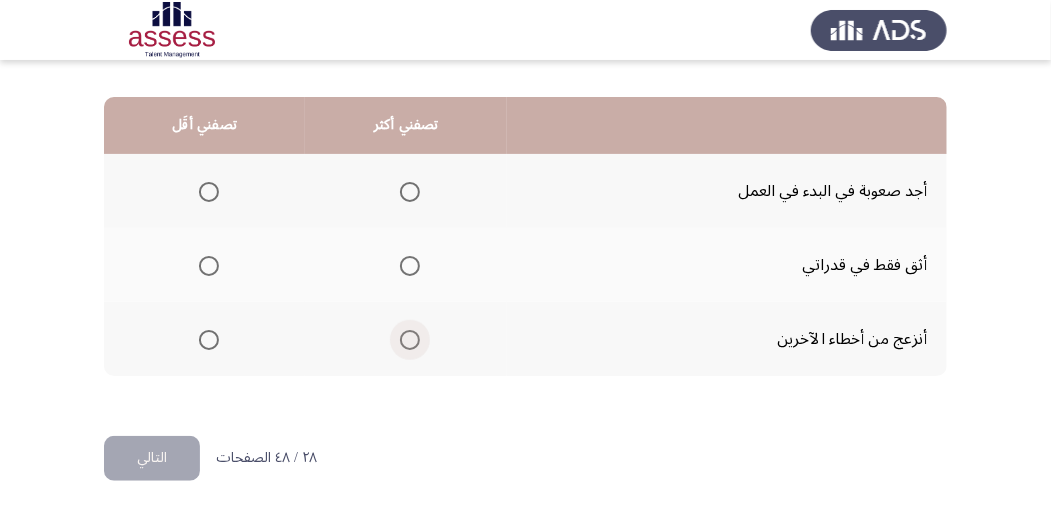 click at bounding box center [410, 340] 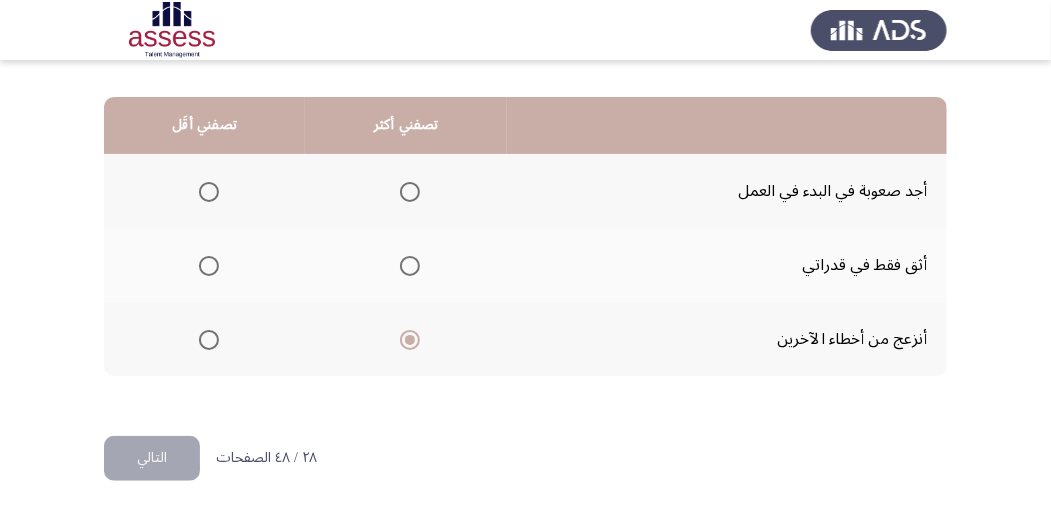 click at bounding box center (209, 266) 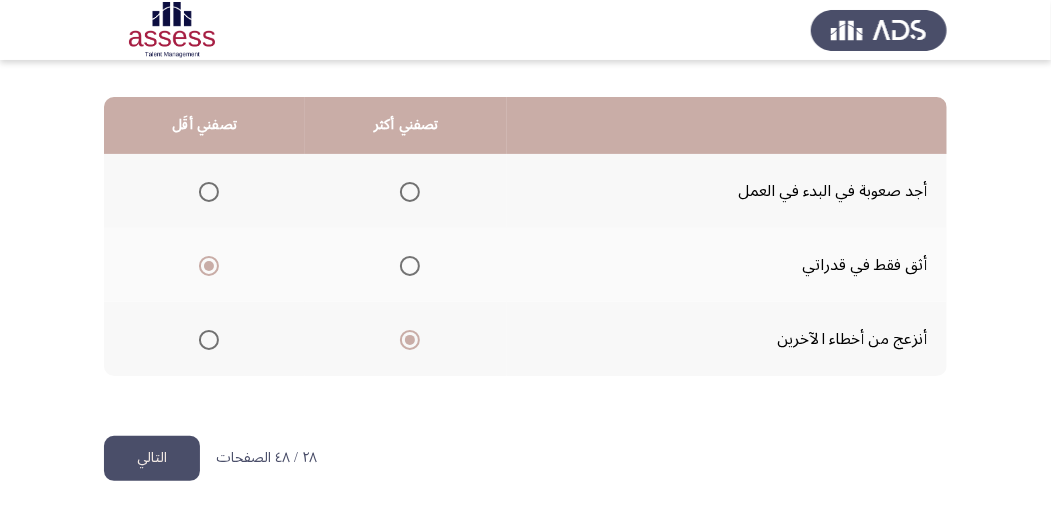 click on "التالي" 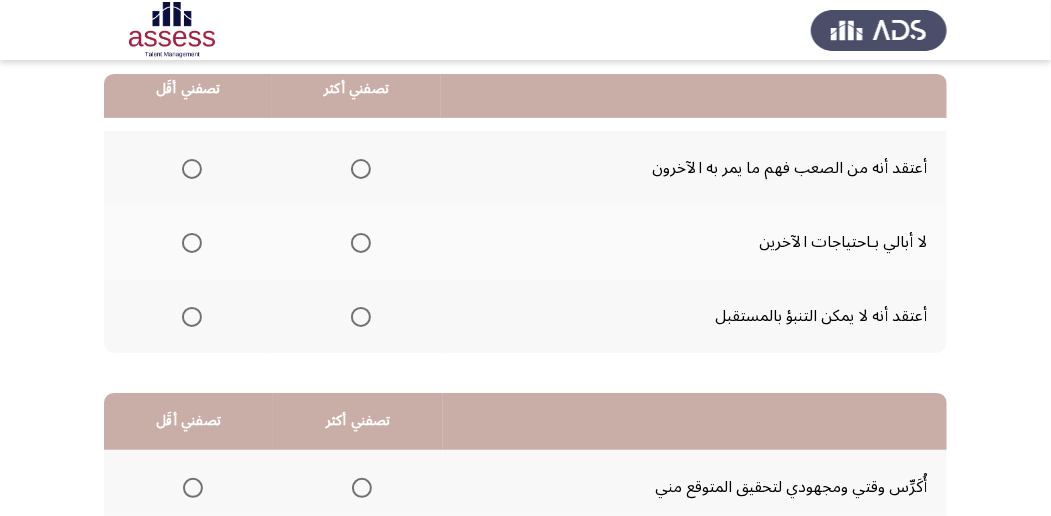 scroll, scrollTop: 200, scrollLeft: 0, axis: vertical 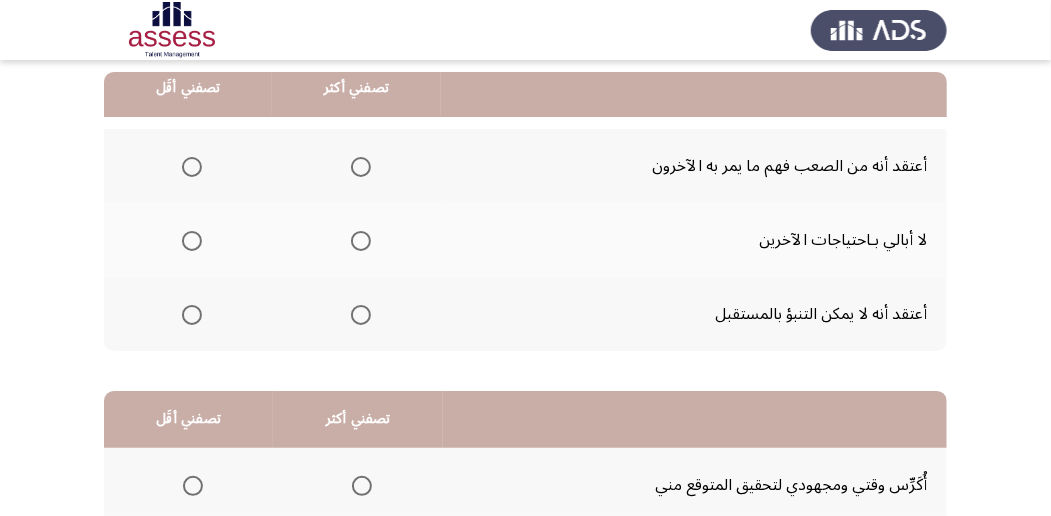 click at bounding box center (361, 167) 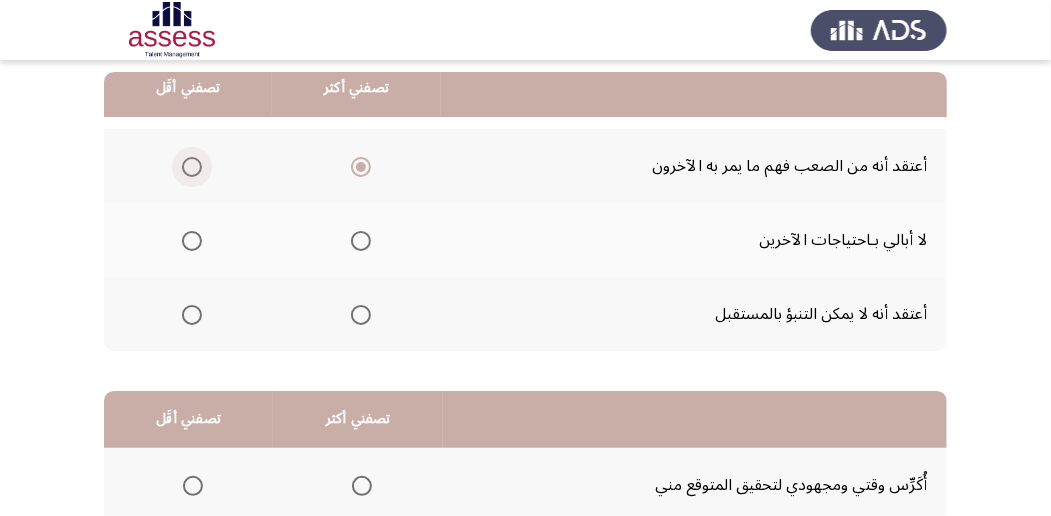 click at bounding box center [192, 167] 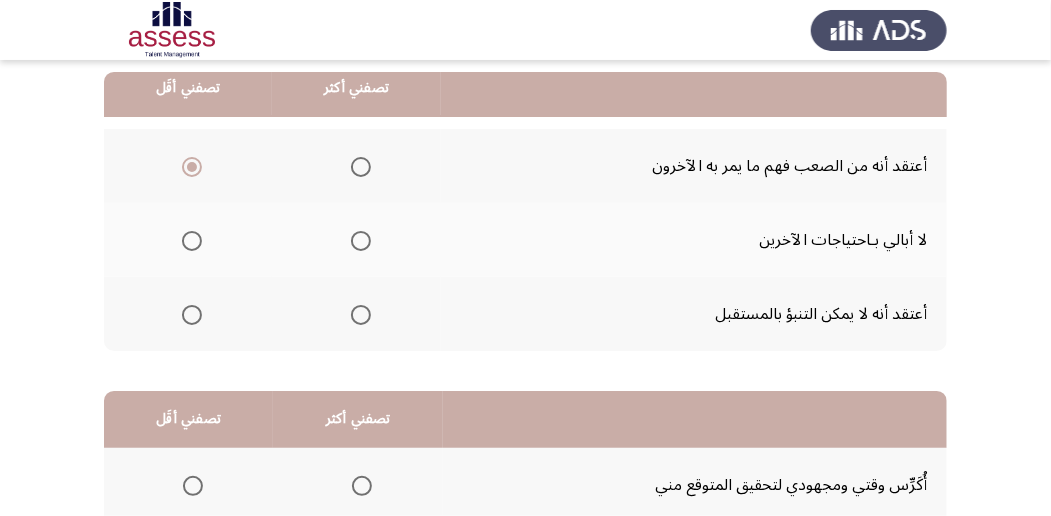 click at bounding box center [192, 315] 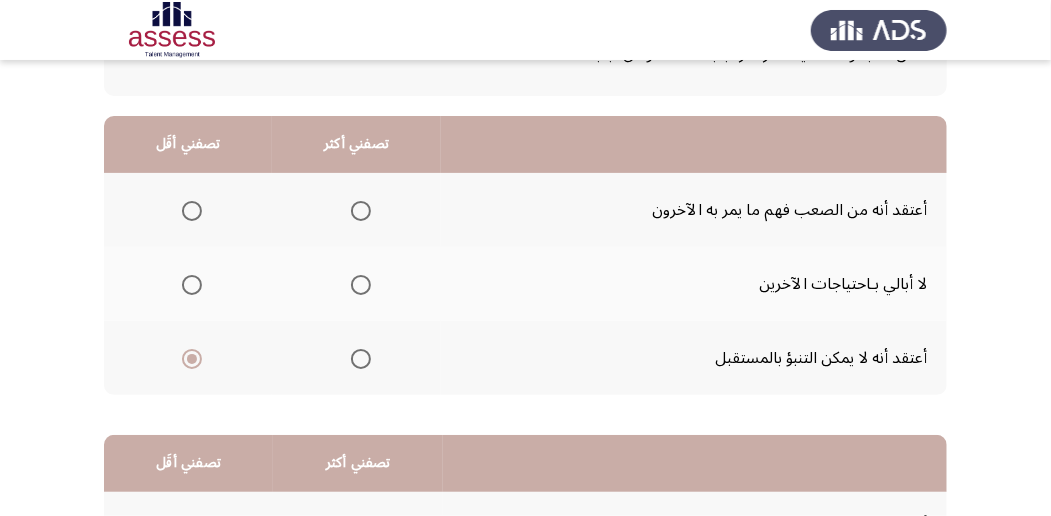 scroll, scrollTop: 133, scrollLeft: 0, axis: vertical 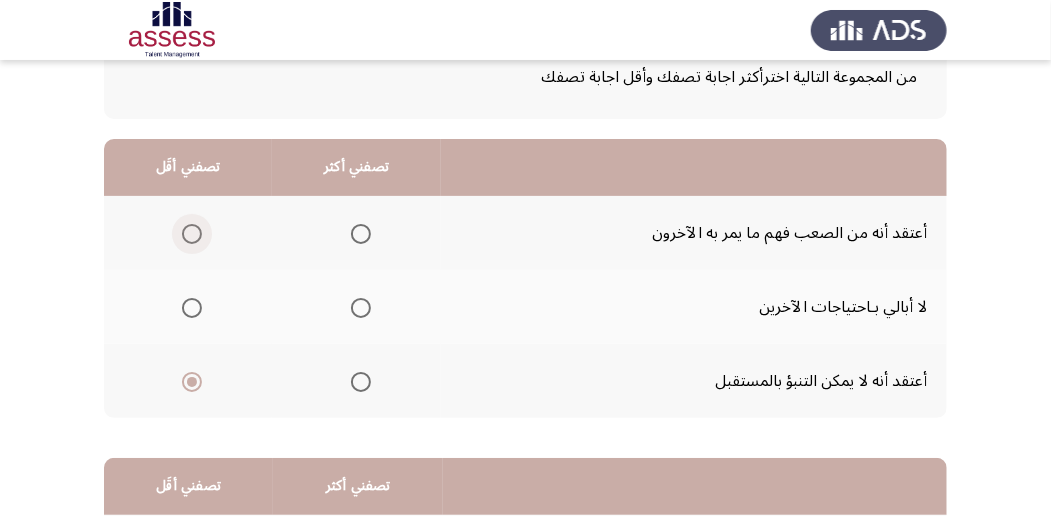 click at bounding box center [192, 234] 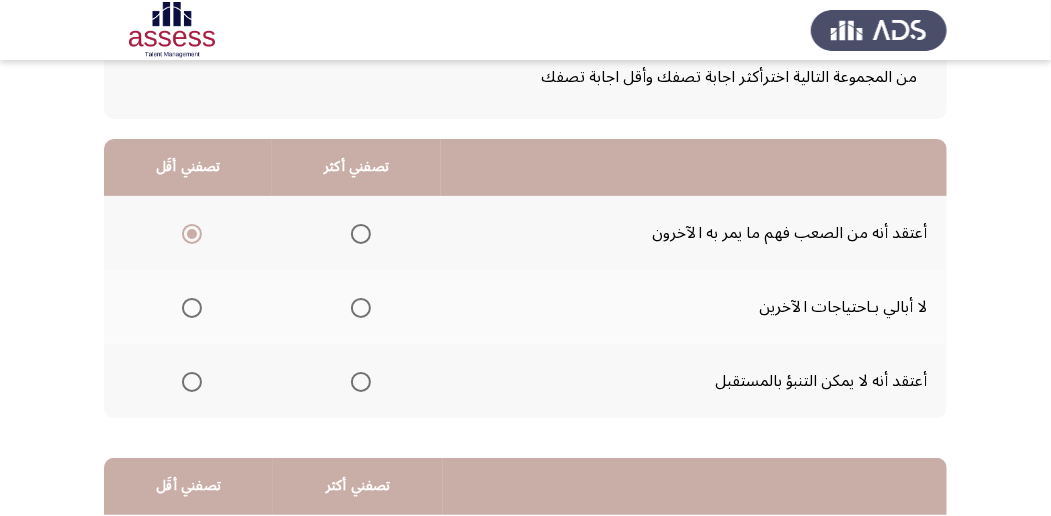 click at bounding box center (361, 382) 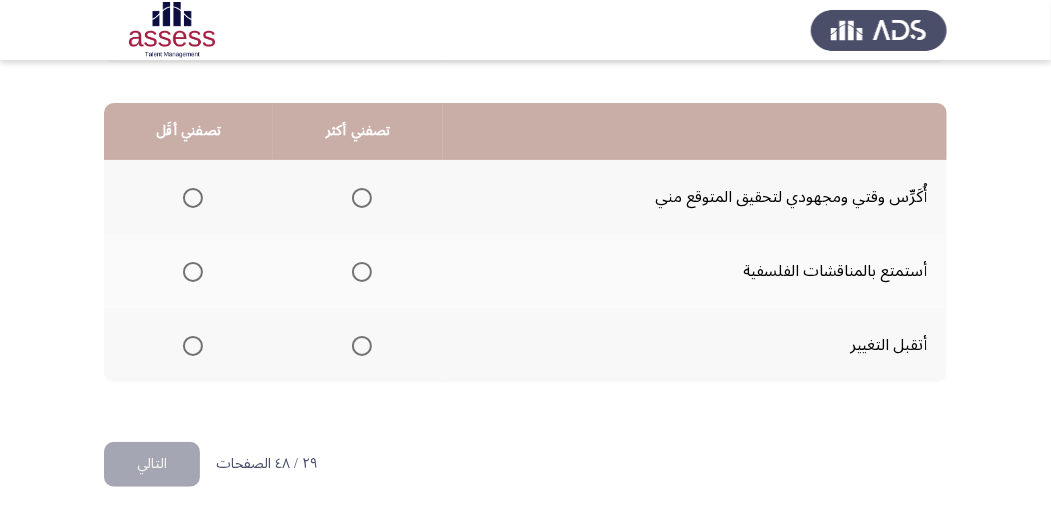 scroll, scrollTop: 494, scrollLeft: 0, axis: vertical 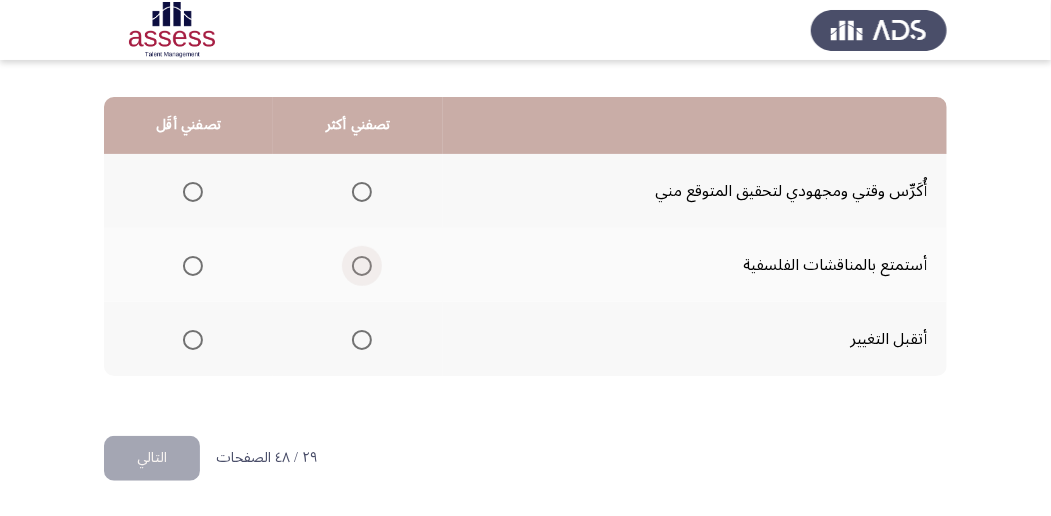 click at bounding box center (362, 266) 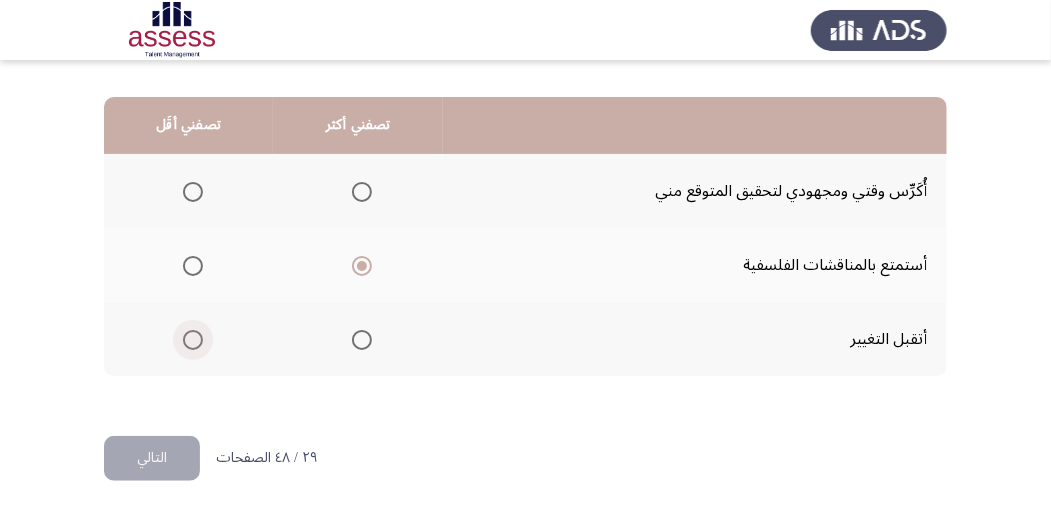 click at bounding box center (193, 340) 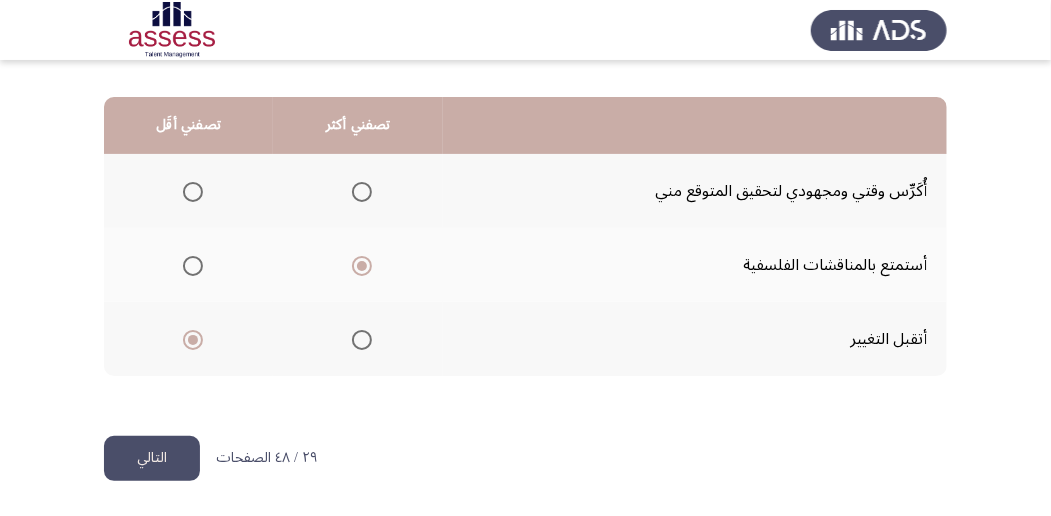 click on "التالي" 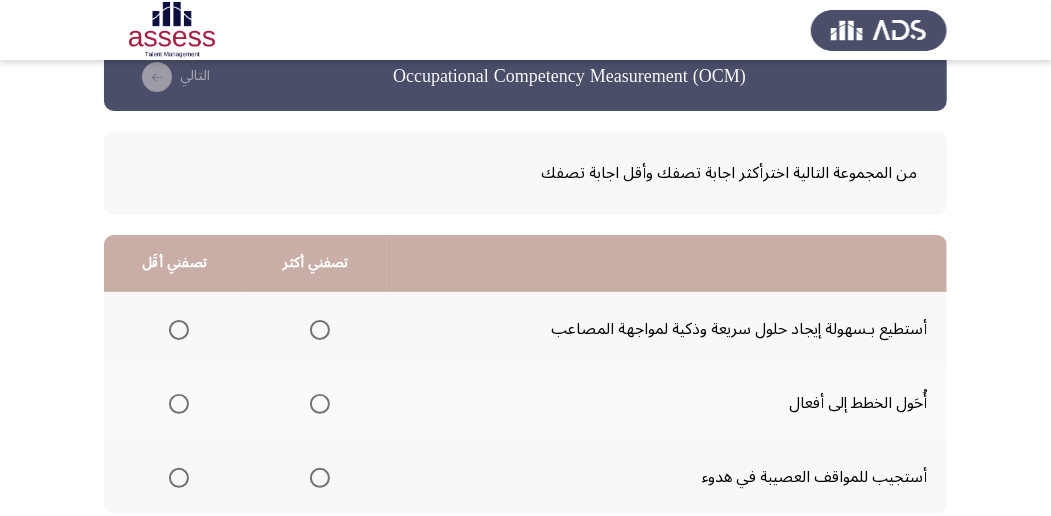 scroll, scrollTop: 66, scrollLeft: 0, axis: vertical 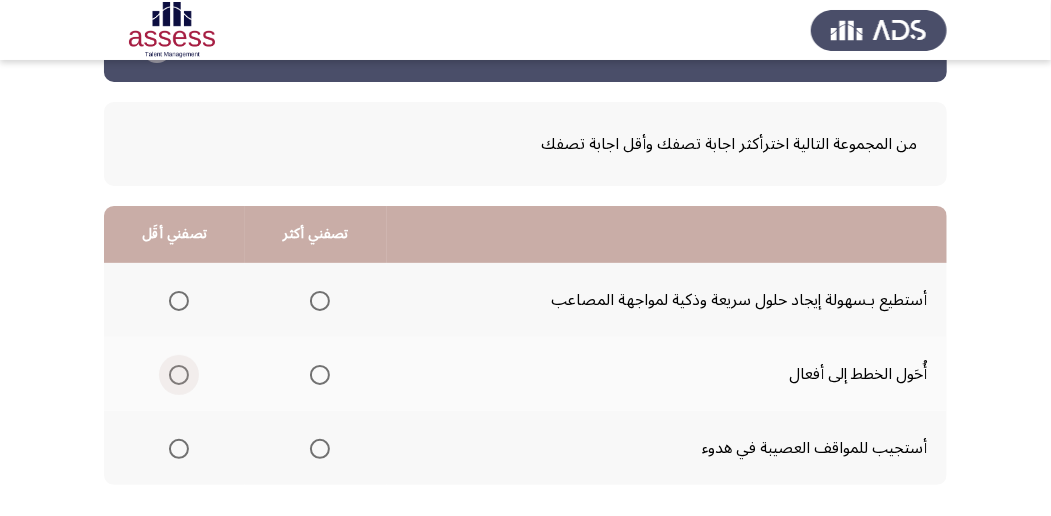 click at bounding box center [179, 375] 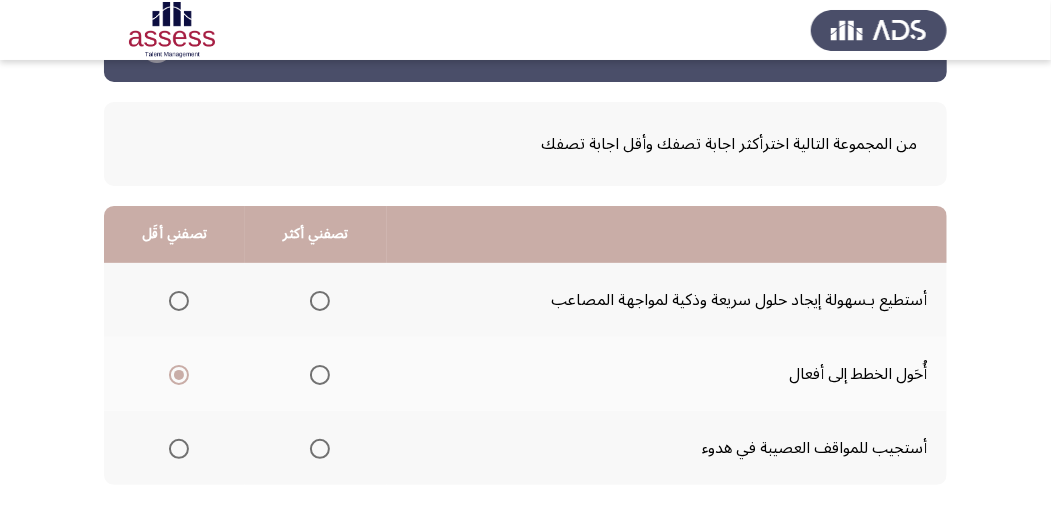 click at bounding box center (320, 301) 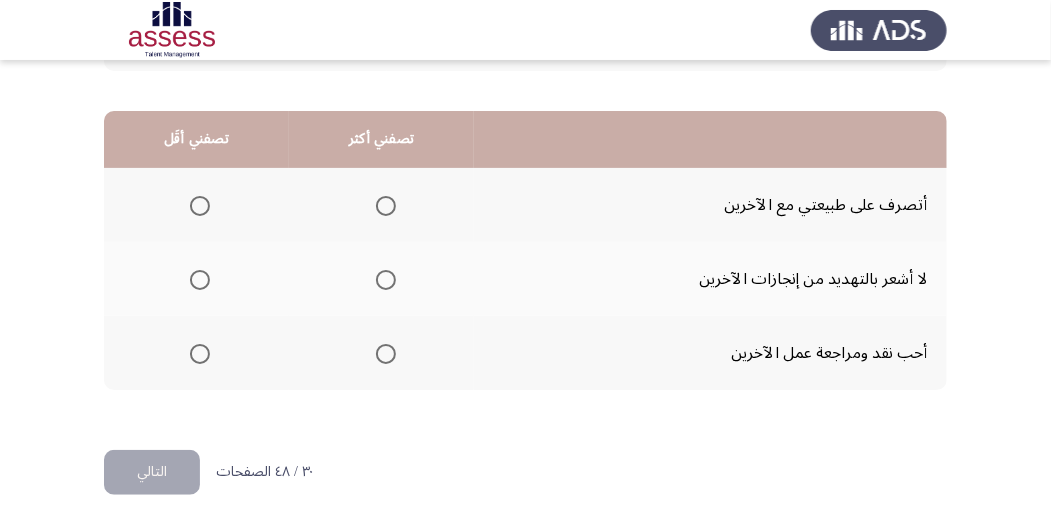 scroll, scrollTop: 494, scrollLeft: 0, axis: vertical 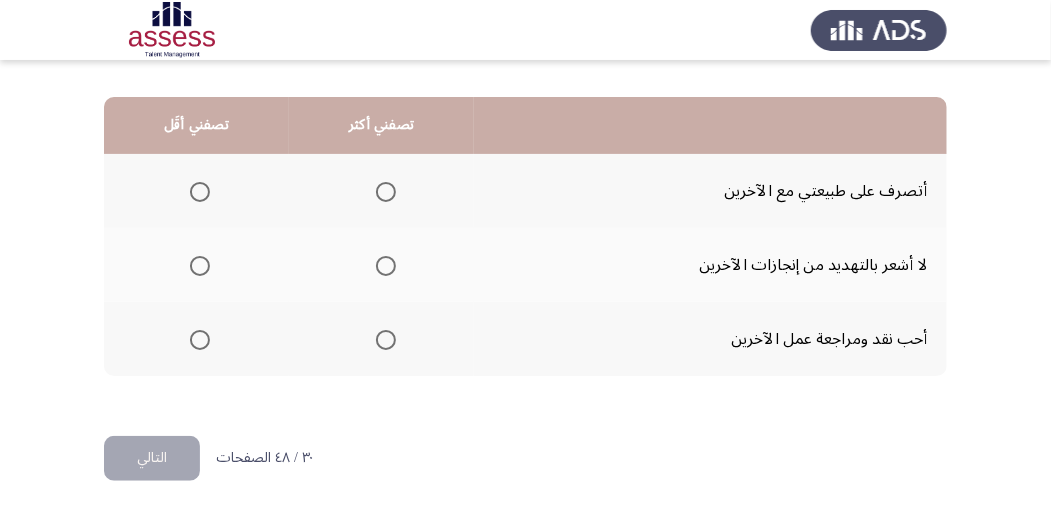 click at bounding box center (386, 192) 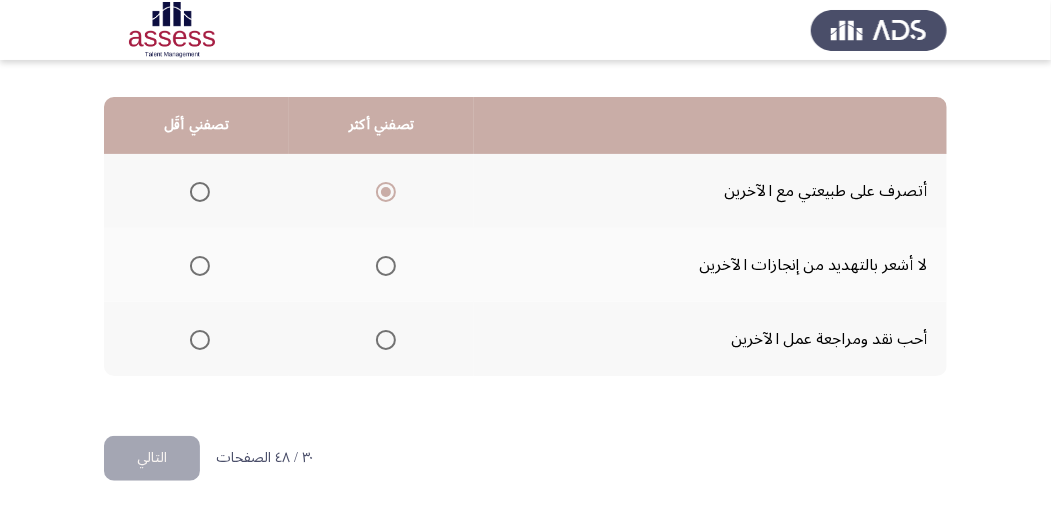 click at bounding box center [200, 266] 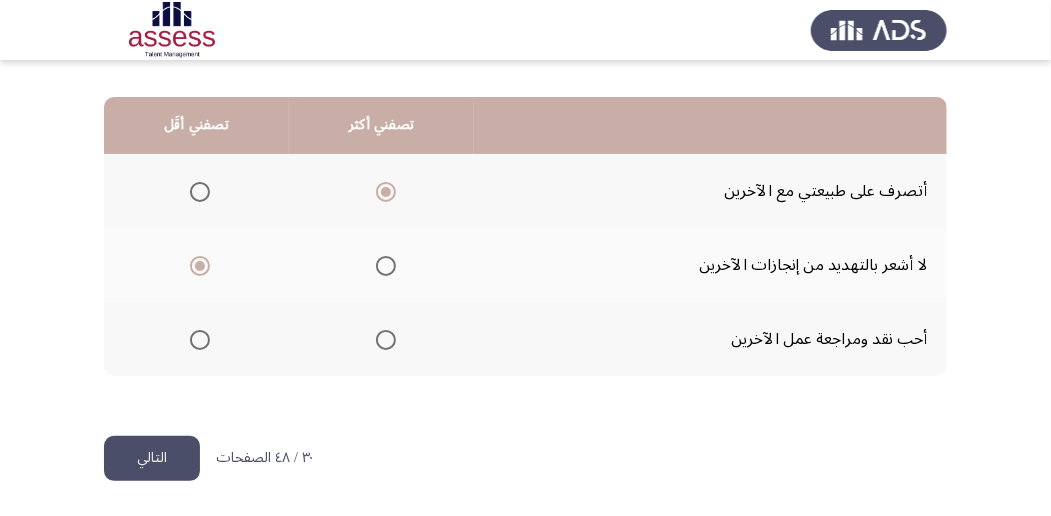click on "التالي" 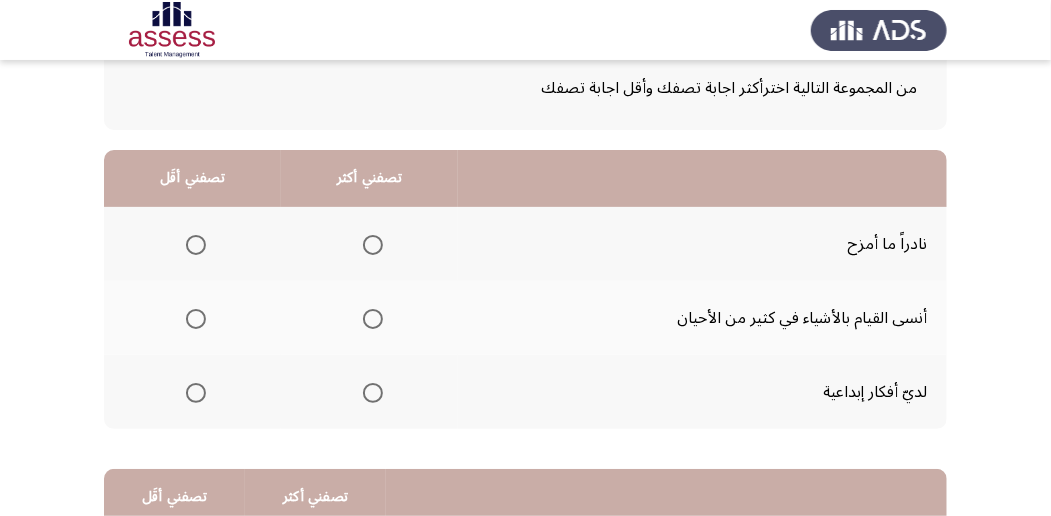 scroll, scrollTop: 133, scrollLeft: 0, axis: vertical 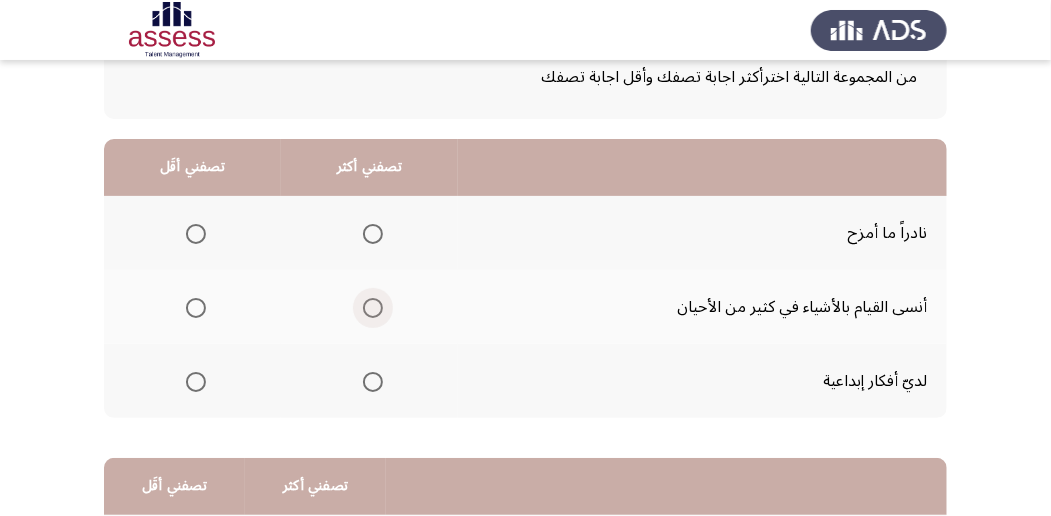 click at bounding box center (373, 308) 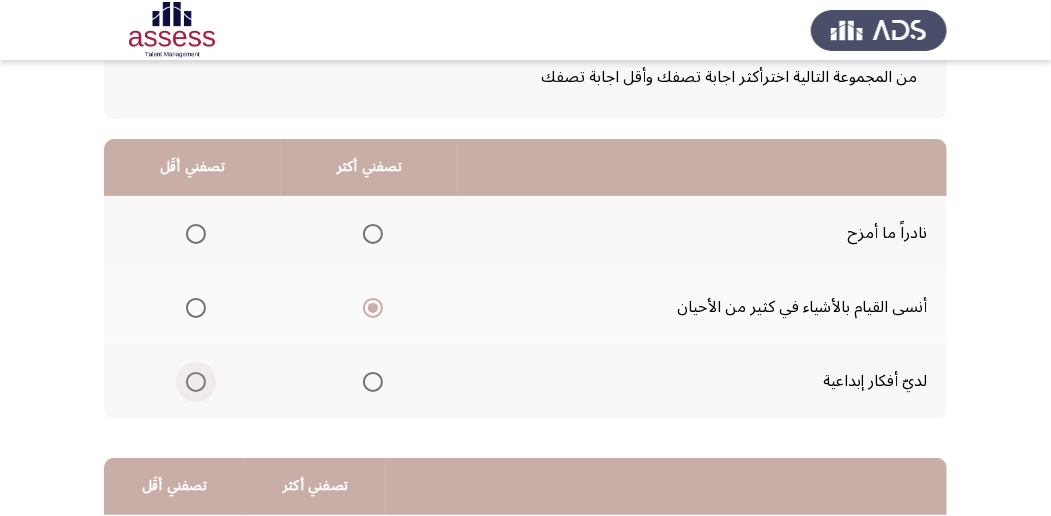 click at bounding box center [196, 382] 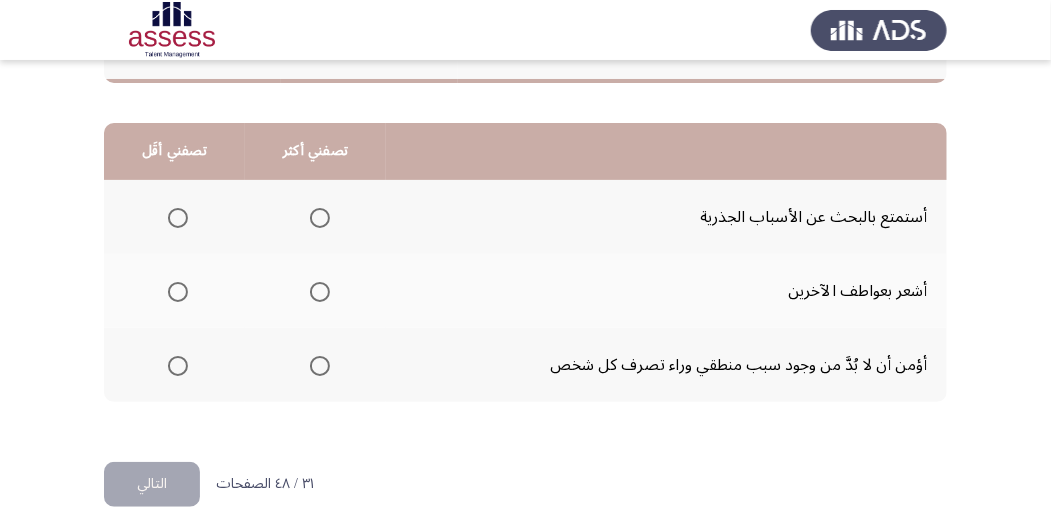 scroll, scrollTop: 494, scrollLeft: 0, axis: vertical 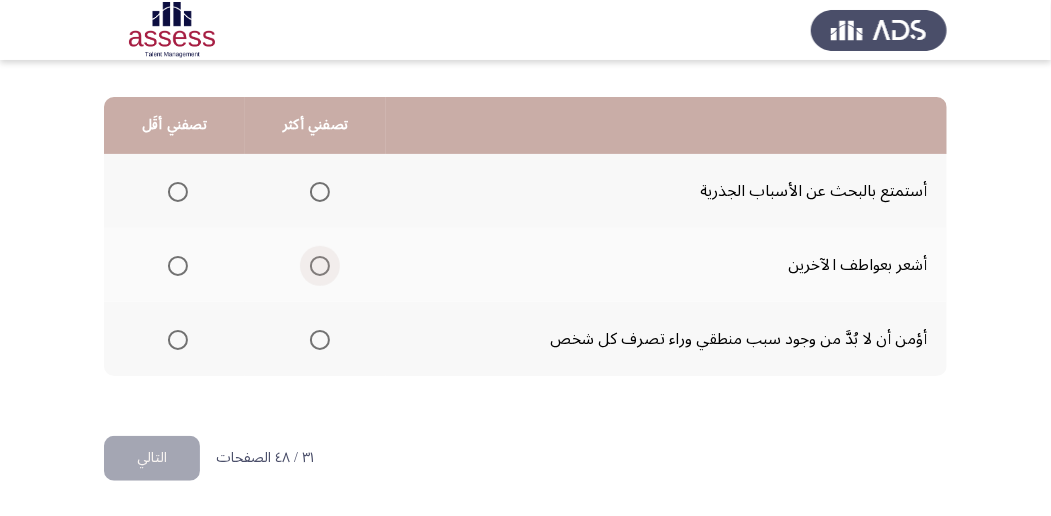 click at bounding box center (320, 266) 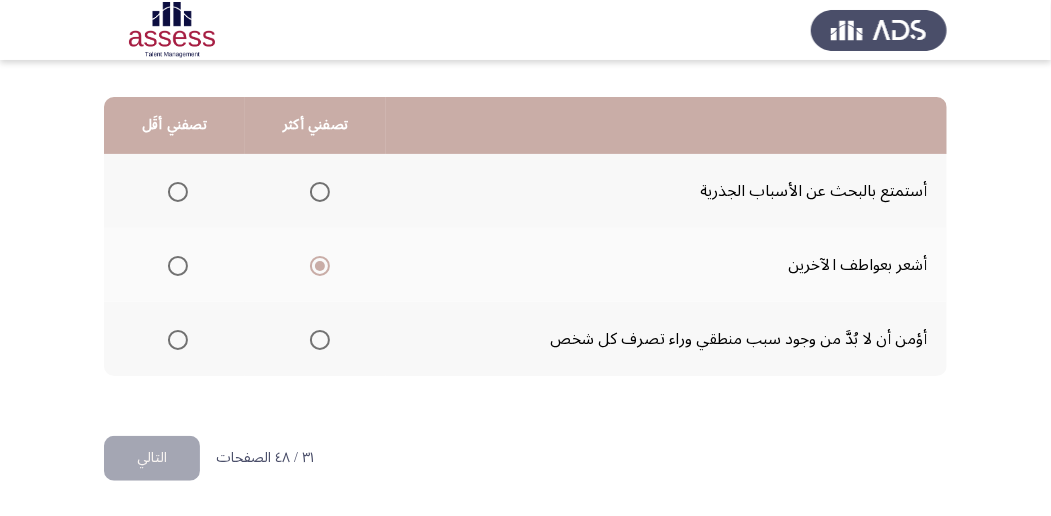 click at bounding box center [178, 340] 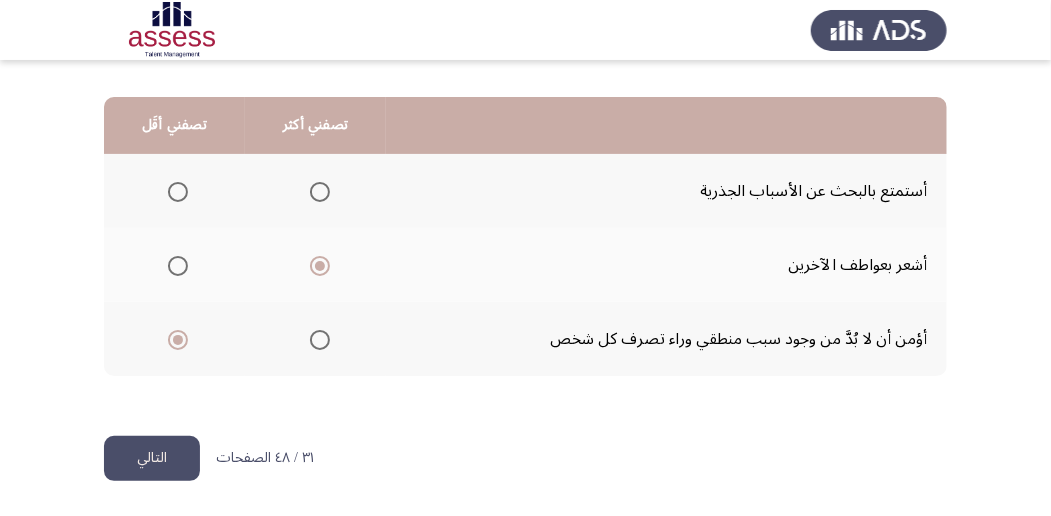 click on "التالي" 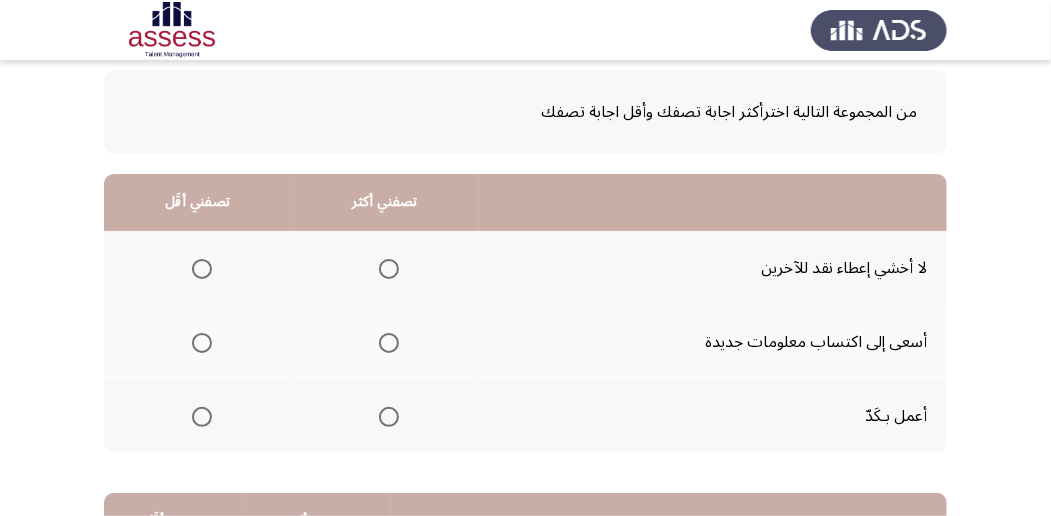 scroll, scrollTop: 200, scrollLeft: 0, axis: vertical 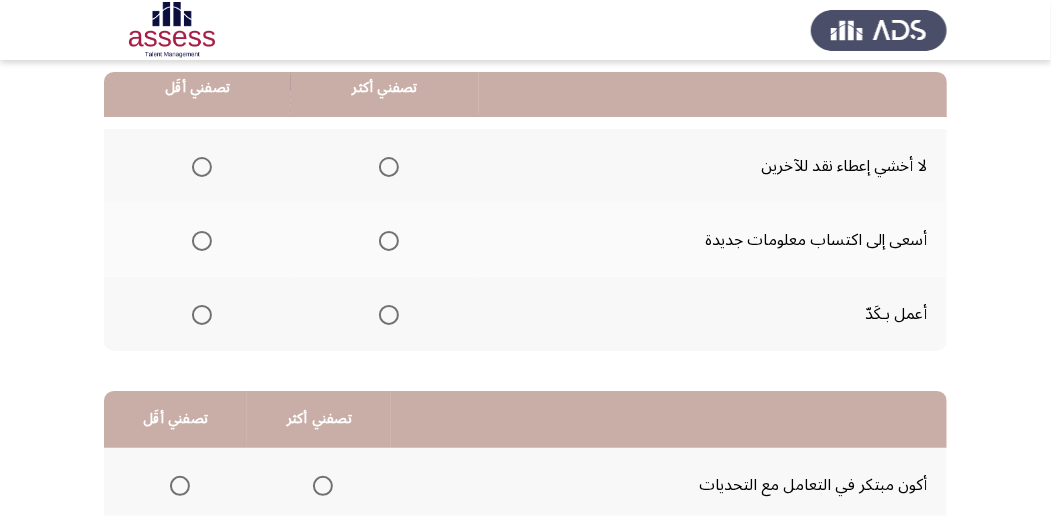 click at bounding box center (389, 167) 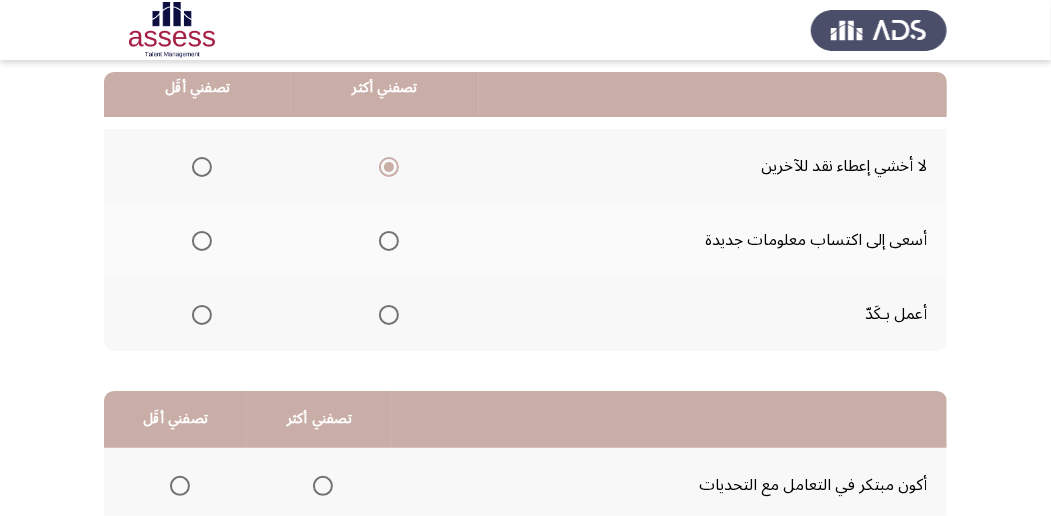 click at bounding box center [202, 241] 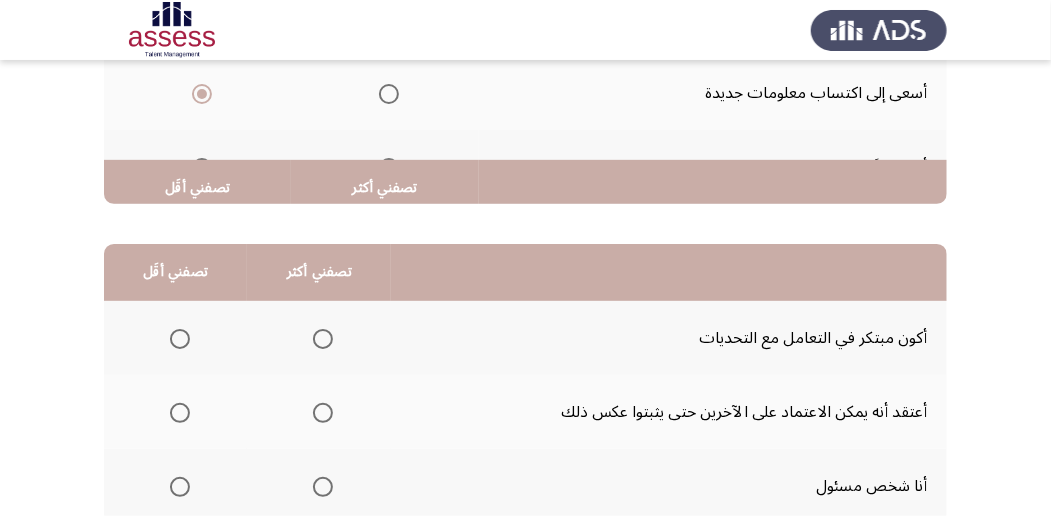 scroll, scrollTop: 466, scrollLeft: 0, axis: vertical 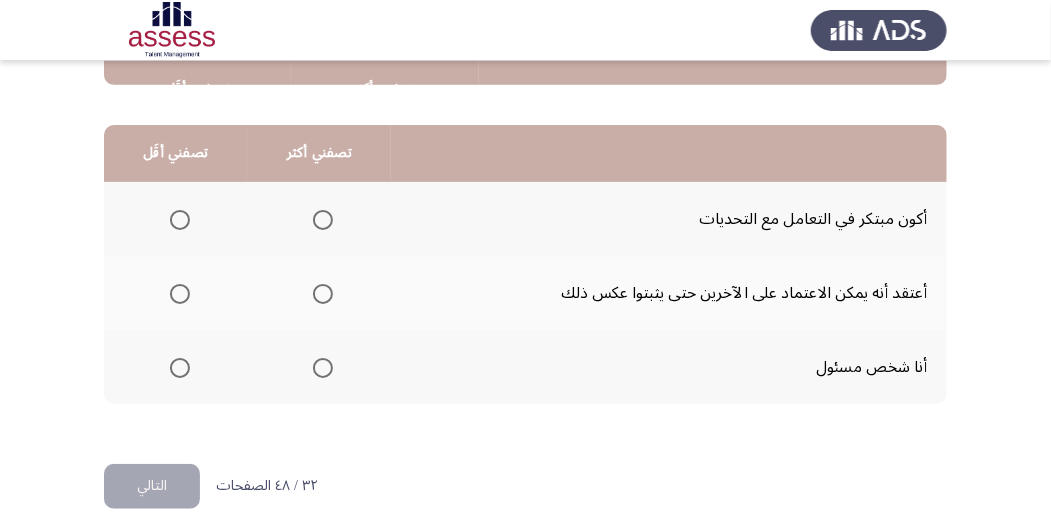 click at bounding box center (323, 368) 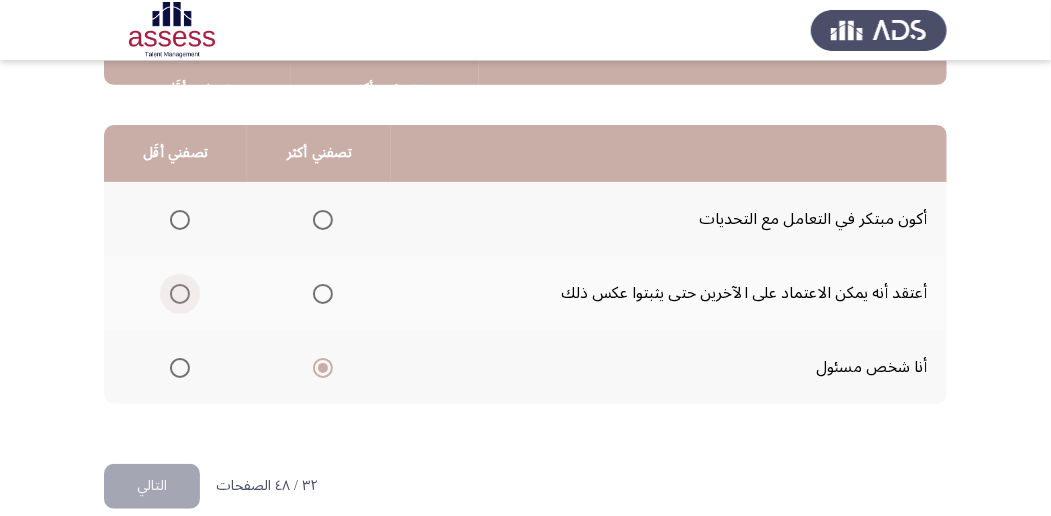click at bounding box center [180, 294] 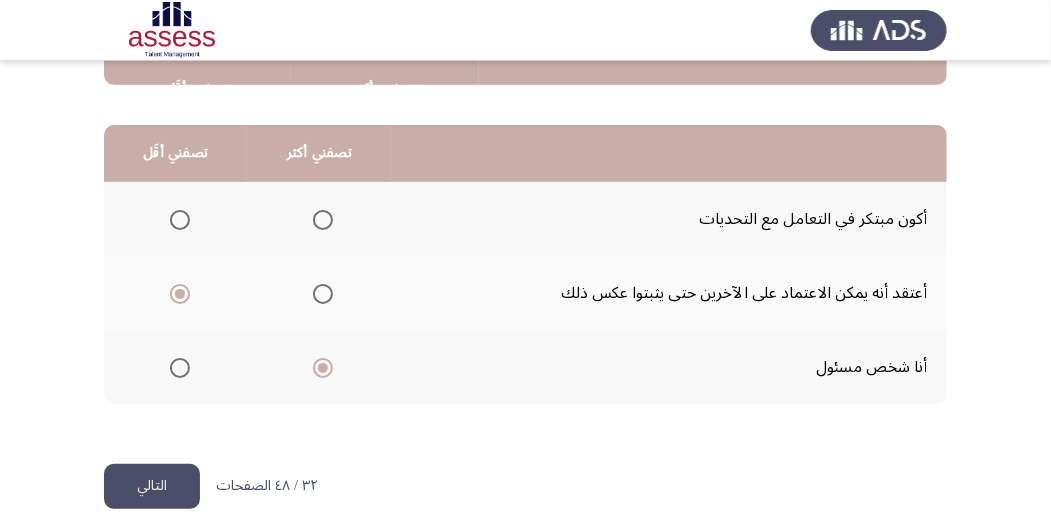 click on "التالي" 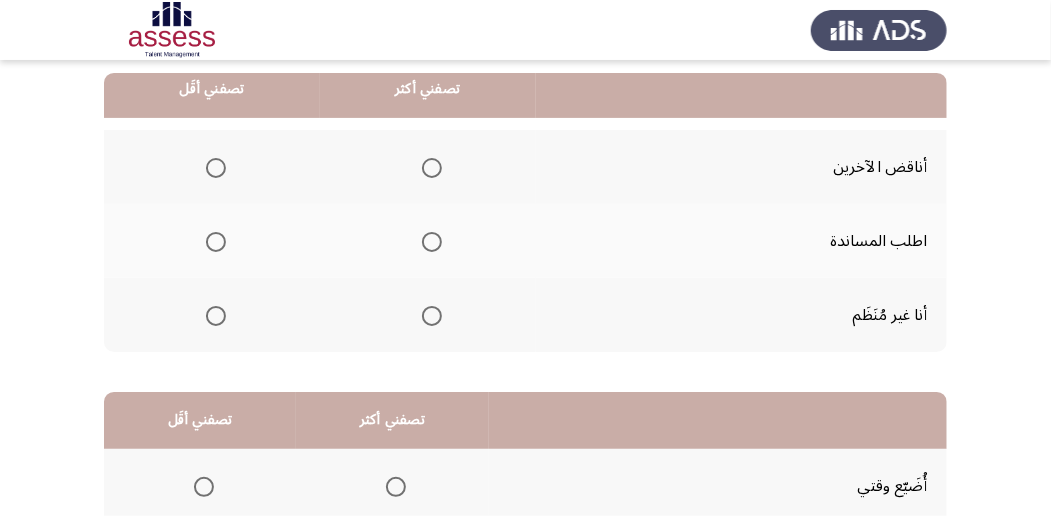 scroll, scrollTop: 200, scrollLeft: 0, axis: vertical 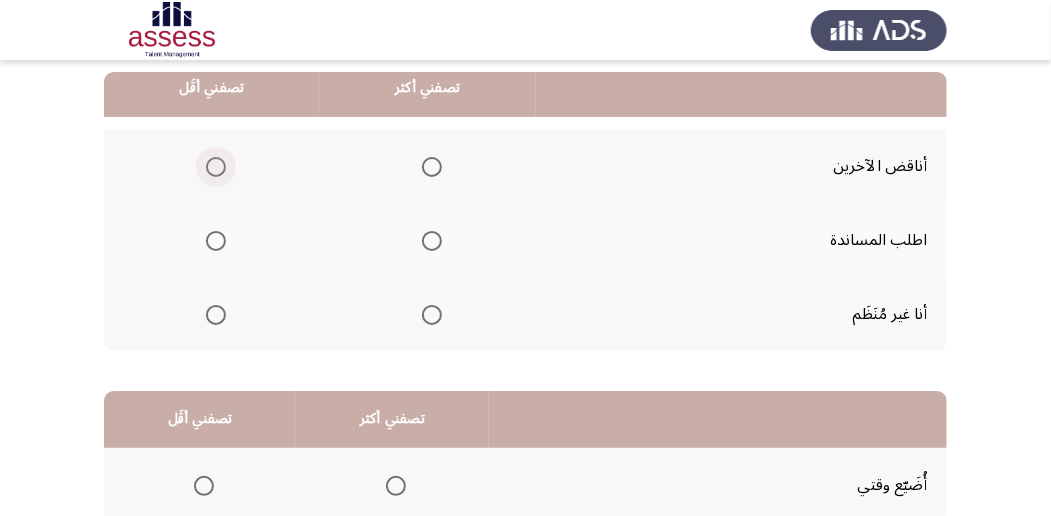 click at bounding box center (216, 167) 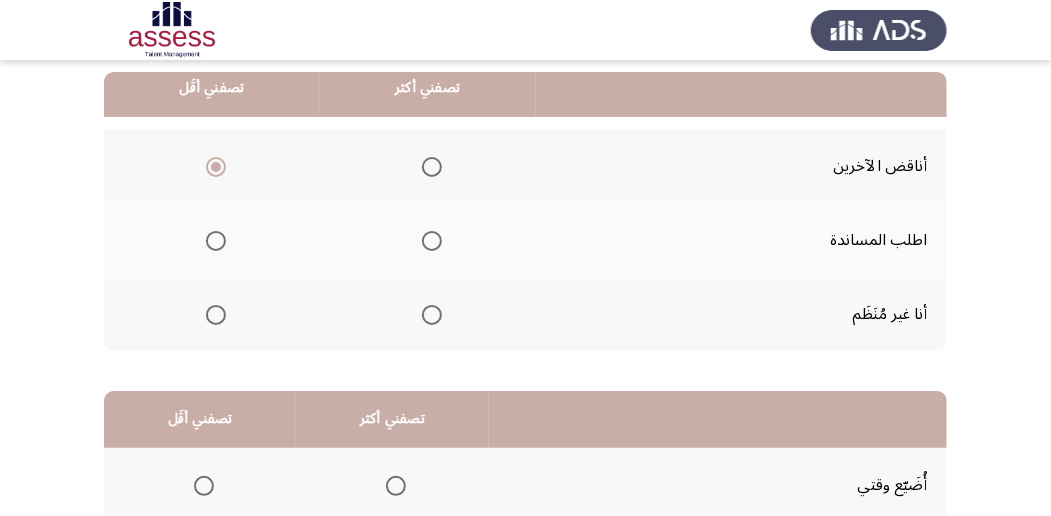 click at bounding box center (432, 241) 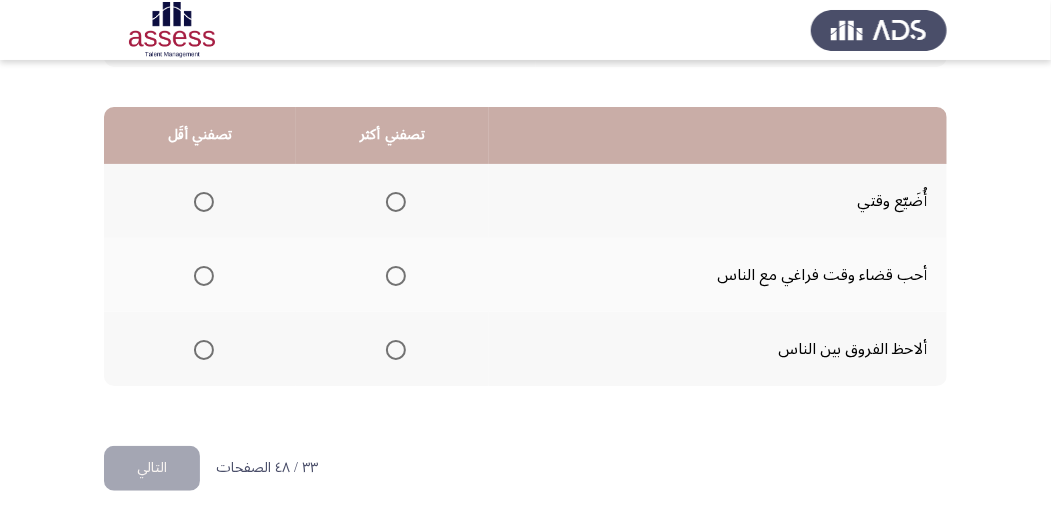 scroll, scrollTop: 494, scrollLeft: 0, axis: vertical 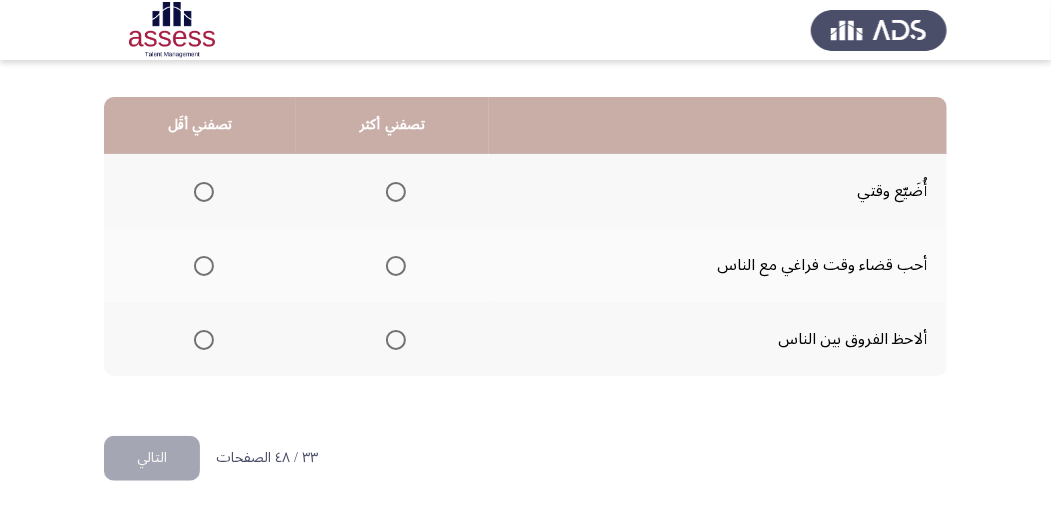 click at bounding box center [396, 340] 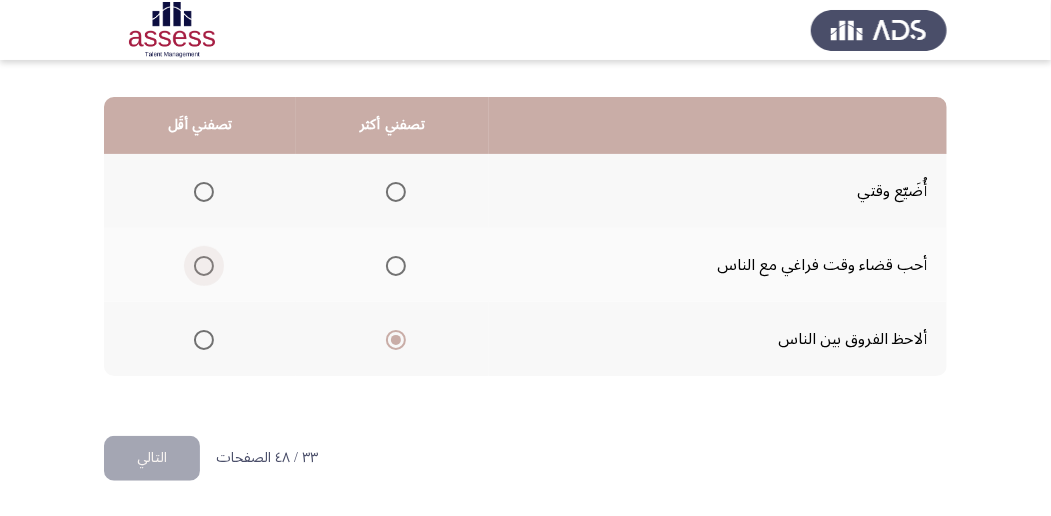 click at bounding box center [204, 266] 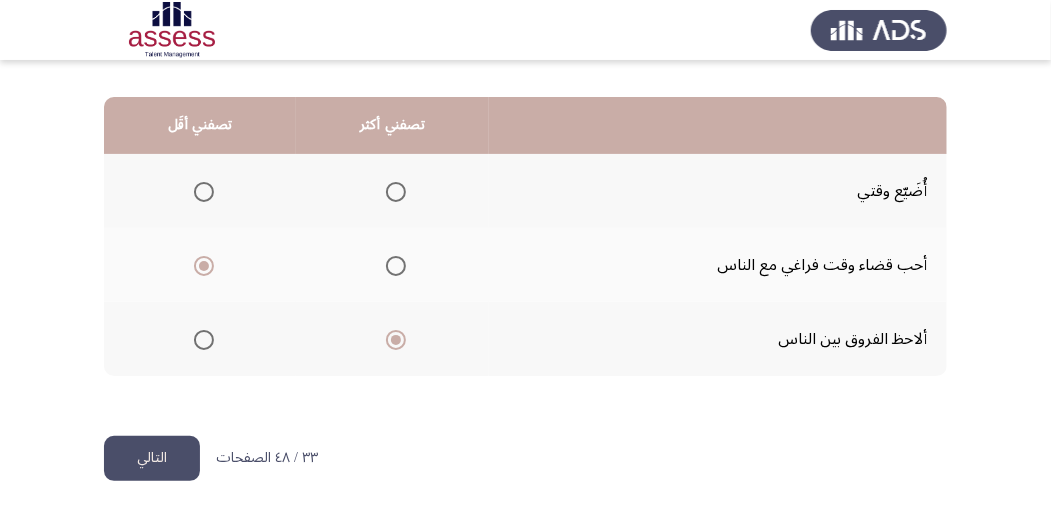 click on "التالي" 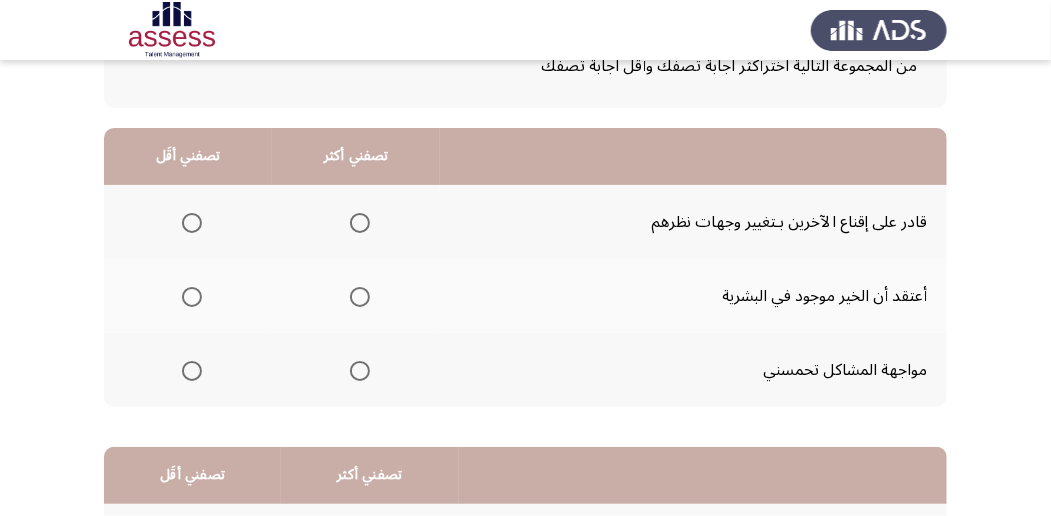 scroll, scrollTop: 133, scrollLeft: 0, axis: vertical 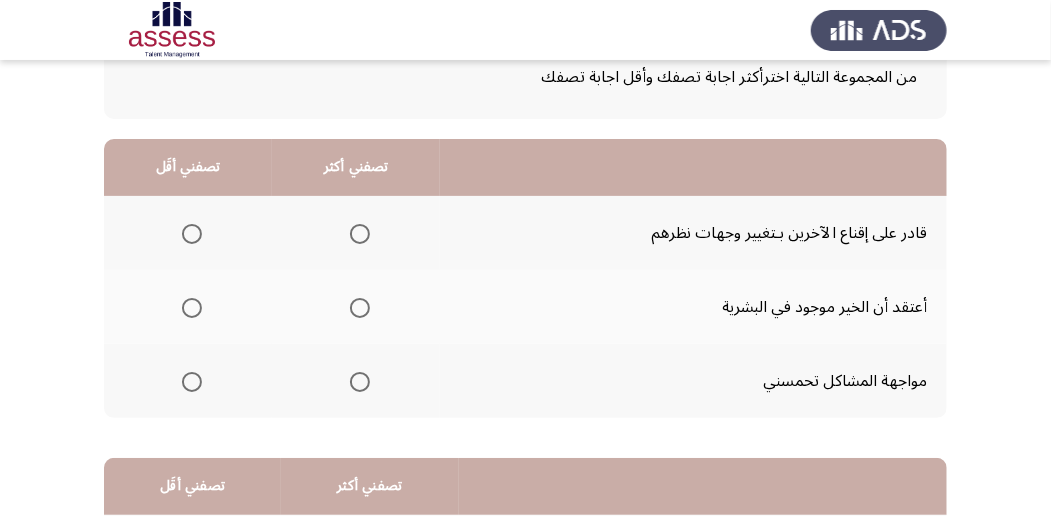 click at bounding box center [360, 234] 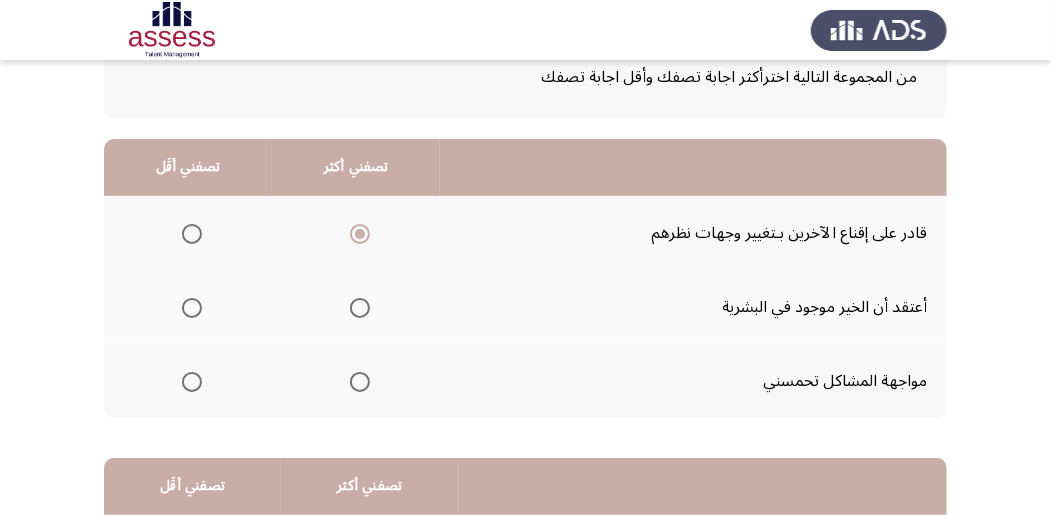 click at bounding box center (188, 307) 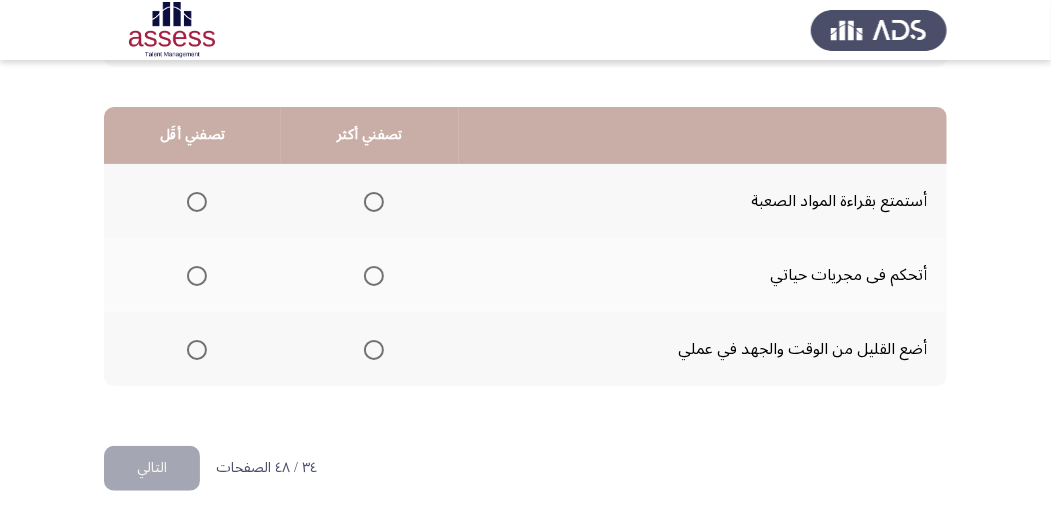 scroll, scrollTop: 494, scrollLeft: 0, axis: vertical 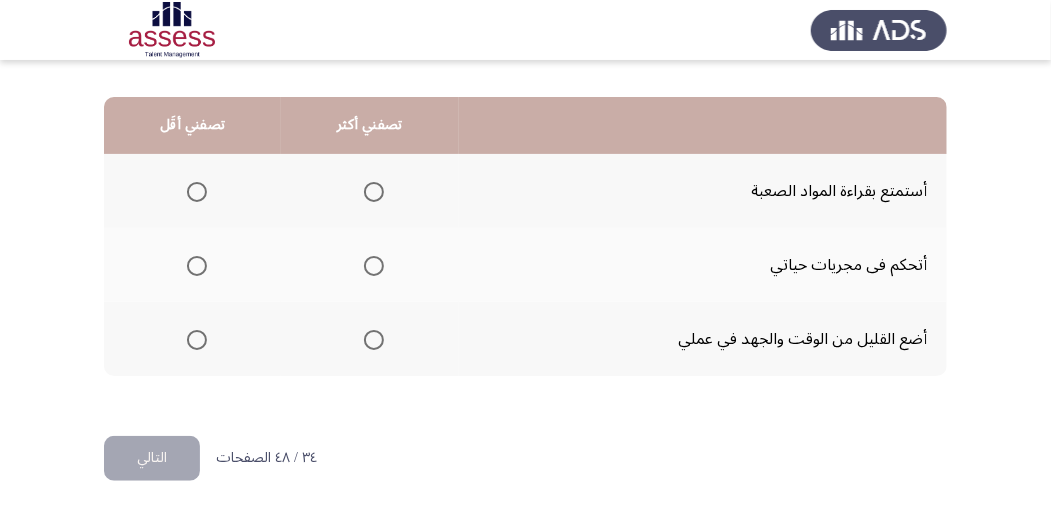 click at bounding box center (374, 266) 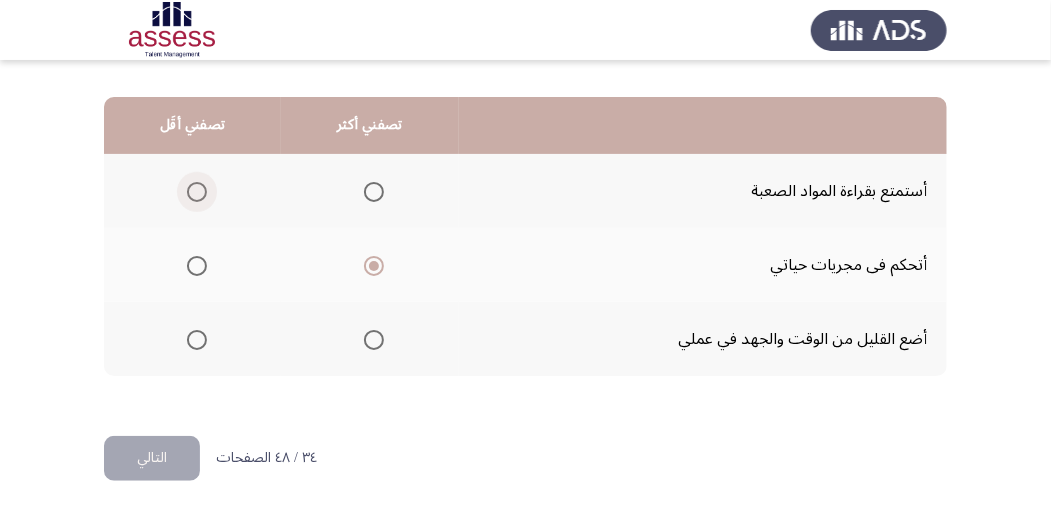 click at bounding box center (197, 192) 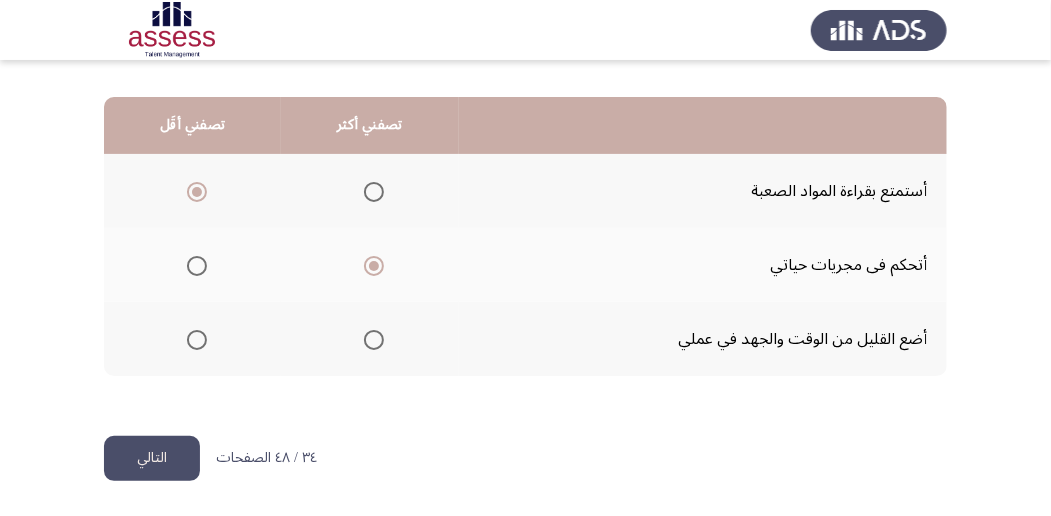 click on "التالي" 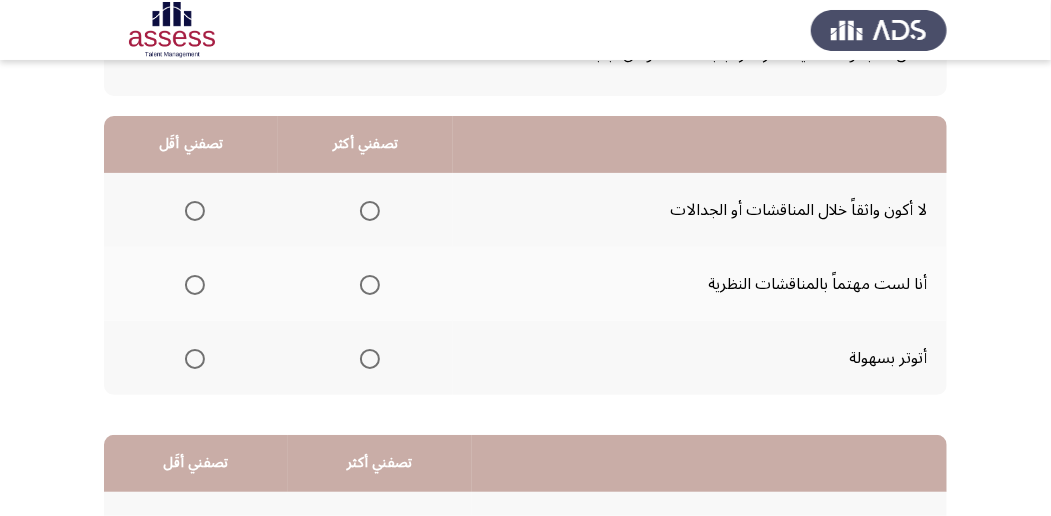 scroll, scrollTop: 133, scrollLeft: 0, axis: vertical 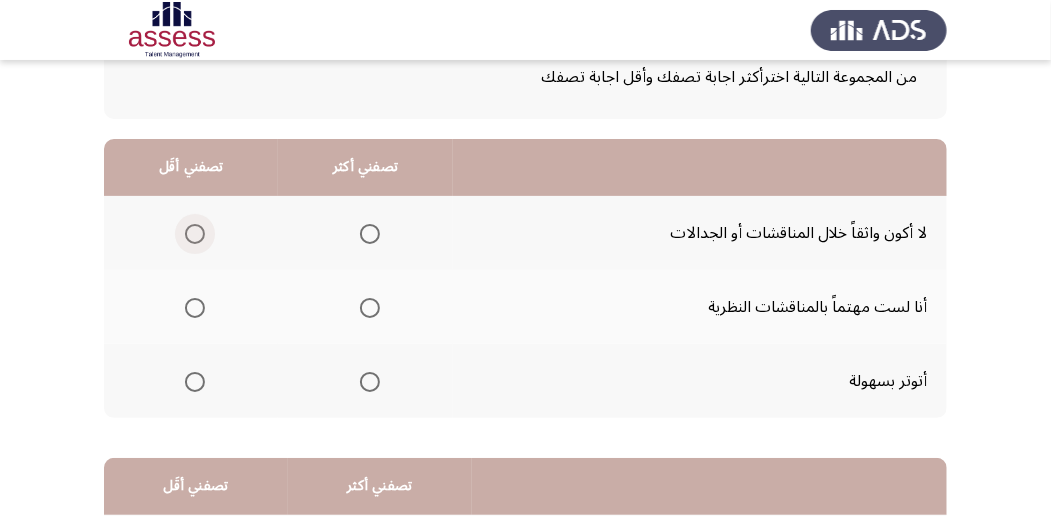 click at bounding box center (195, 234) 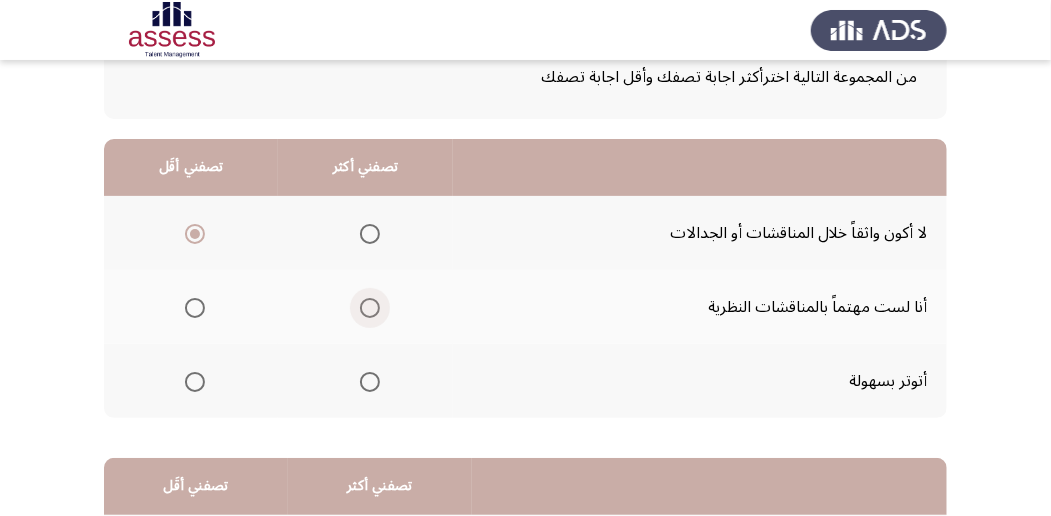 click at bounding box center [370, 308] 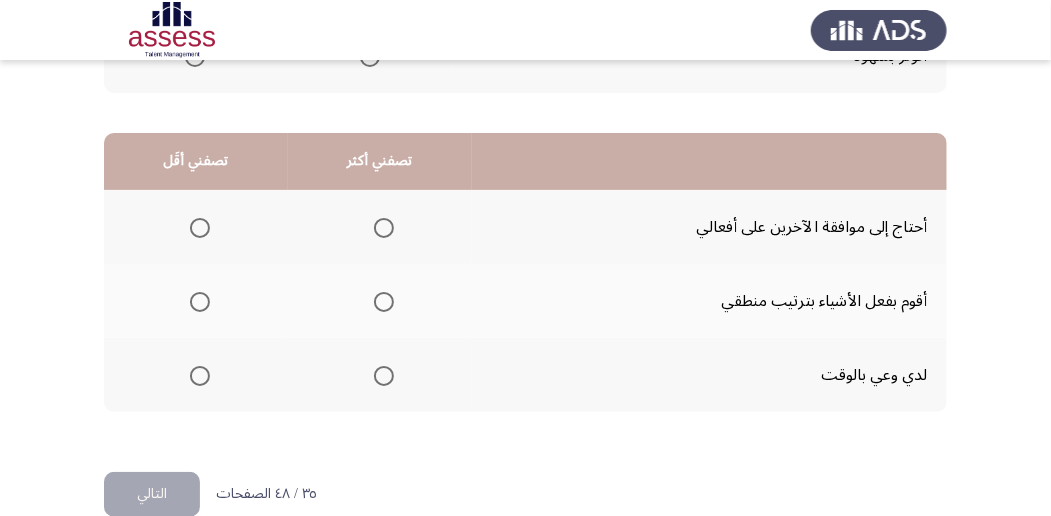 scroll, scrollTop: 494, scrollLeft: 0, axis: vertical 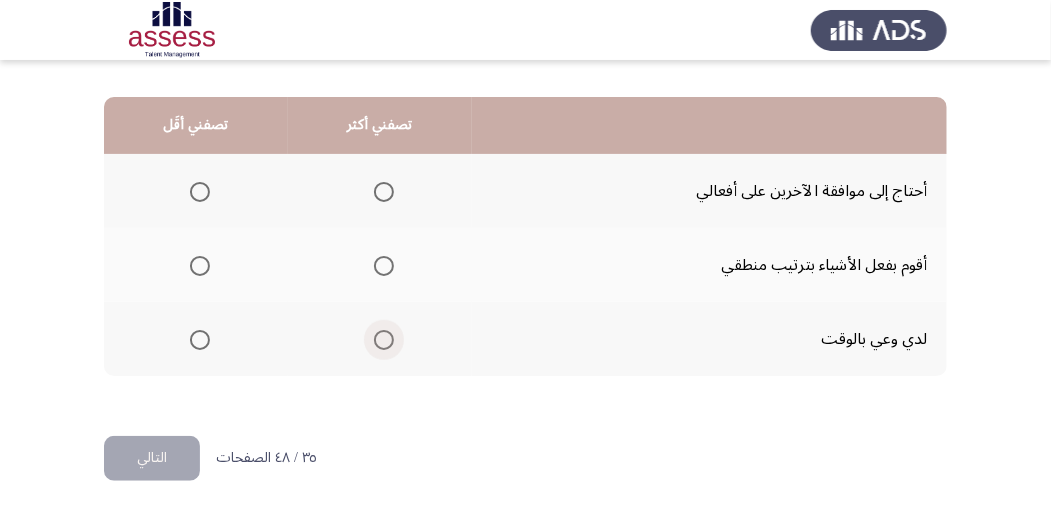 click at bounding box center [384, 340] 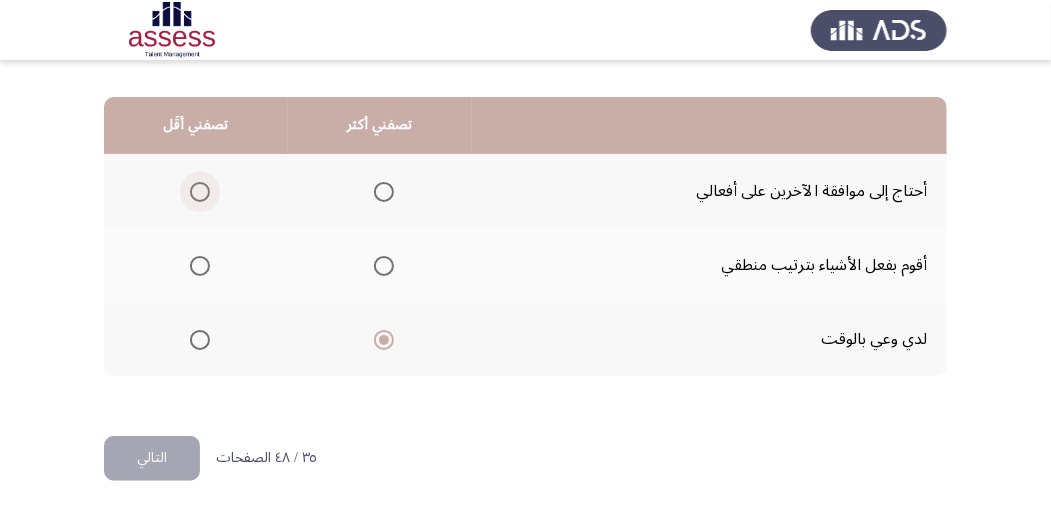 click at bounding box center [200, 192] 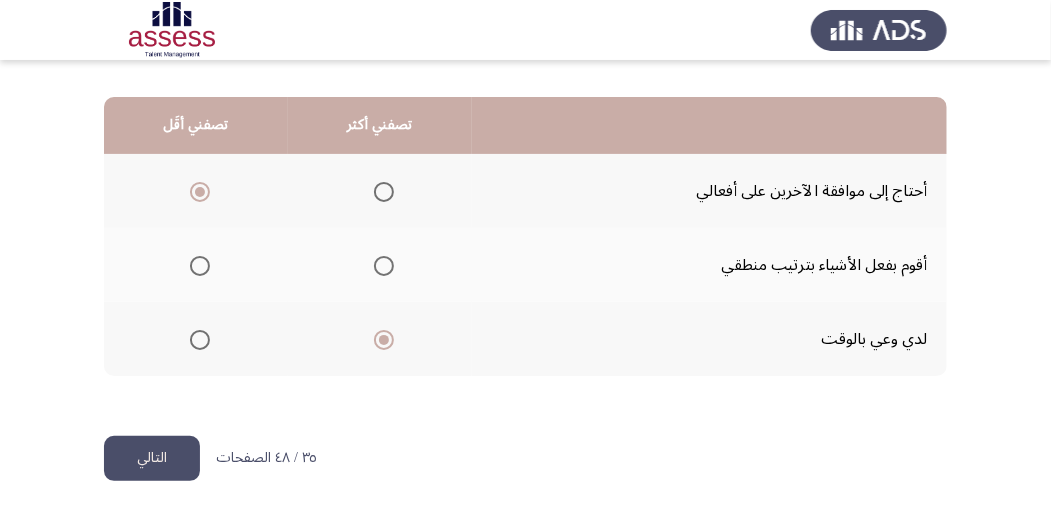 click on "التالي" 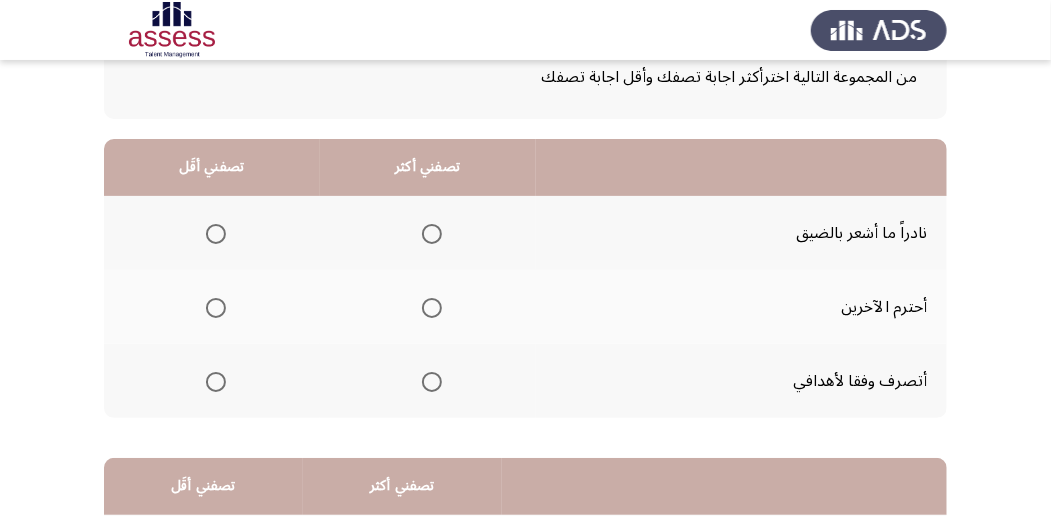 scroll, scrollTop: 200, scrollLeft: 0, axis: vertical 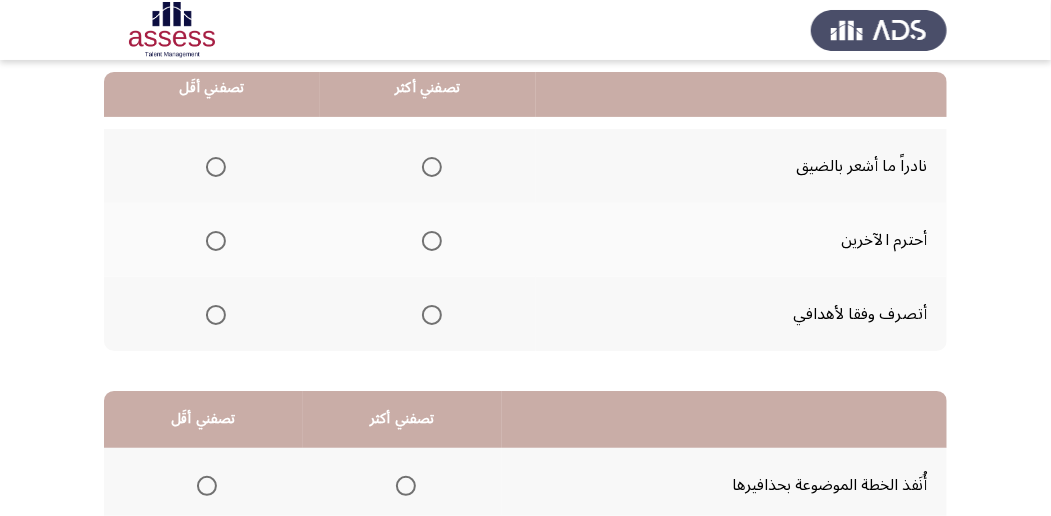 click at bounding box center (432, 241) 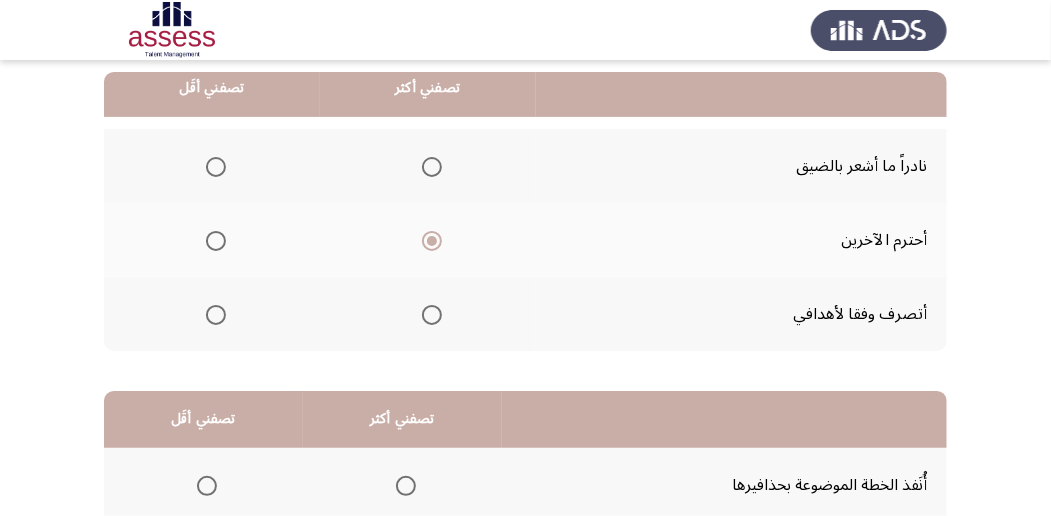 click at bounding box center (216, 167) 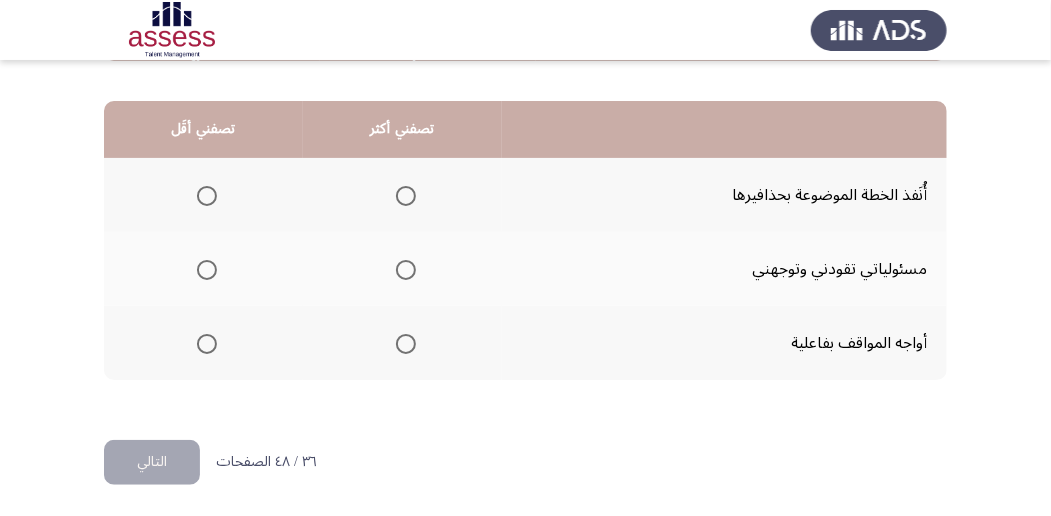 scroll, scrollTop: 494, scrollLeft: 0, axis: vertical 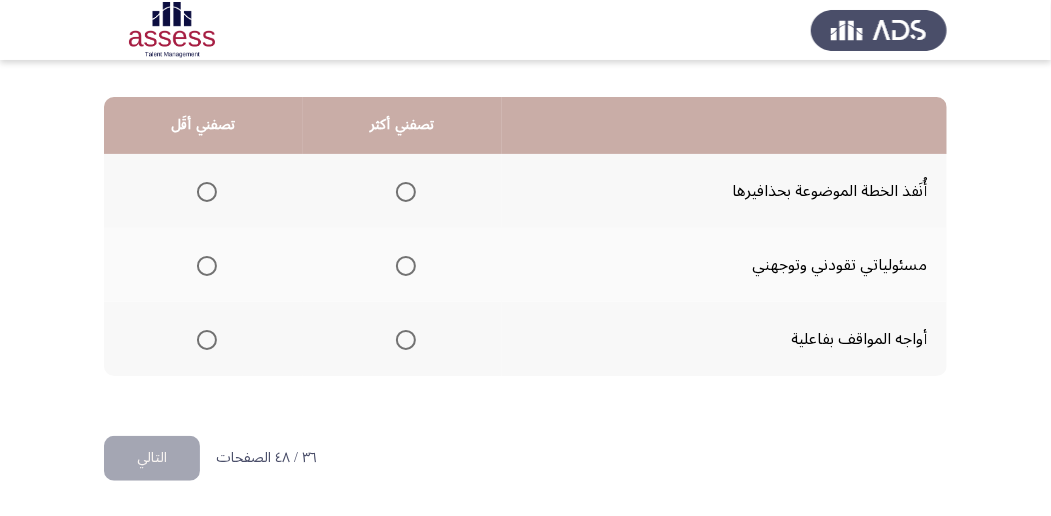 click at bounding box center [406, 340] 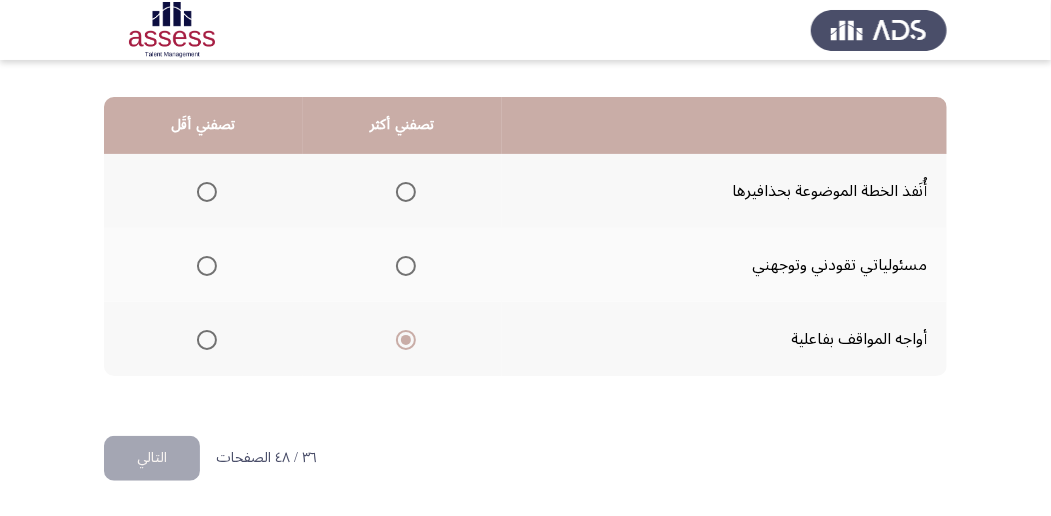 click at bounding box center [207, 266] 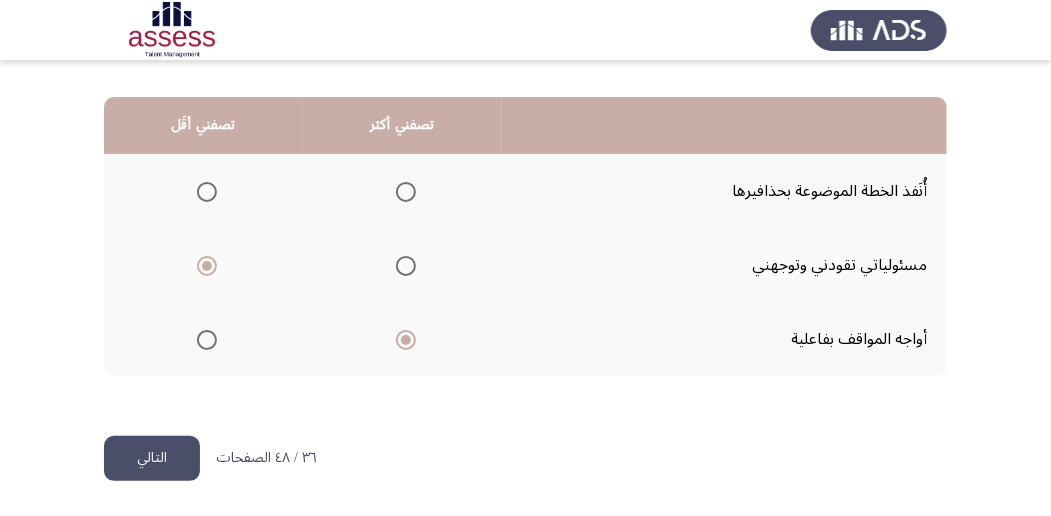 click on "التالي" 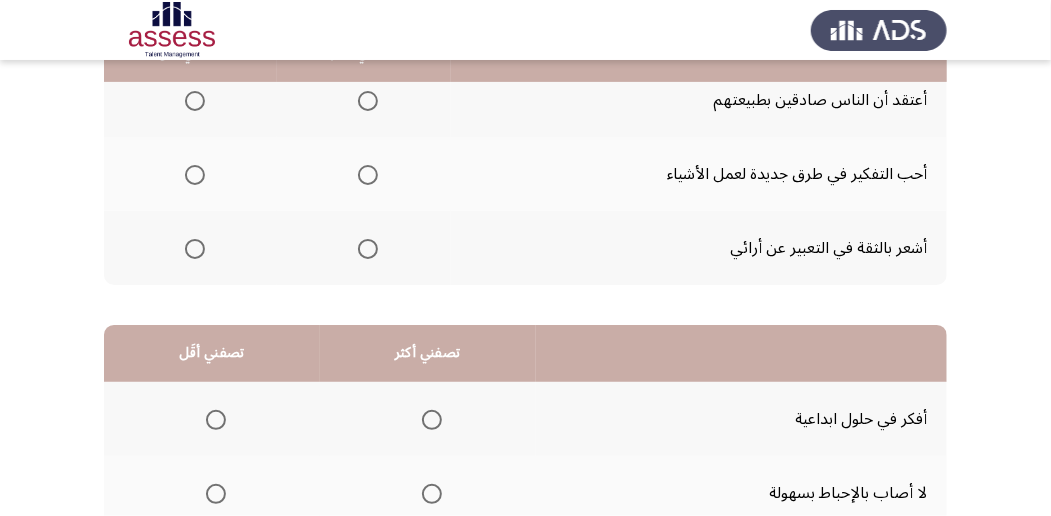 scroll, scrollTop: 200, scrollLeft: 0, axis: vertical 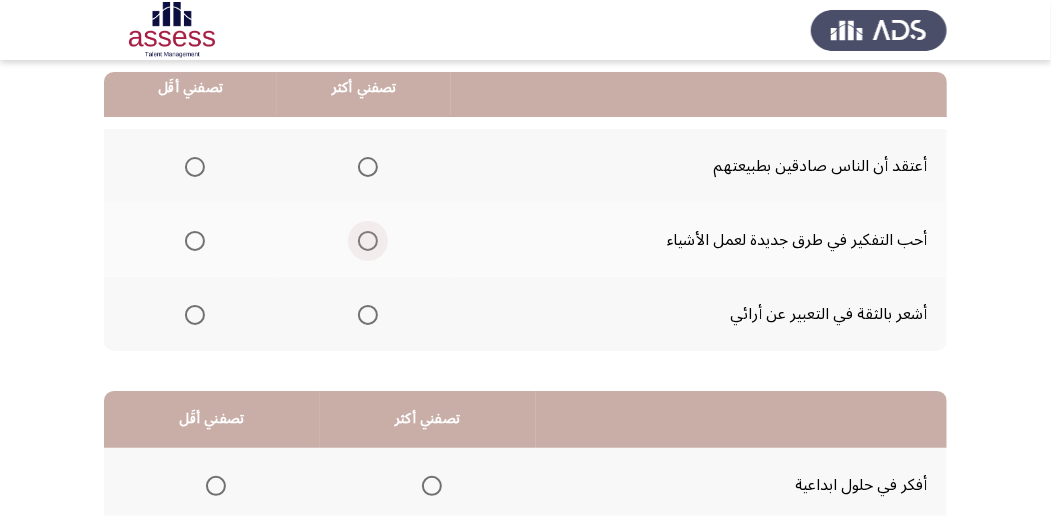 click at bounding box center [368, 241] 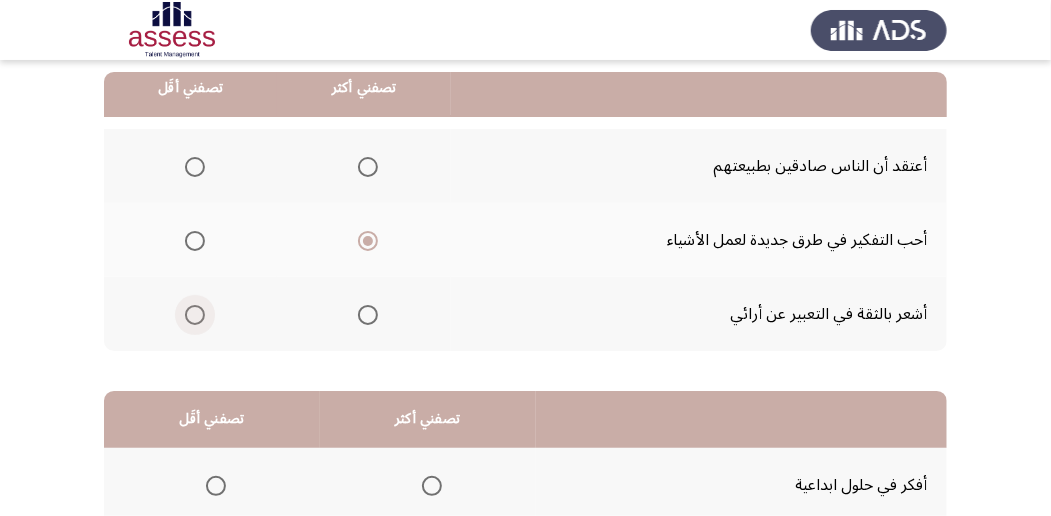 click at bounding box center (195, 315) 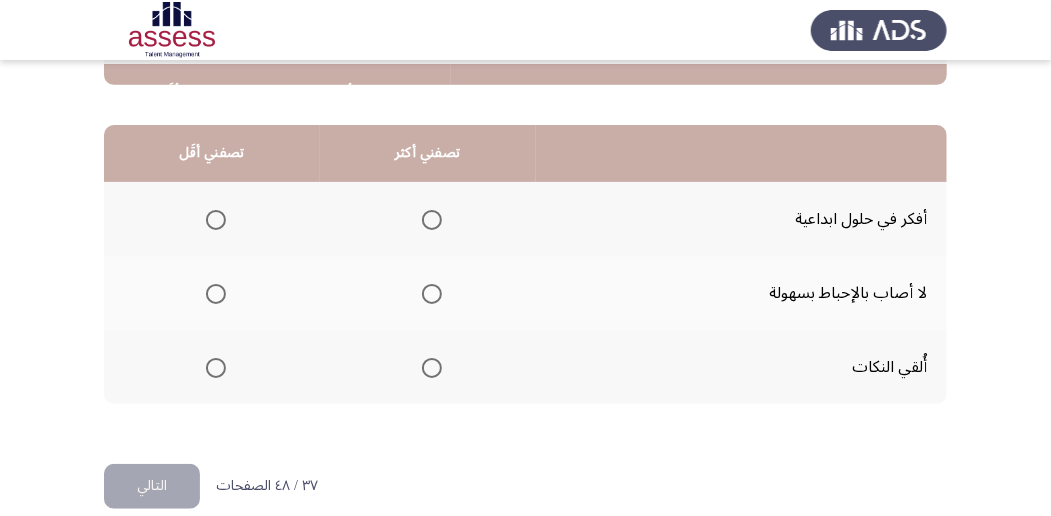 scroll, scrollTop: 494, scrollLeft: 0, axis: vertical 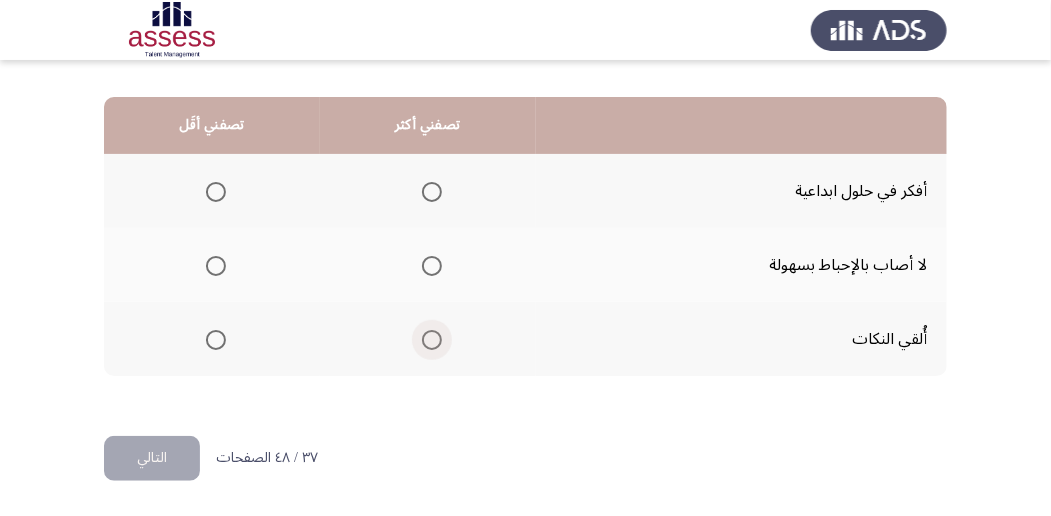 click at bounding box center [432, 340] 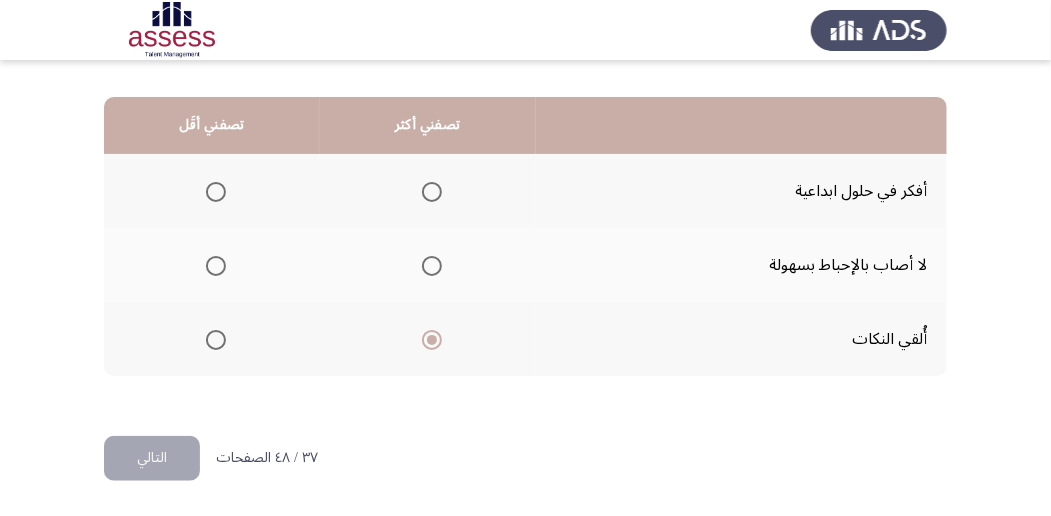 click at bounding box center [432, 266] 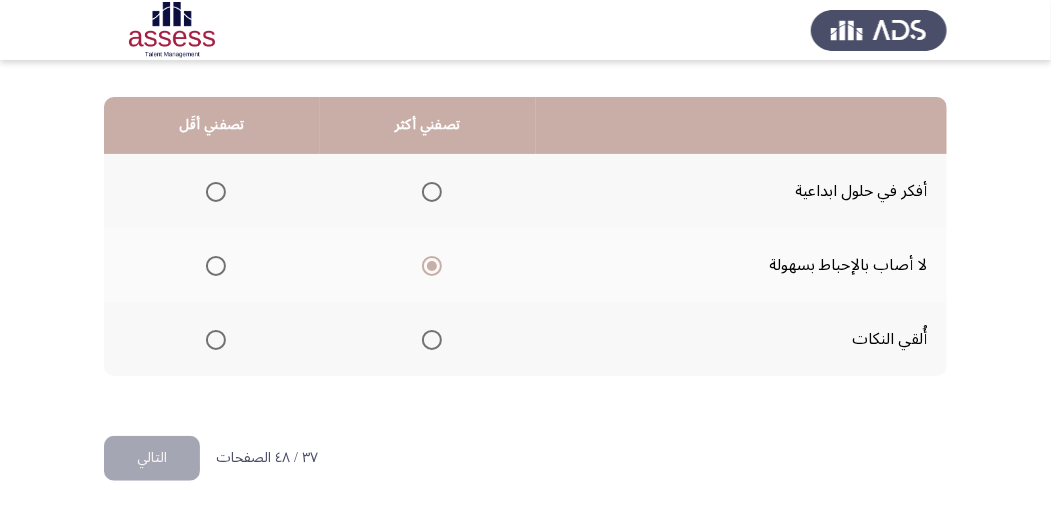 click at bounding box center [216, 340] 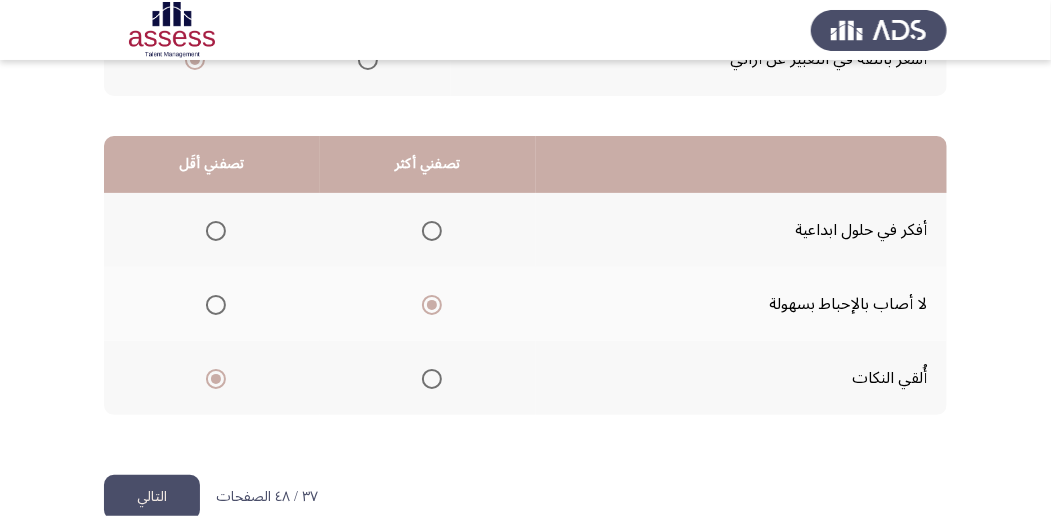 scroll, scrollTop: 494, scrollLeft: 0, axis: vertical 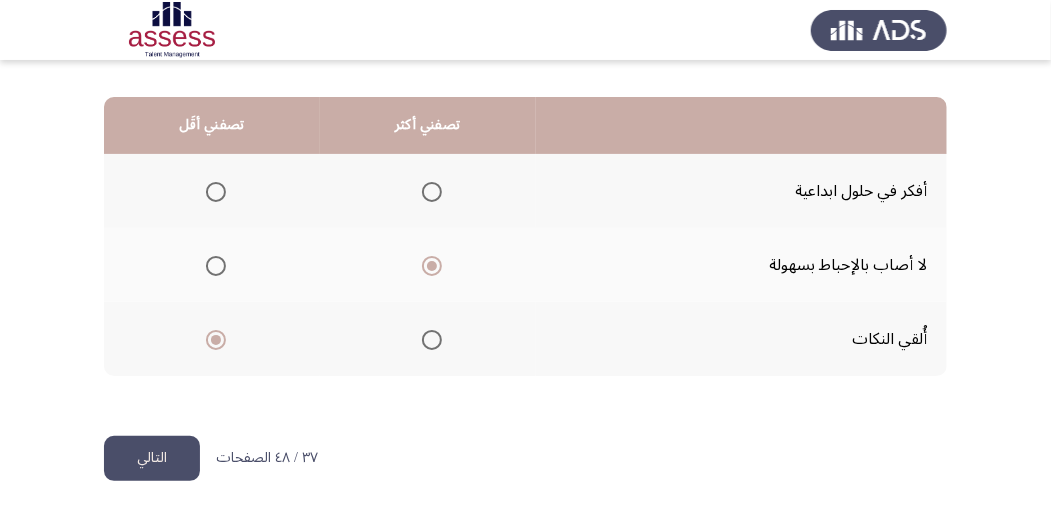 click on "التالي" 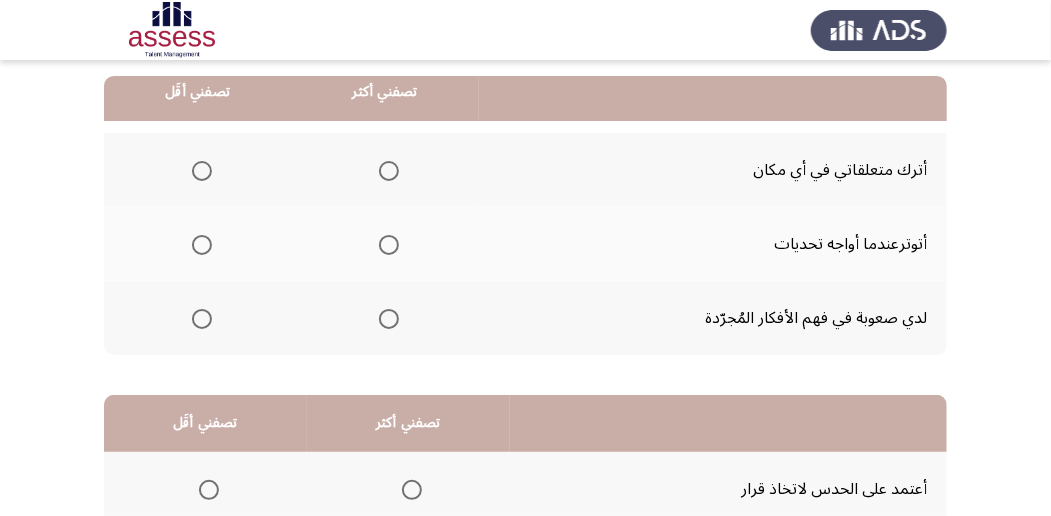 scroll, scrollTop: 200, scrollLeft: 0, axis: vertical 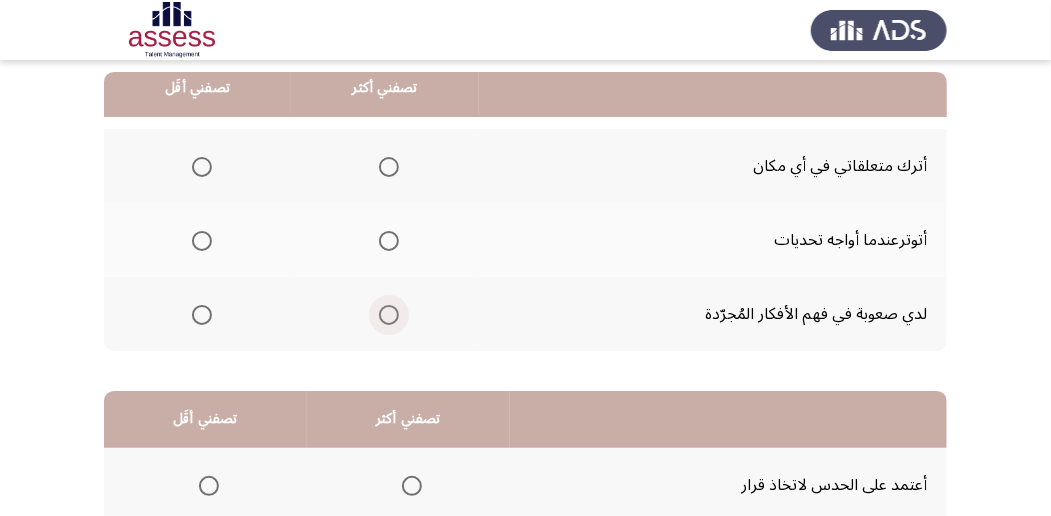 click at bounding box center (389, 315) 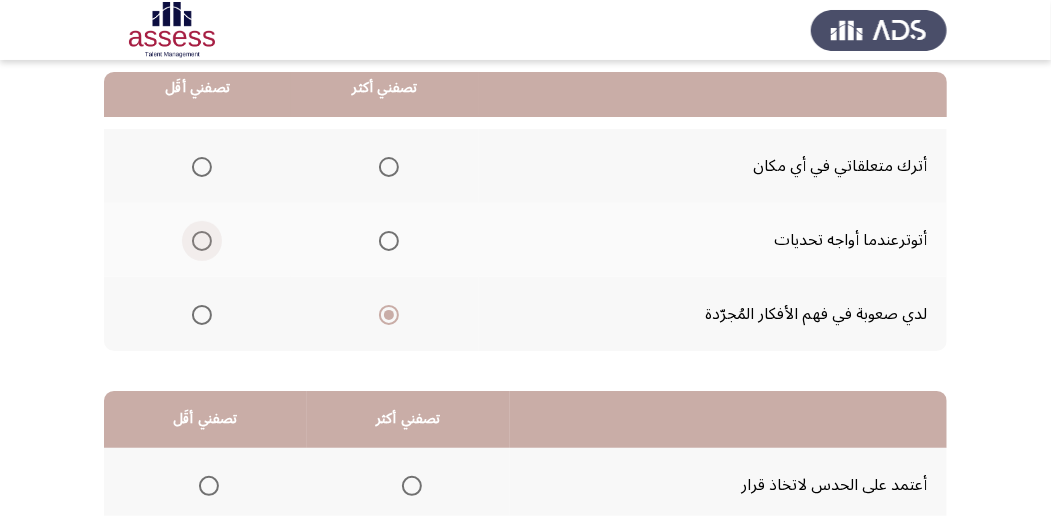 click at bounding box center (202, 241) 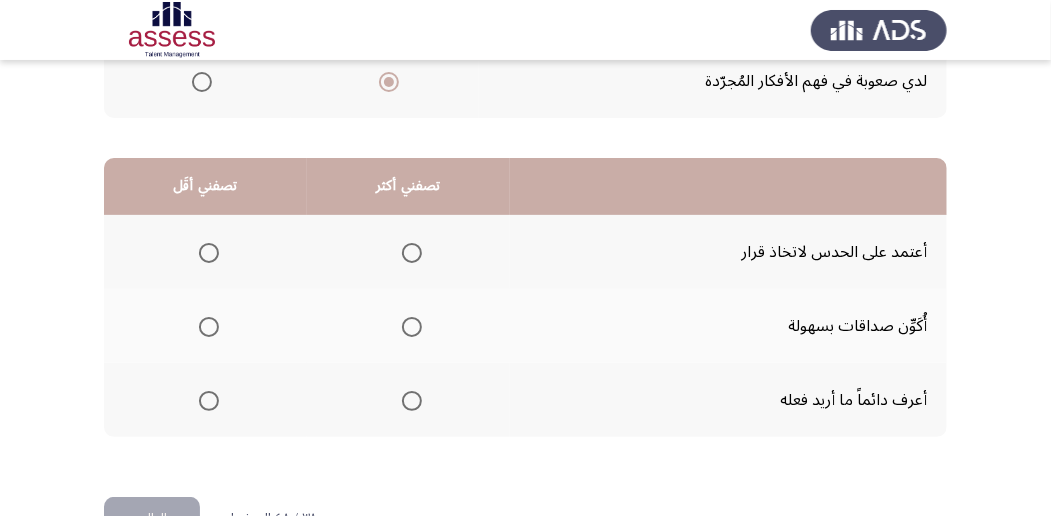 scroll, scrollTop: 466, scrollLeft: 0, axis: vertical 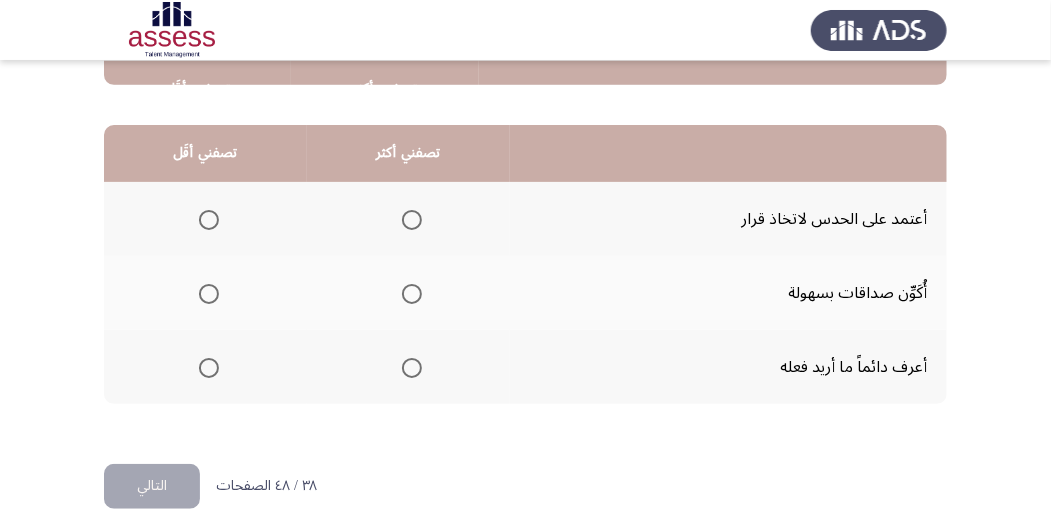 click at bounding box center [412, 220] 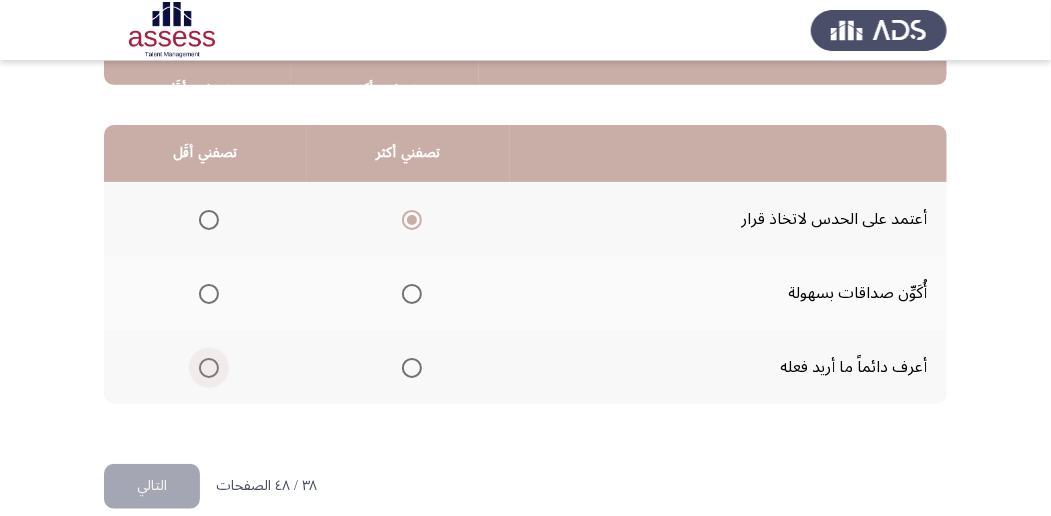 click at bounding box center [209, 368] 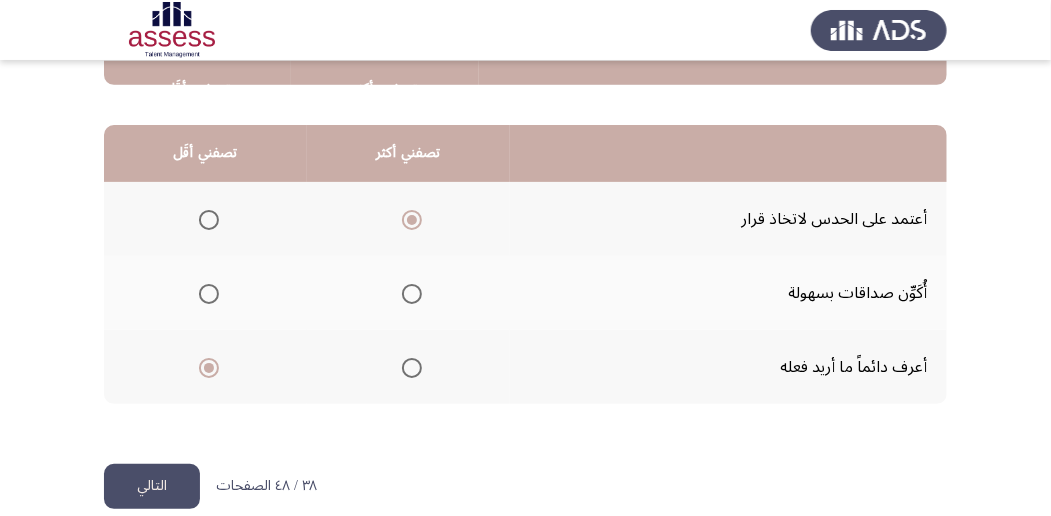 click on "التالي" 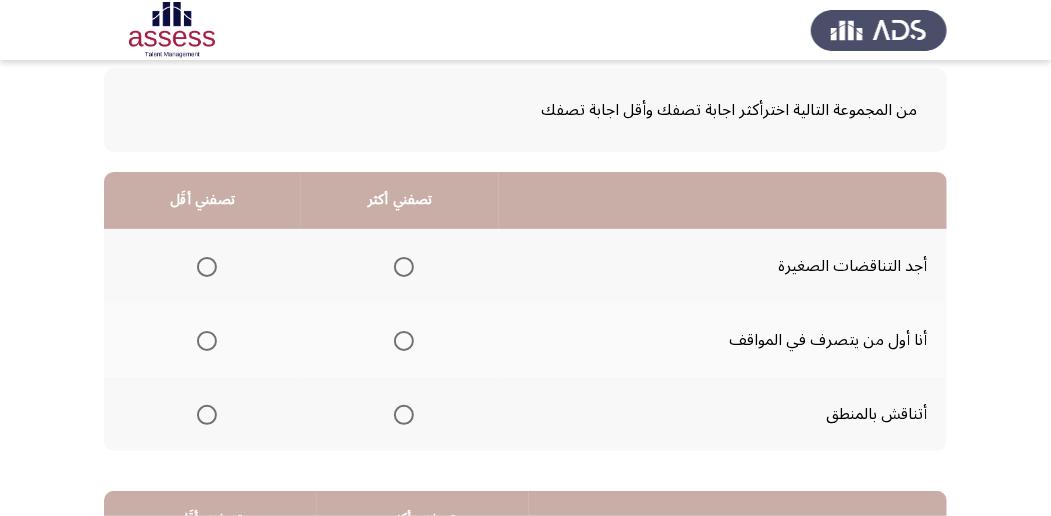 scroll, scrollTop: 133, scrollLeft: 0, axis: vertical 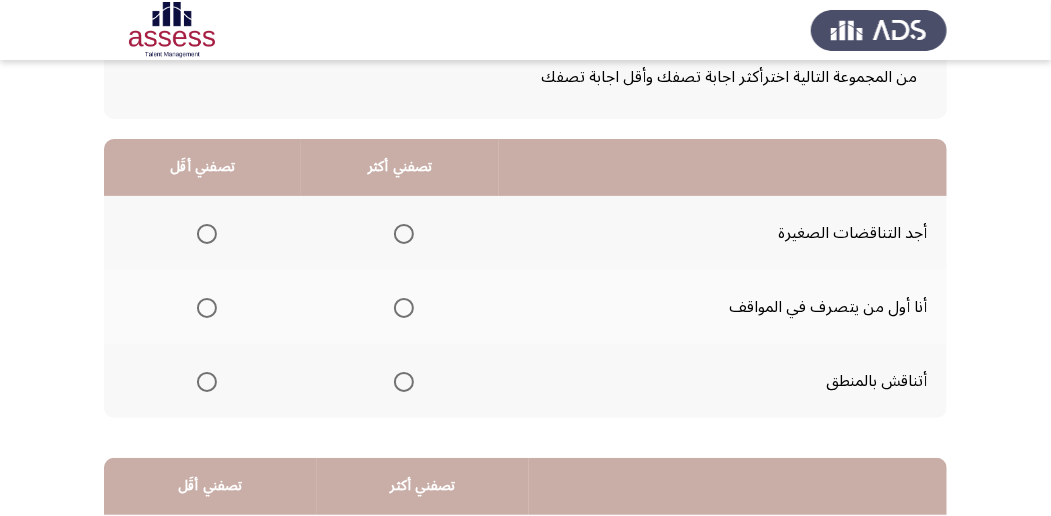 click at bounding box center [404, 234] 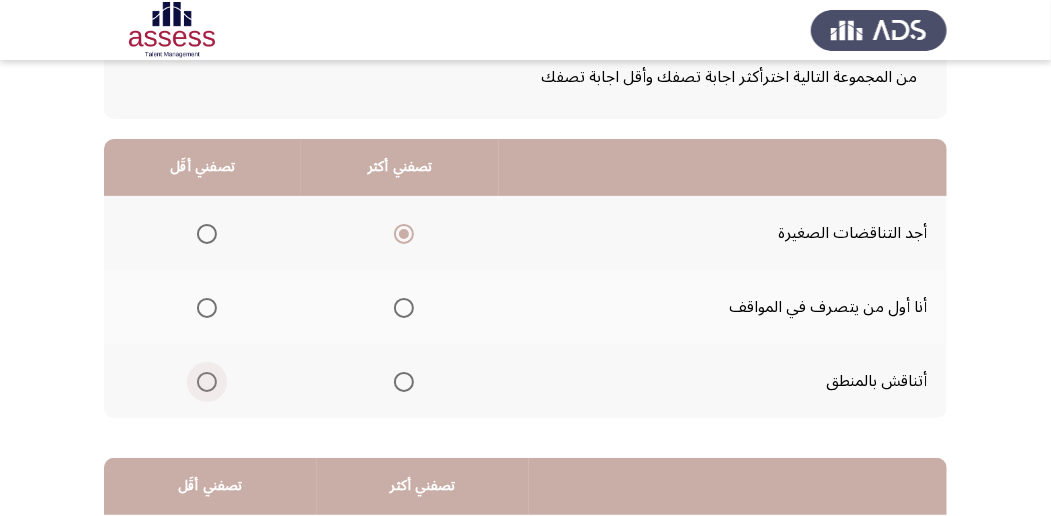 click at bounding box center [207, 382] 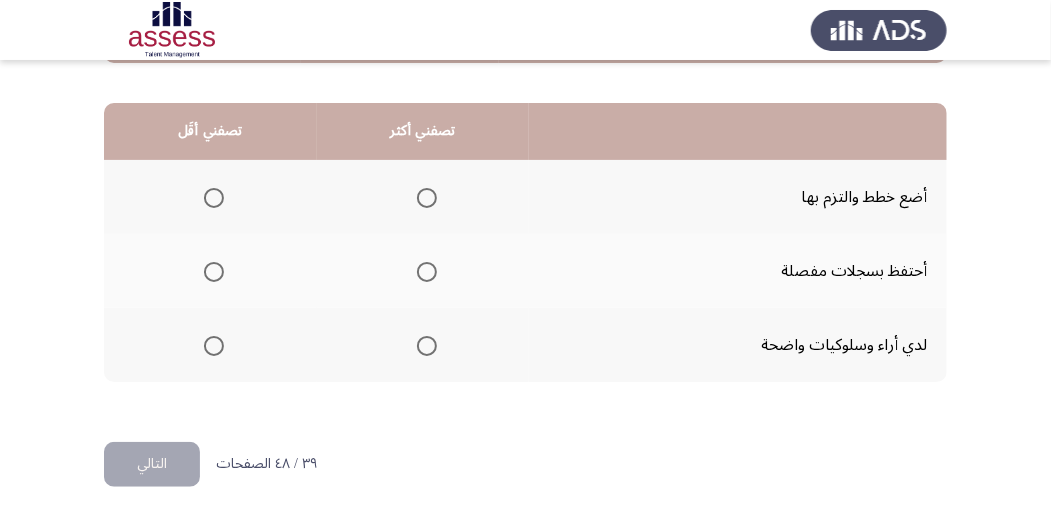 scroll, scrollTop: 494, scrollLeft: 0, axis: vertical 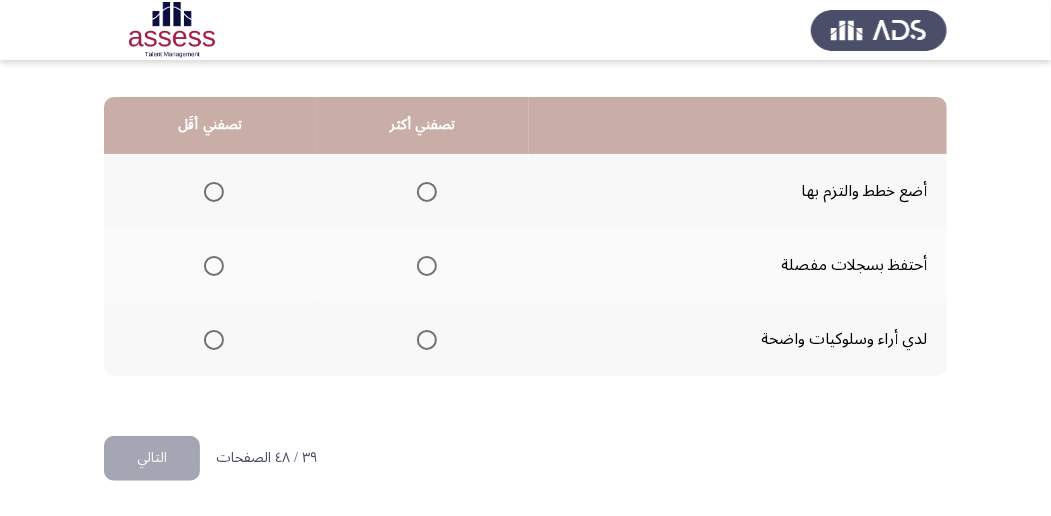 click at bounding box center (427, 340) 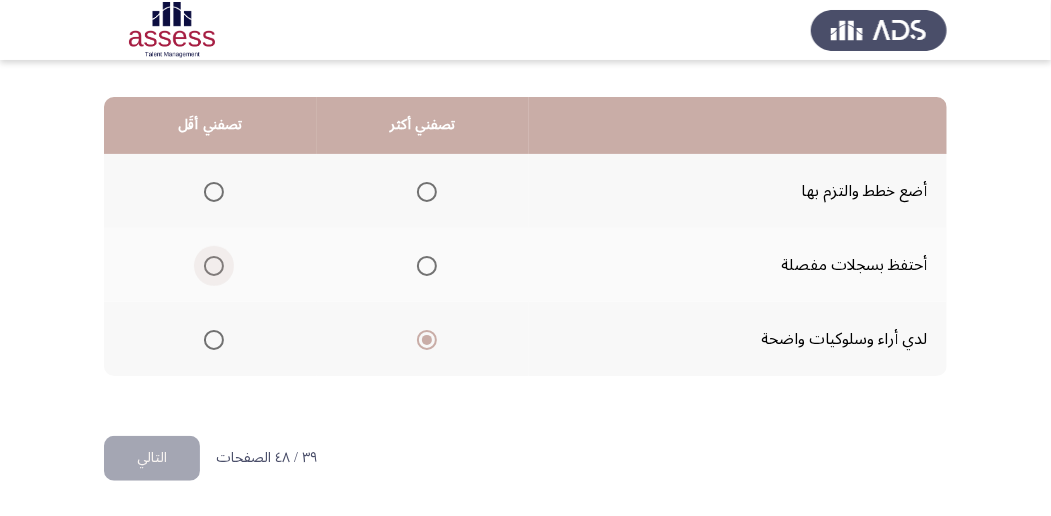 click at bounding box center [214, 266] 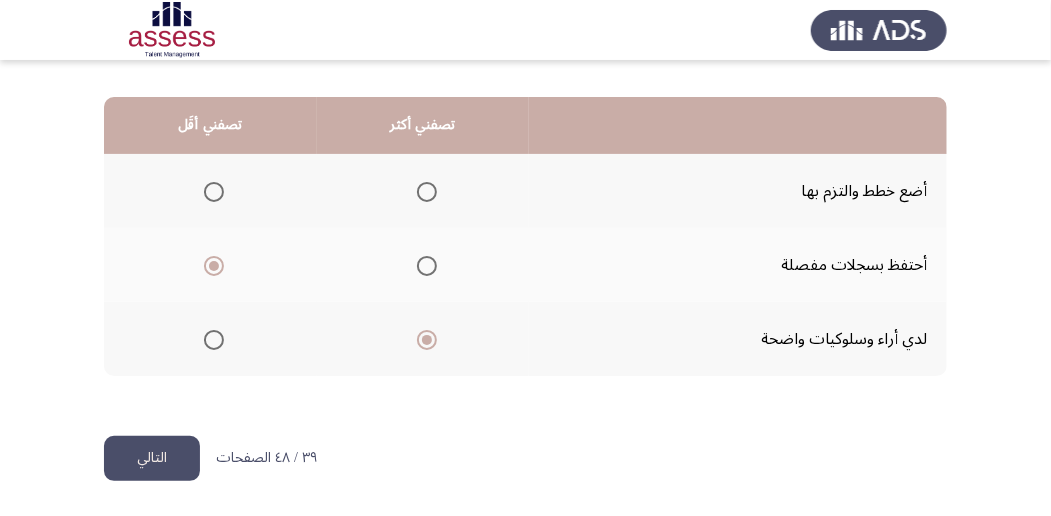 click on "التالي" 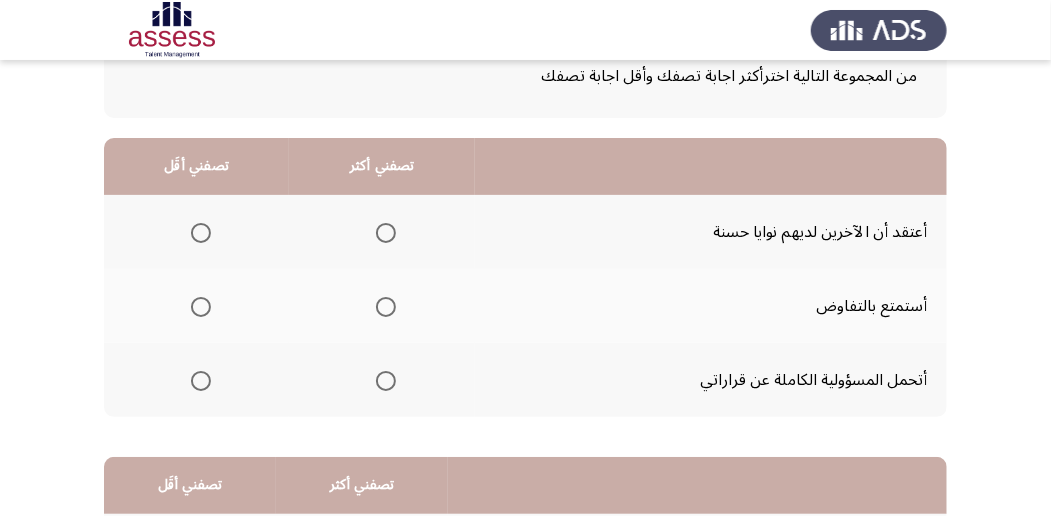 scroll, scrollTop: 200, scrollLeft: 0, axis: vertical 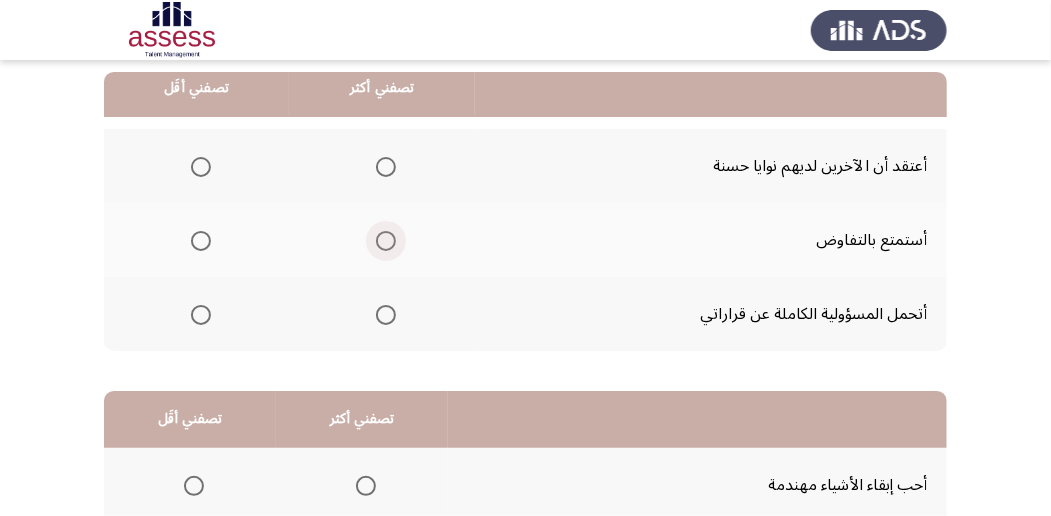 click at bounding box center (386, 241) 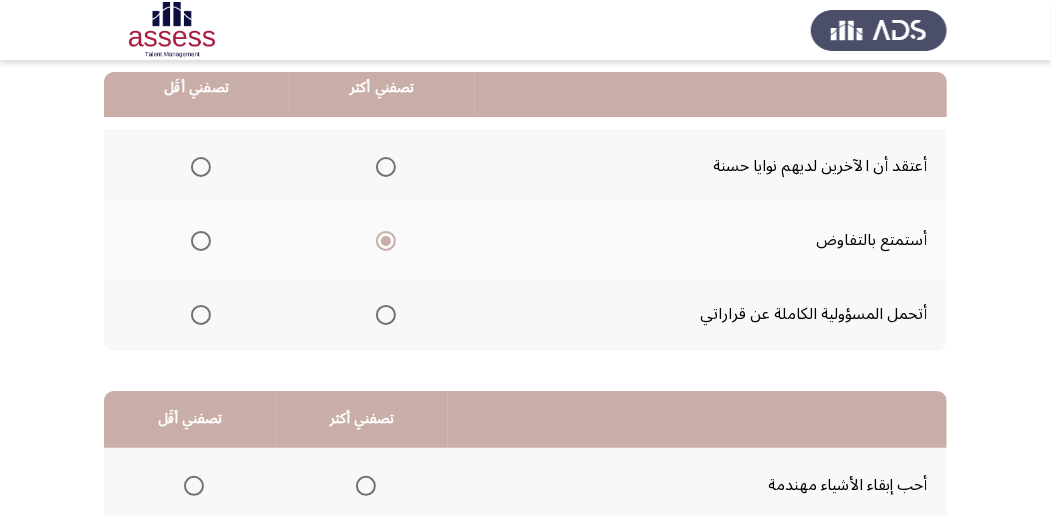 click at bounding box center (201, 167) 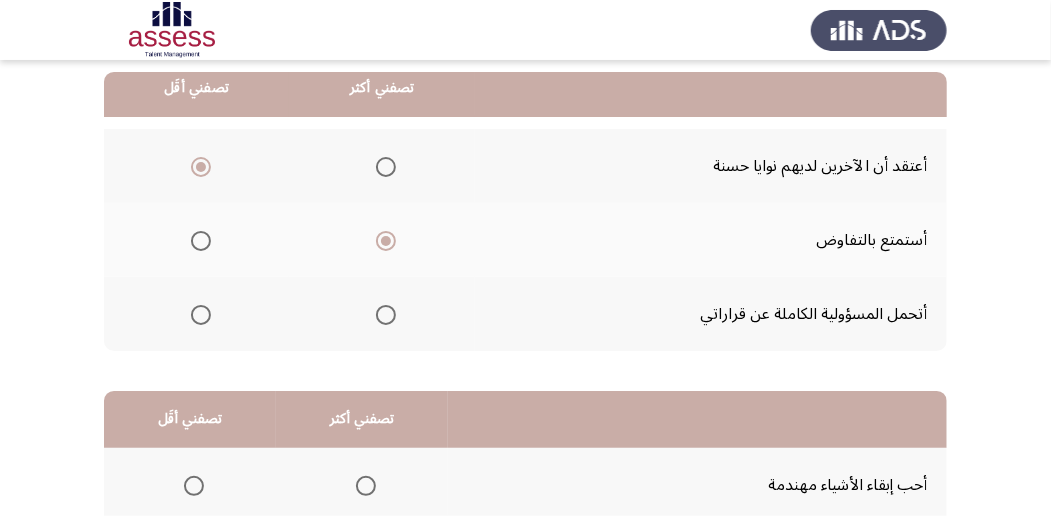 click at bounding box center [201, 241] 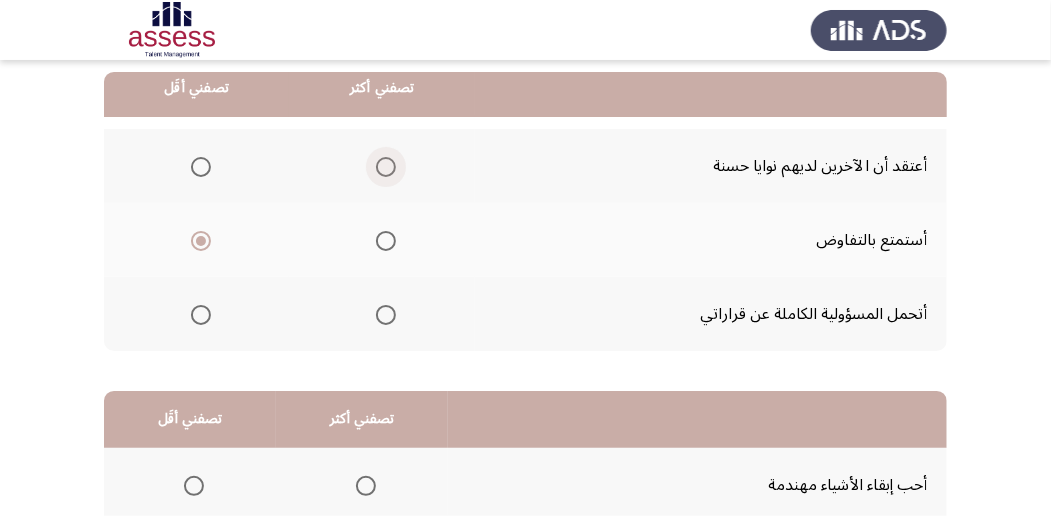 click at bounding box center (386, 167) 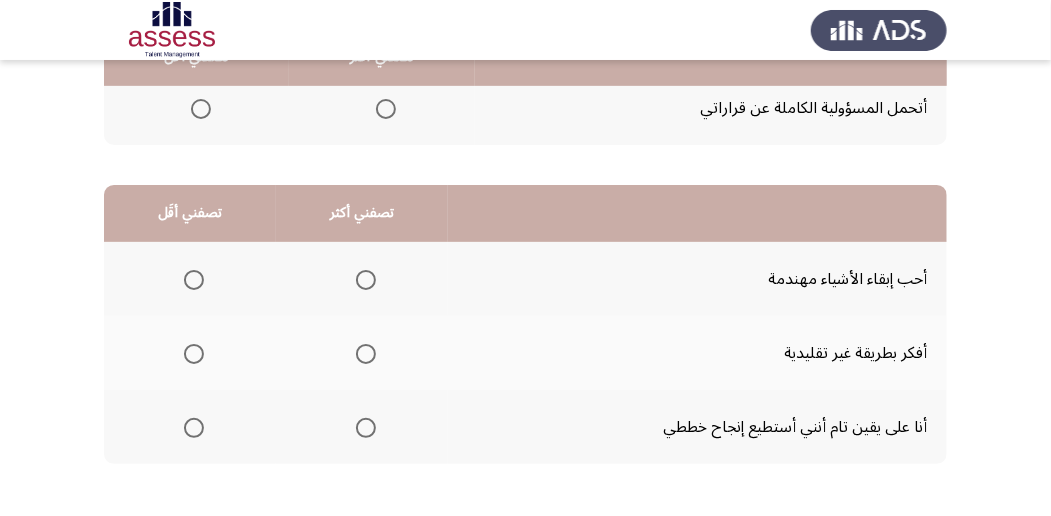 scroll, scrollTop: 494, scrollLeft: 0, axis: vertical 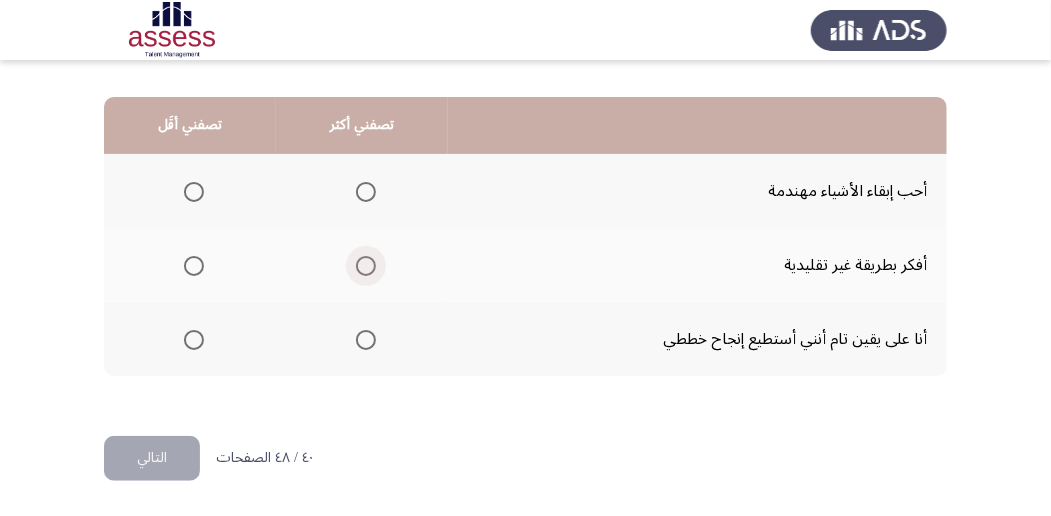 click at bounding box center (366, 266) 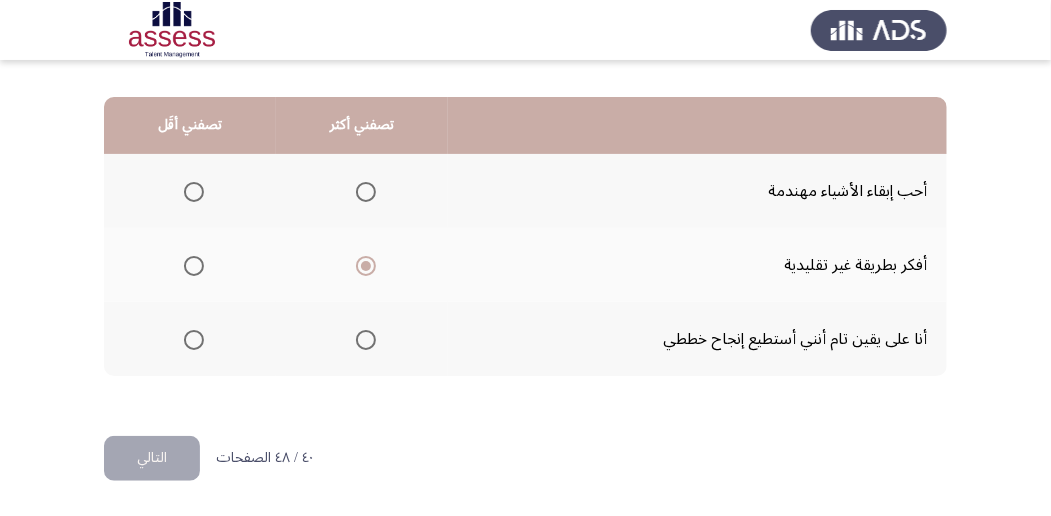 click at bounding box center (194, 340) 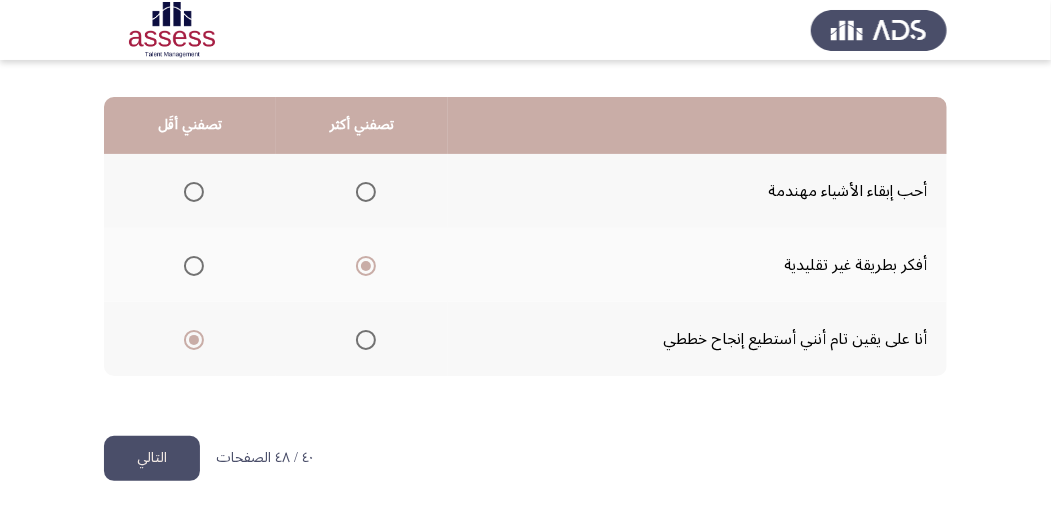 click on "التالي" 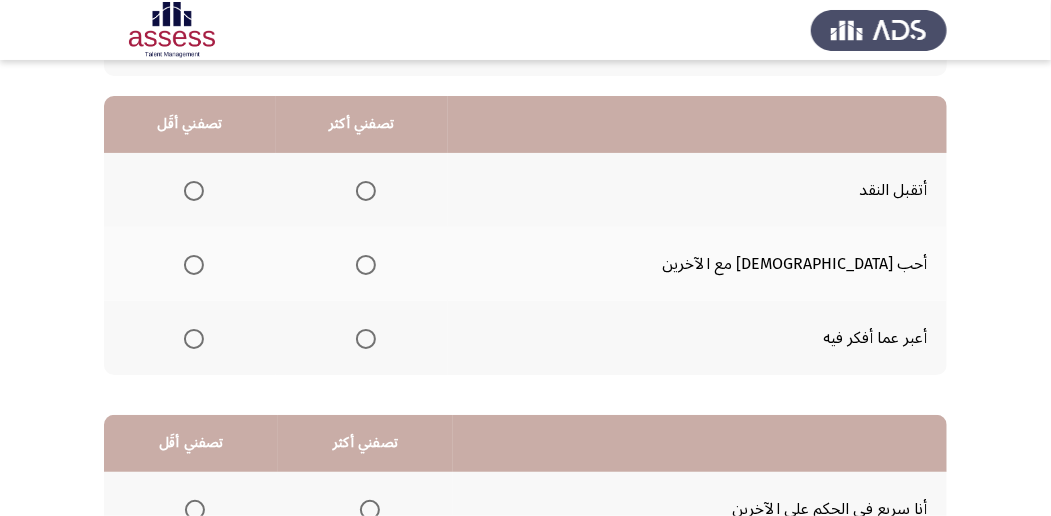 scroll, scrollTop: 200, scrollLeft: 0, axis: vertical 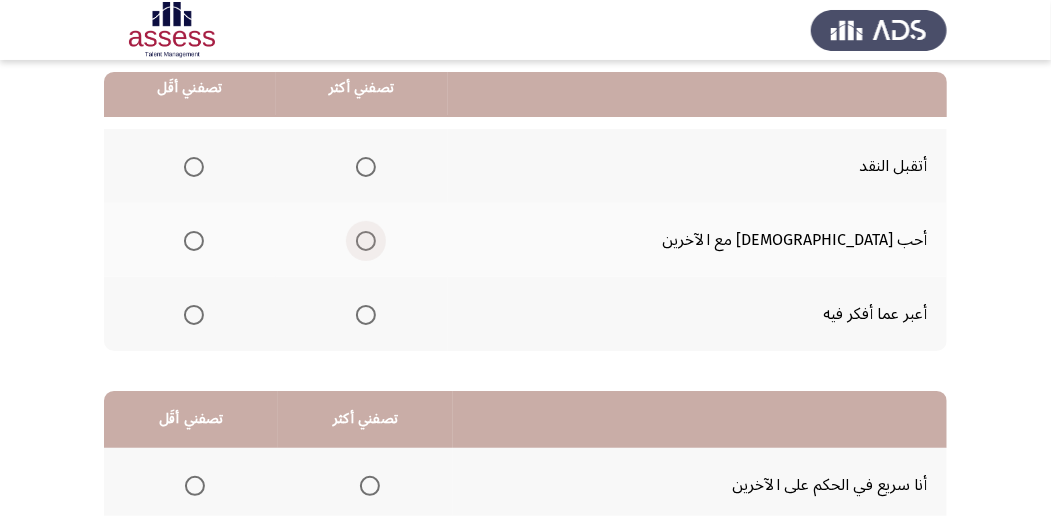 click at bounding box center (366, 241) 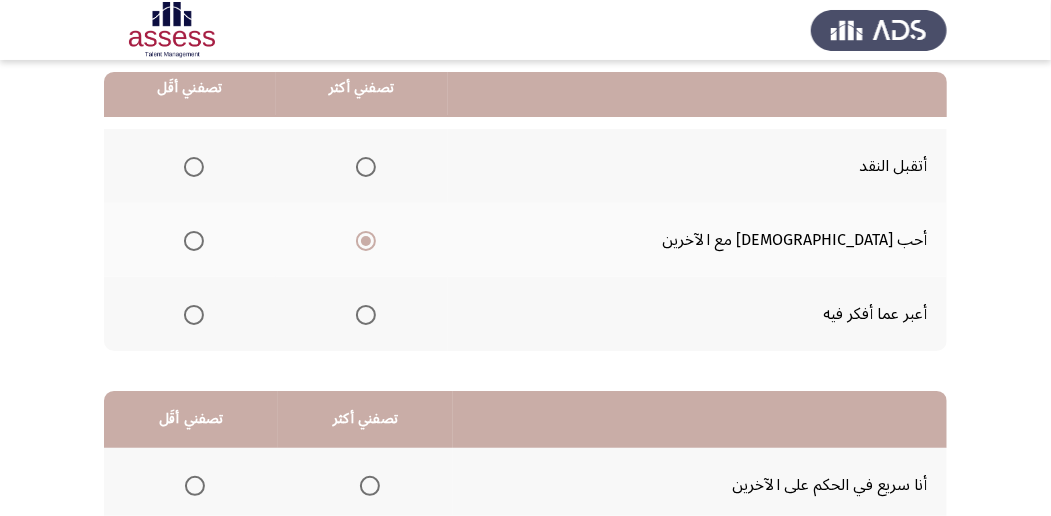click at bounding box center [194, 167] 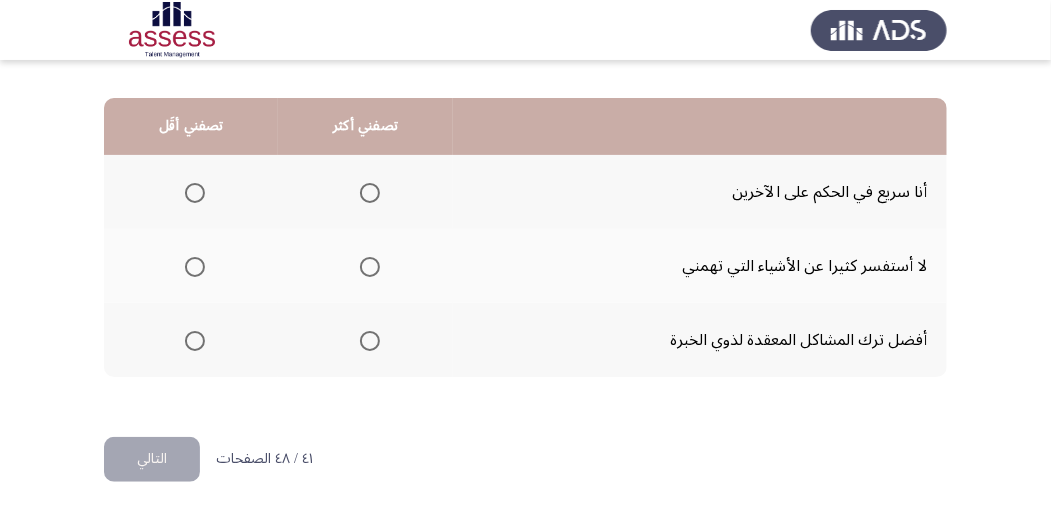 scroll, scrollTop: 494, scrollLeft: 0, axis: vertical 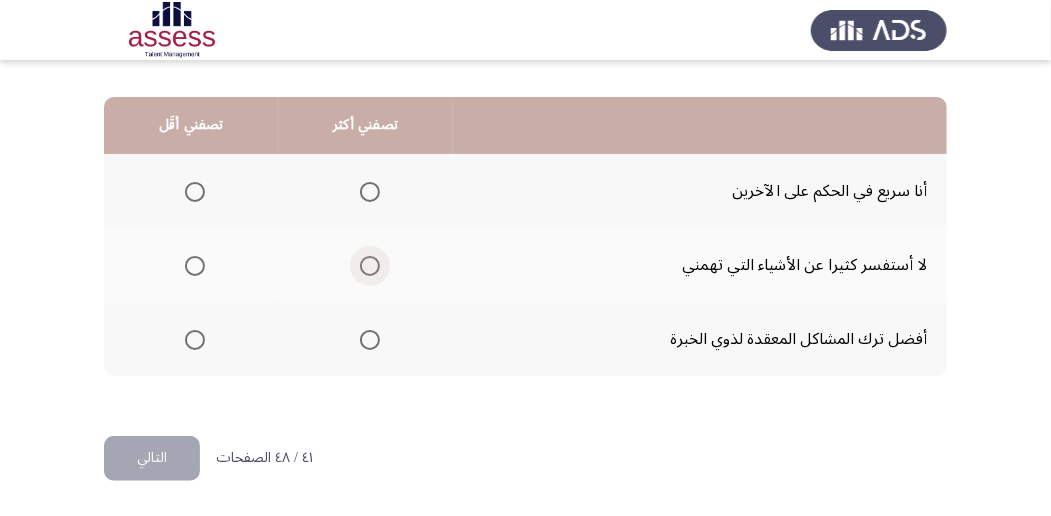 click at bounding box center (370, 266) 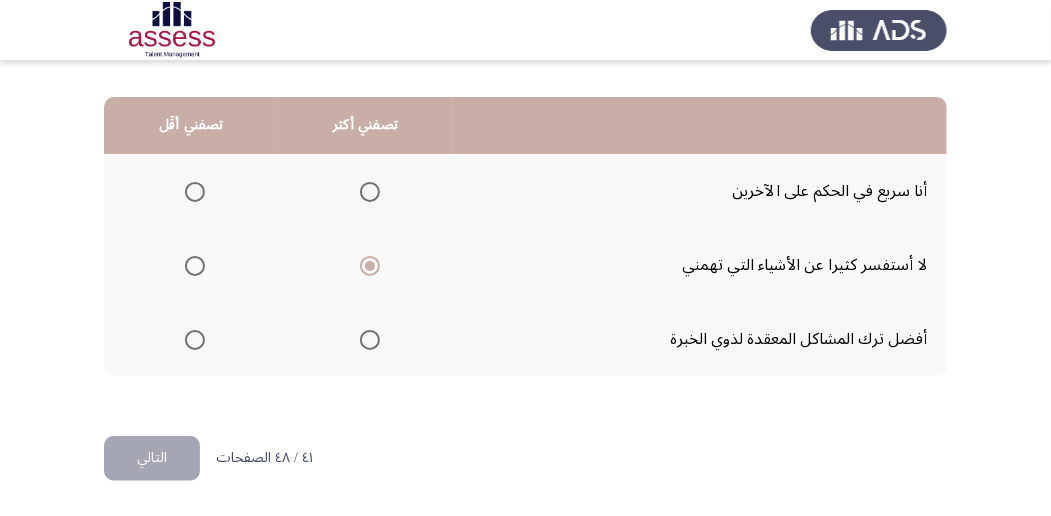 click at bounding box center [195, 340] 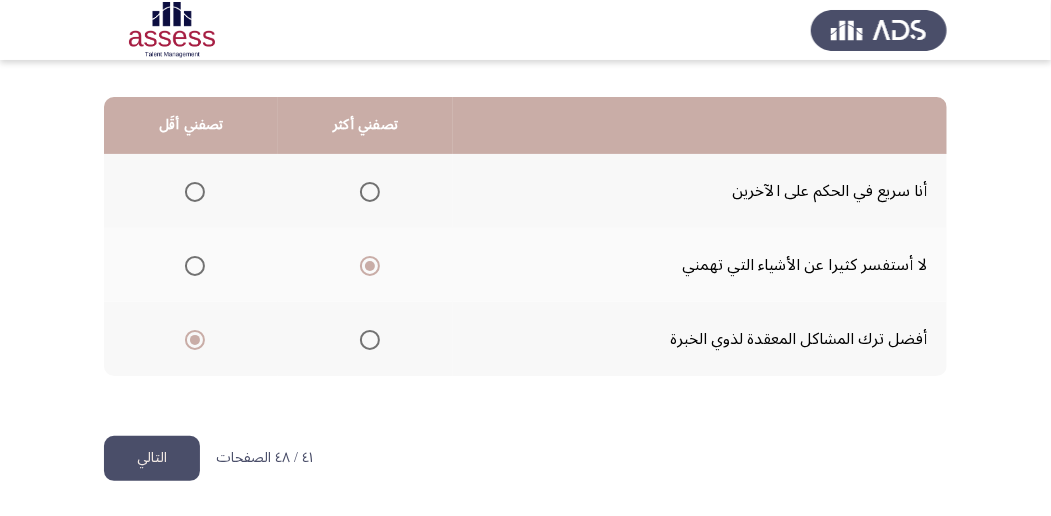 click on "التالي" 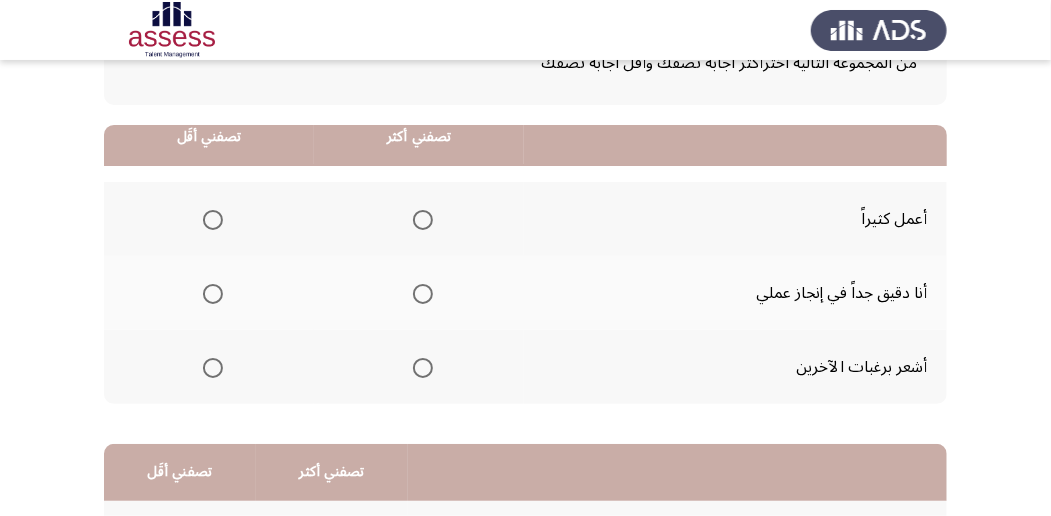 scroll, scrollTop: 200, scrollLeft: 0, axis: vertical 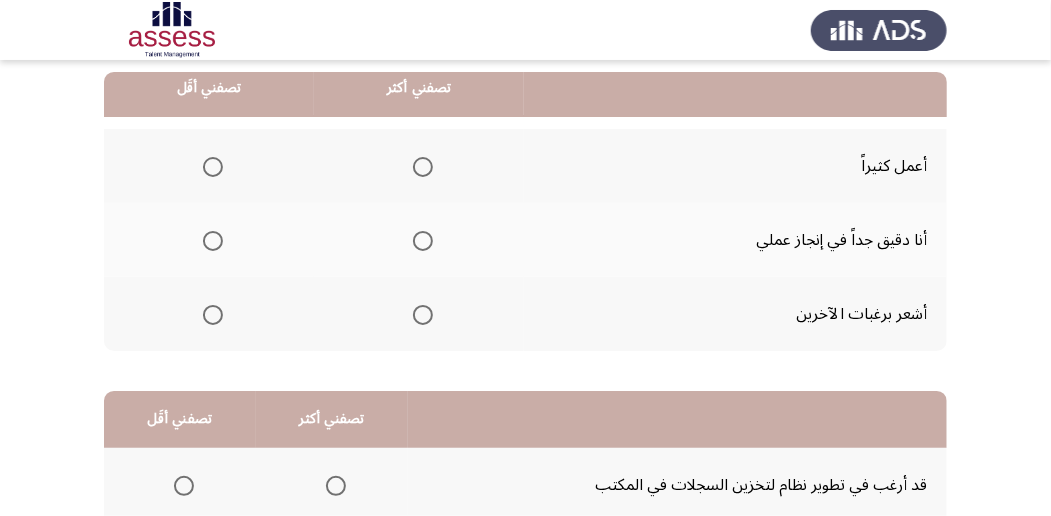 click at bounding box center (423, 315) 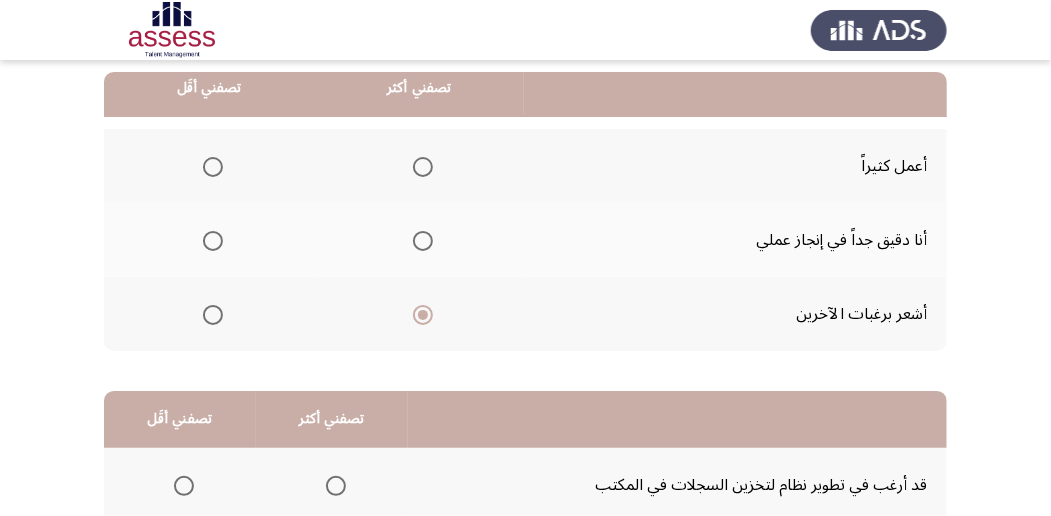 click at bounding box center (213, 167) 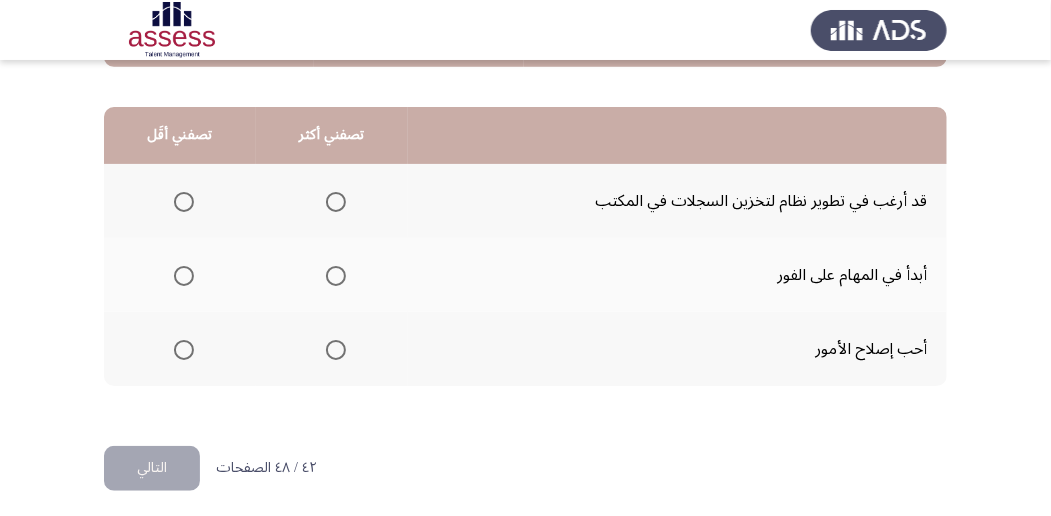 scroll, scrollTop: 494, scrollLeft: 0, axis: vertical 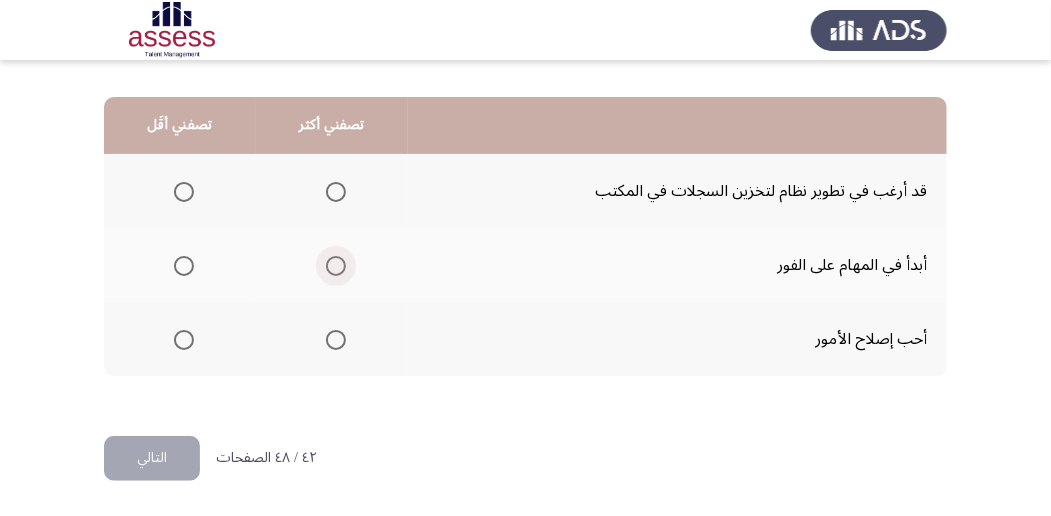 click at bounding box center [336, 266] 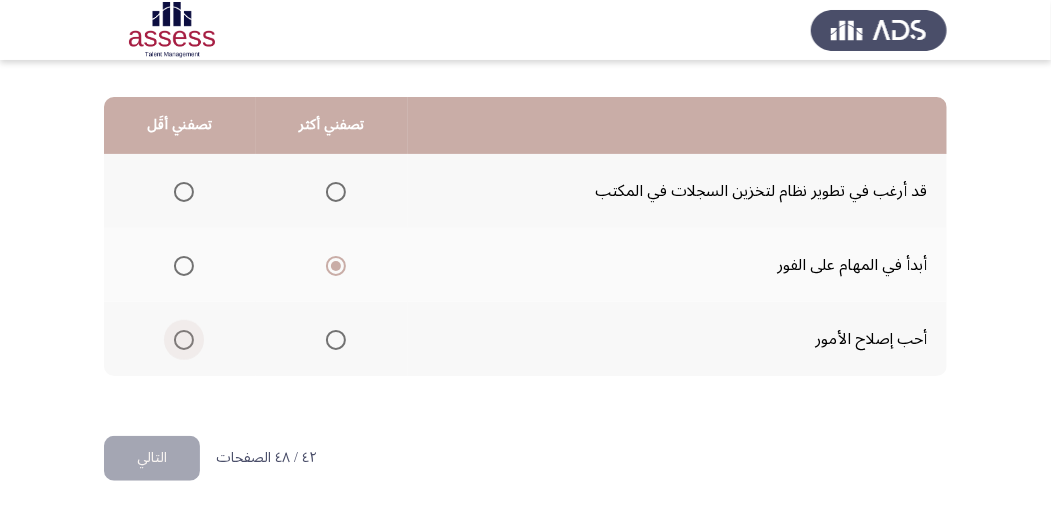 click at bounding box center (184, 340) 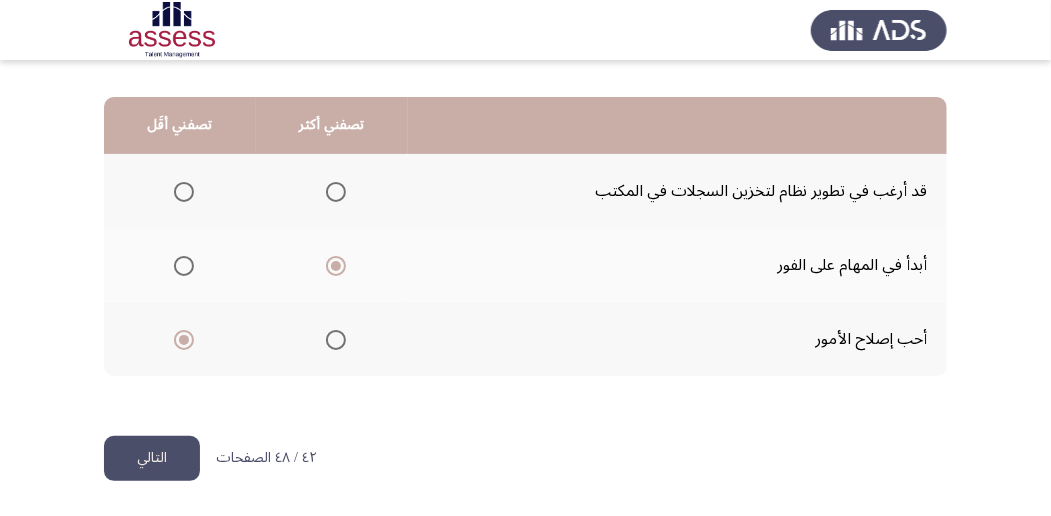 click on "التالي" 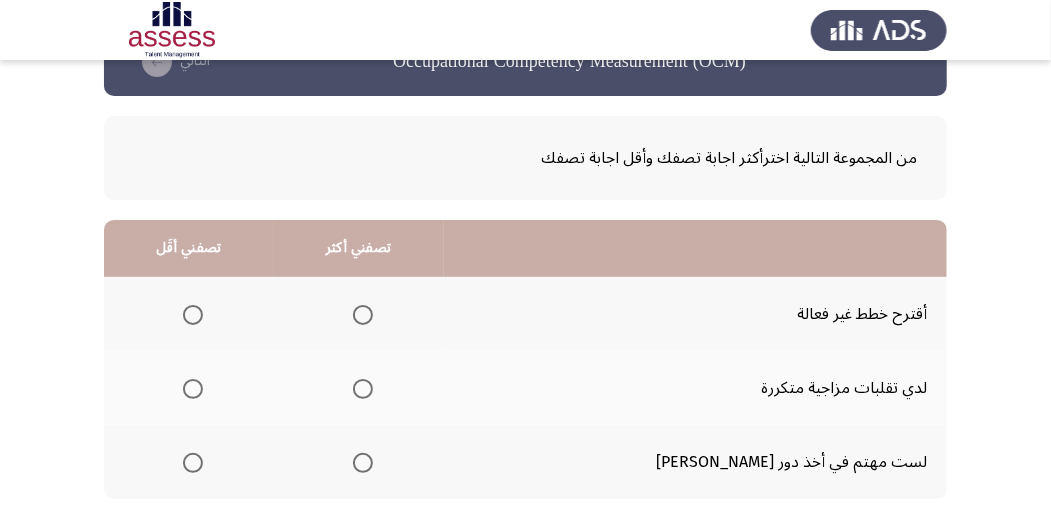 scroll, scrollTop: 200, scrollLeft: 0, axis: vertical 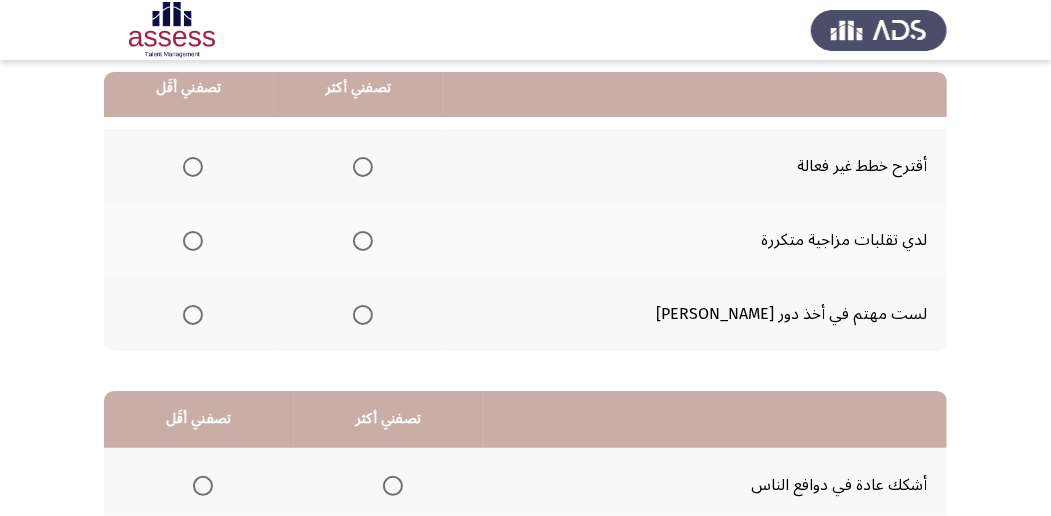 click at bounding box center [363, 241] 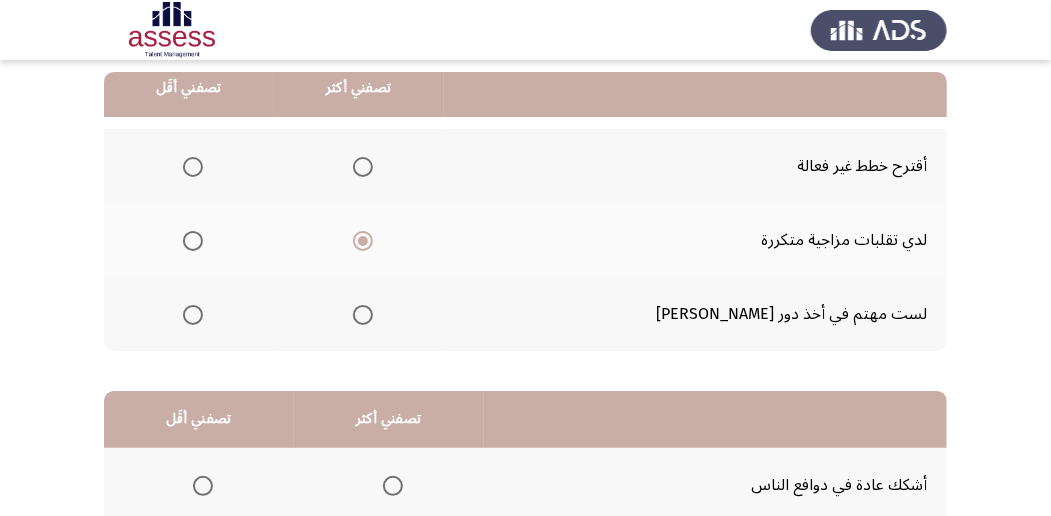 click at bounding box center (193, 315) 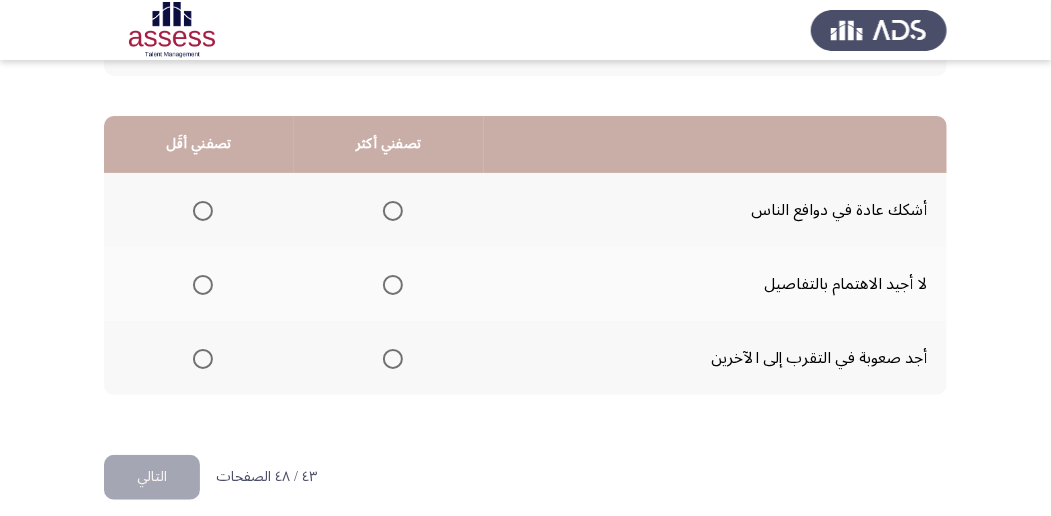 scroll, scrollTop: 494, scrollLeft: 0, axis: vertical 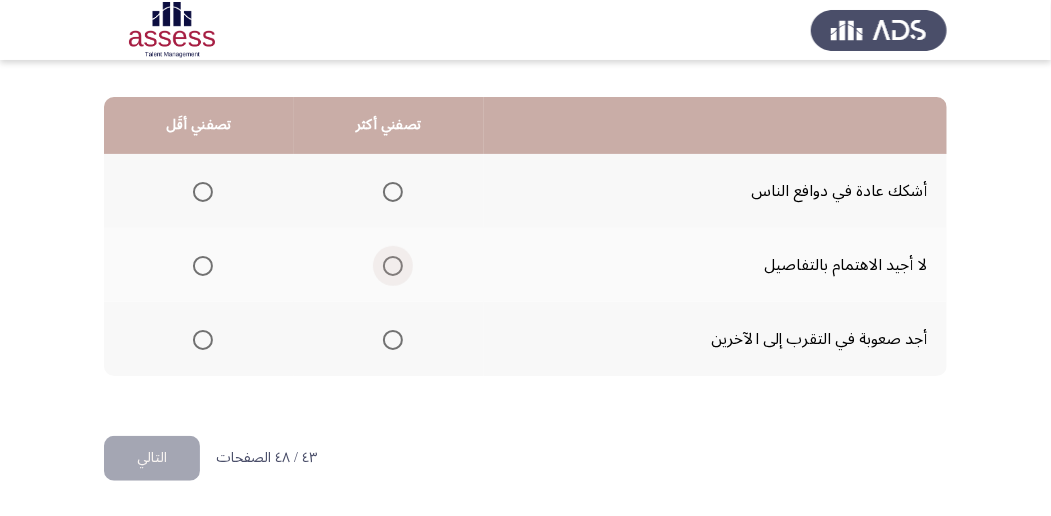 click at bounding box center (393, 266) 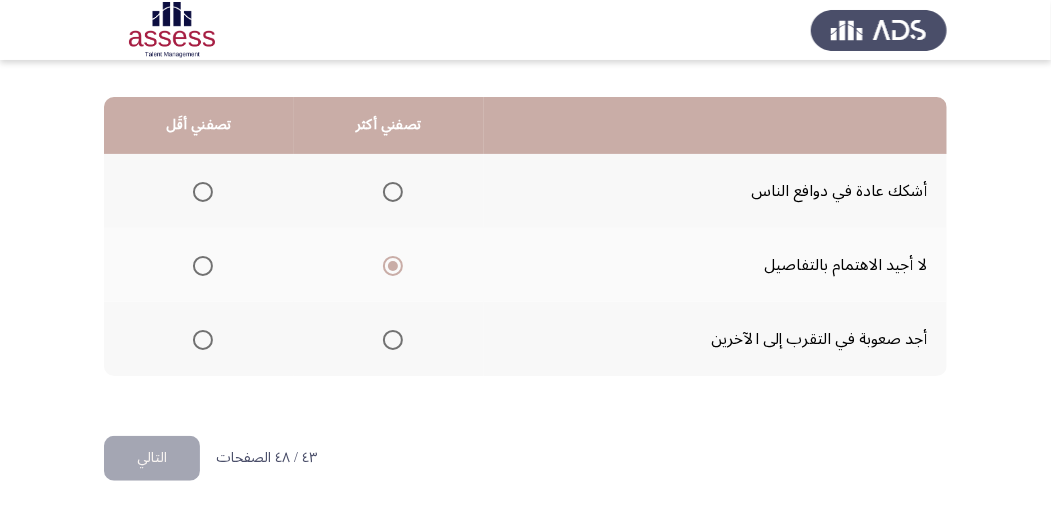 click at bounding box center [203, 192] 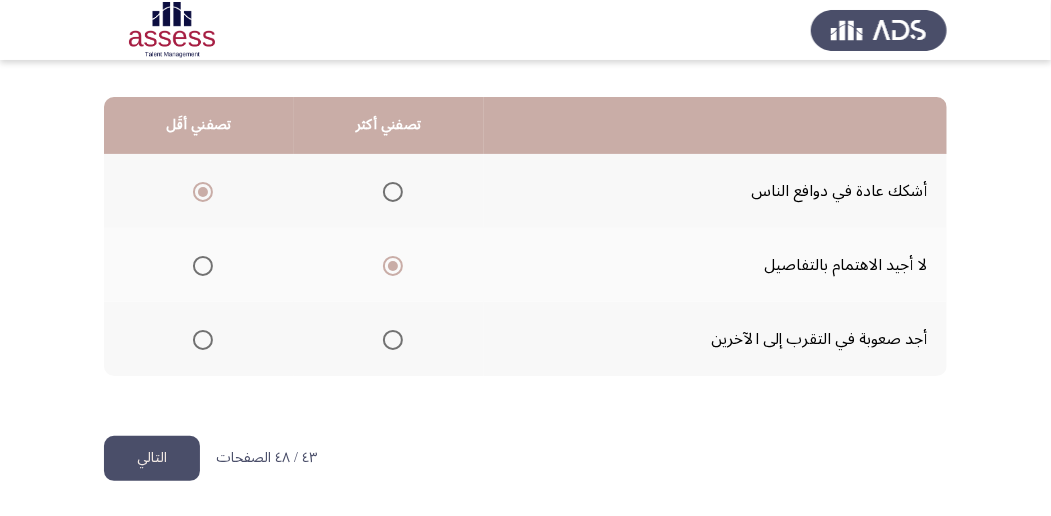 drag, startPoint x: 210, startPoint y: 196, endPoint x: 223, endPoint y: 194, distance: 13.152946 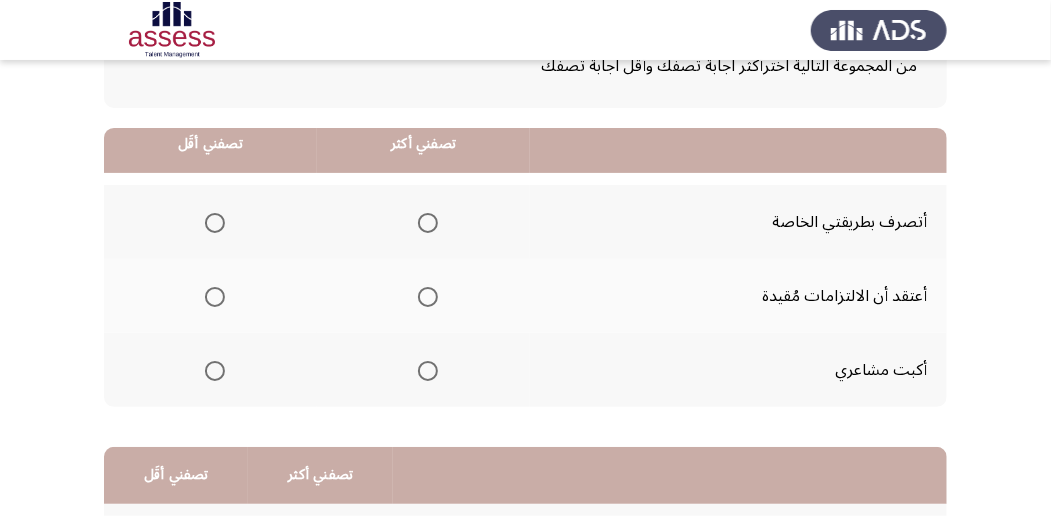 scroll, scrollTop: 200, scrollLeft: 0, axis: vertical 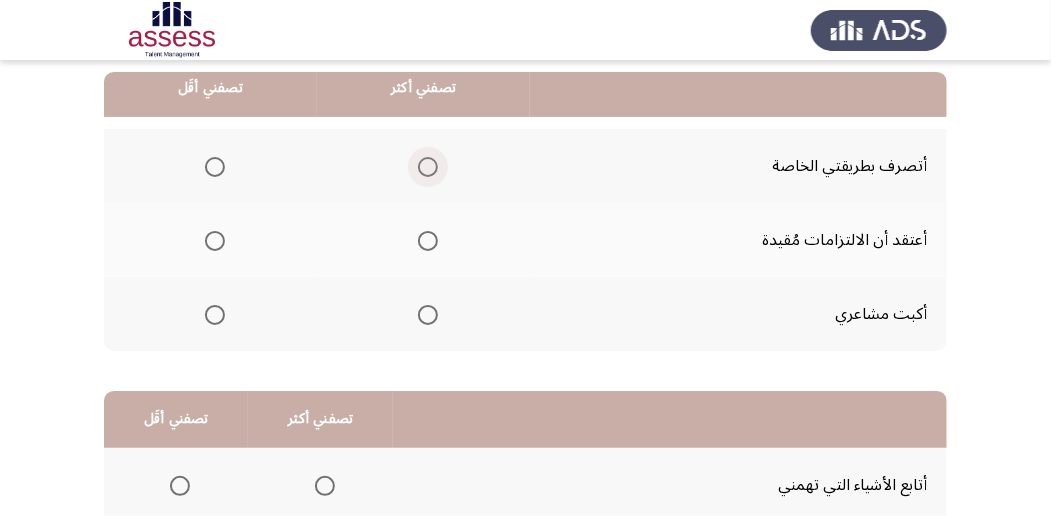 click at bounding box center [428, 167] 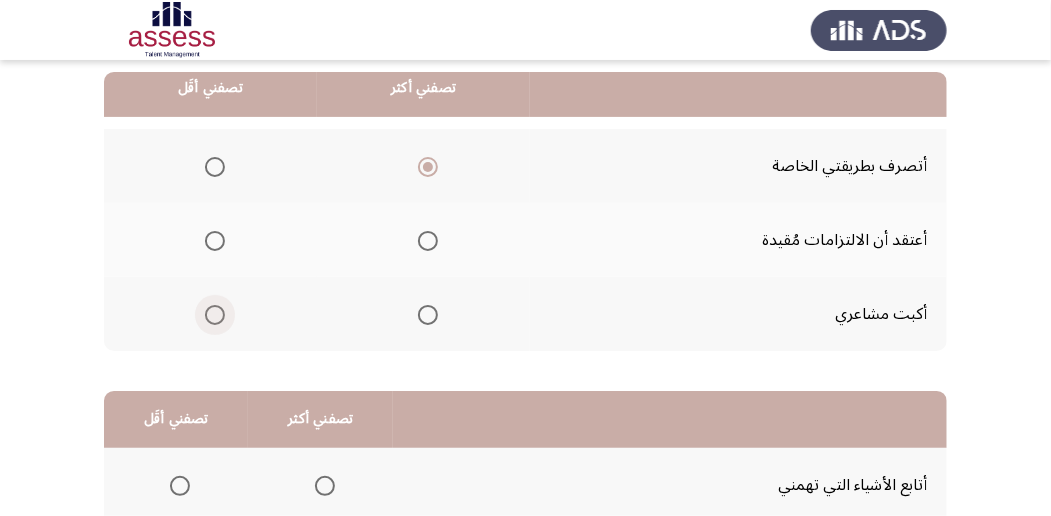 click at bounding box center (215, 315) 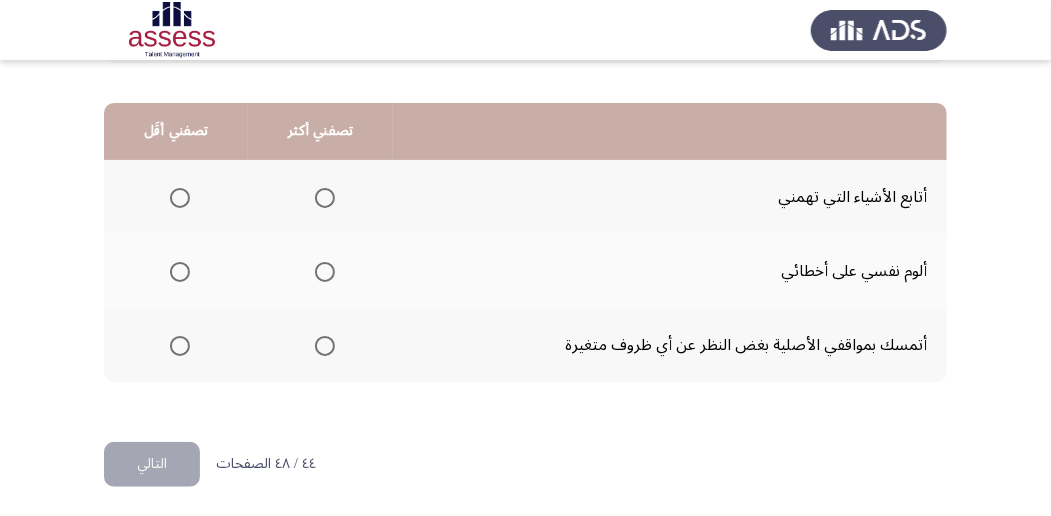 scroll, scrollTop: 494, scrollLeft: 0, axis: vertical 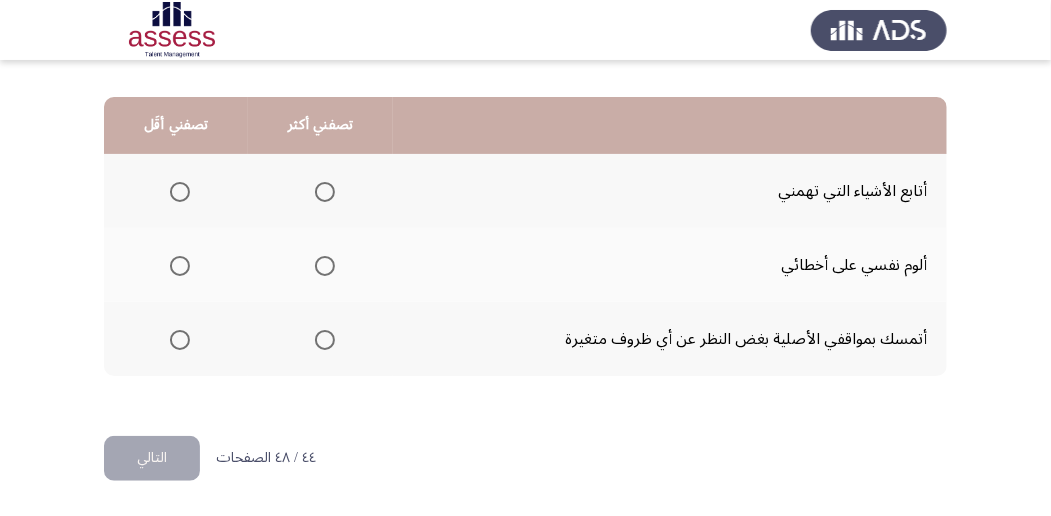 click at bounding box center (325, 192) 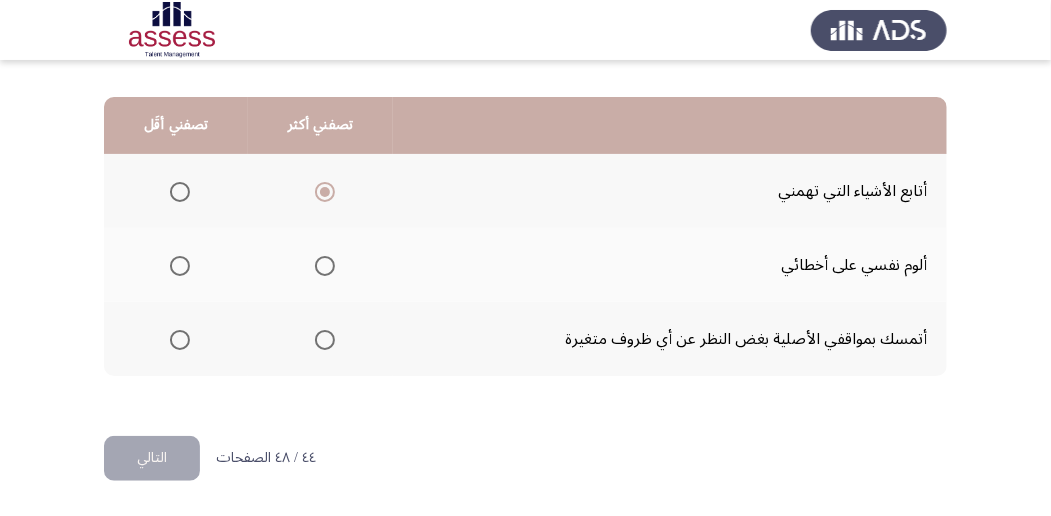 click at bounding box center (180, 266) 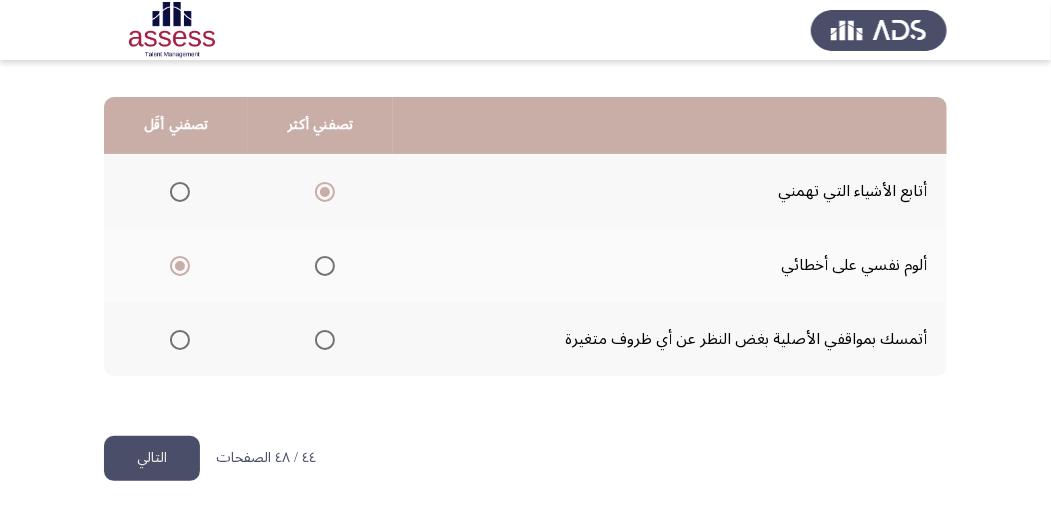 click on "التالي" 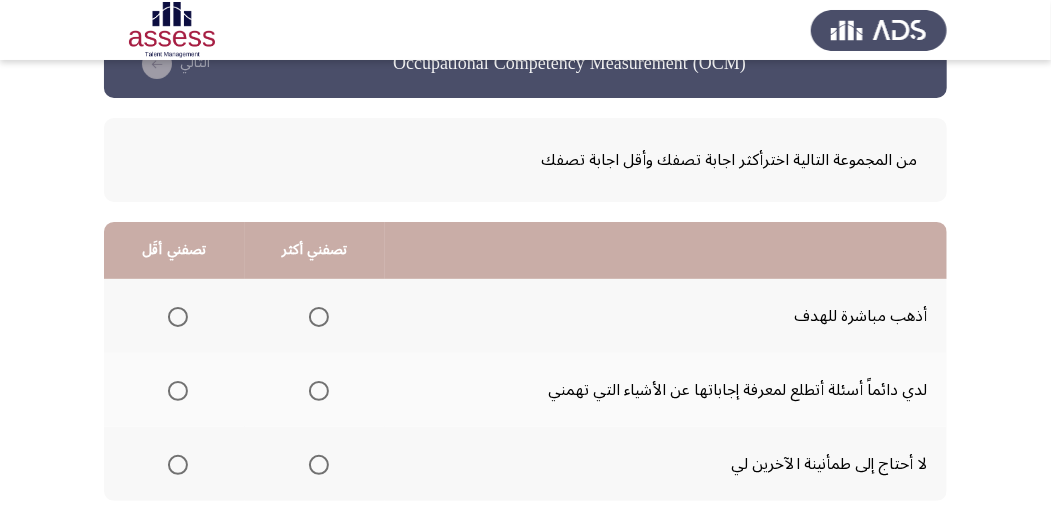 scroll, scrollTop: 133, scrollLeft: 0, axis: vertical 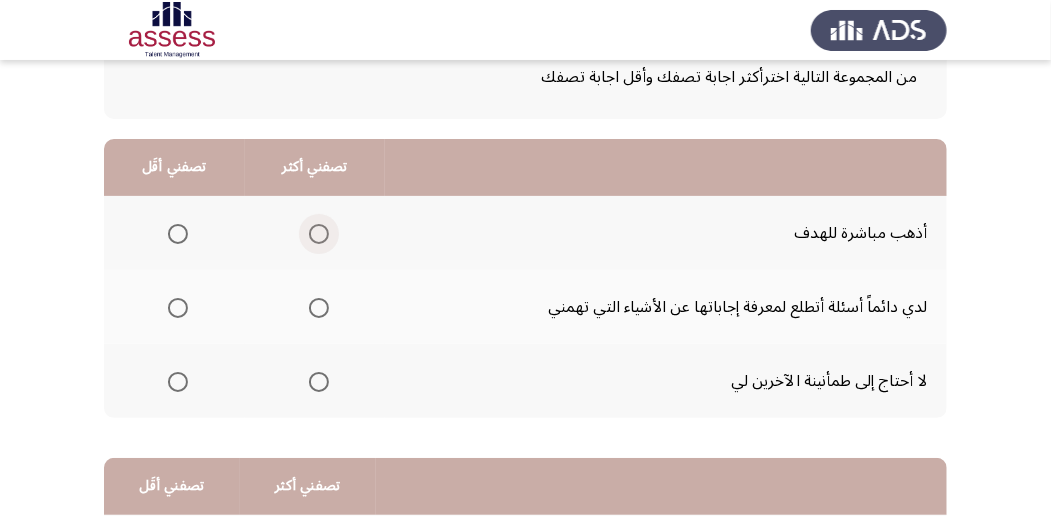 click at bounding box center (319, 234) 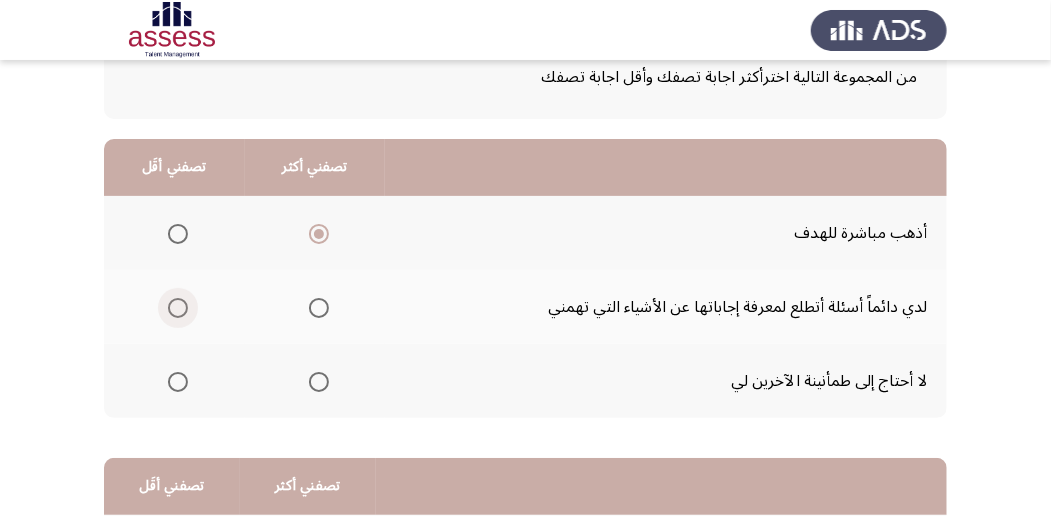 click at bounding box center (178, 308) 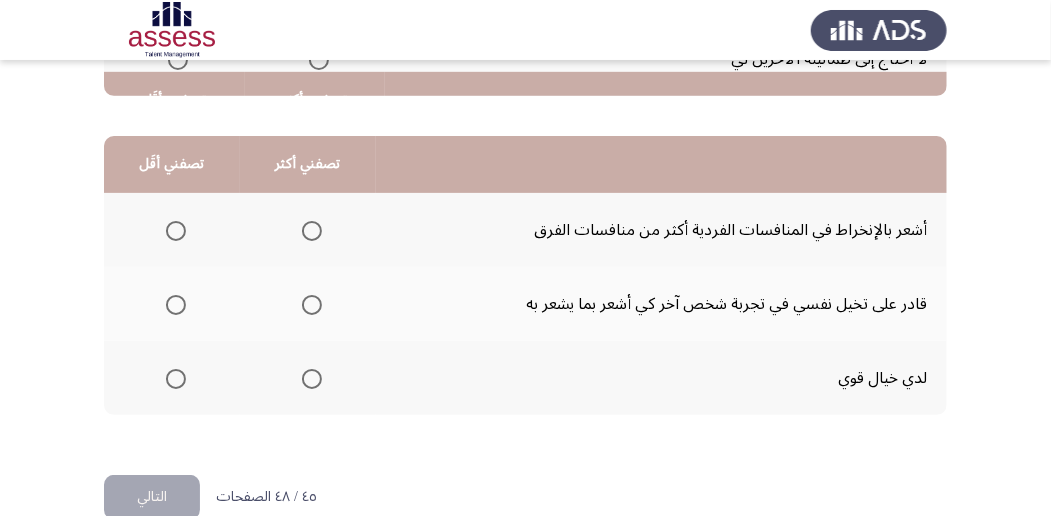 scroll, scrollTop: 466, scrollLeft: 0, axis: vertical 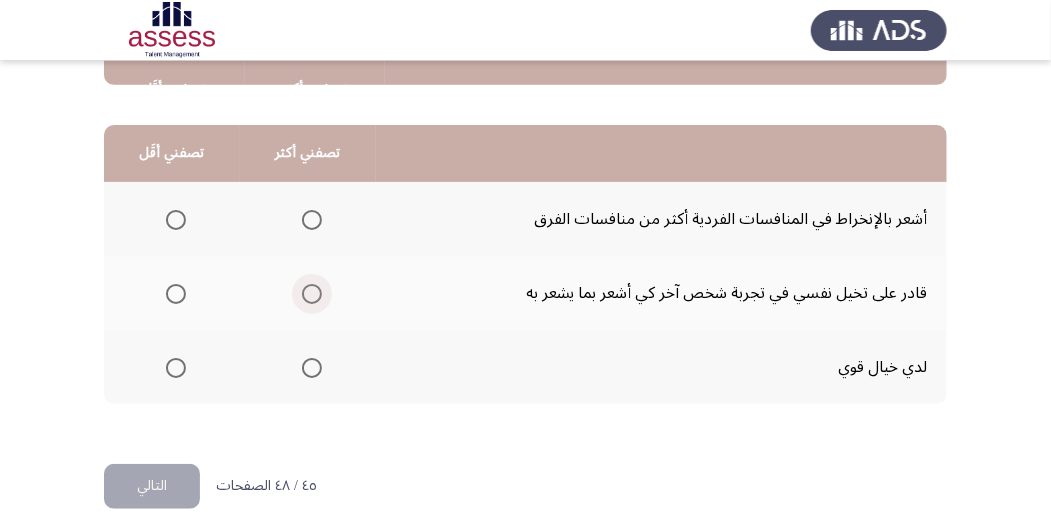 click at bounding box center (312, 294) 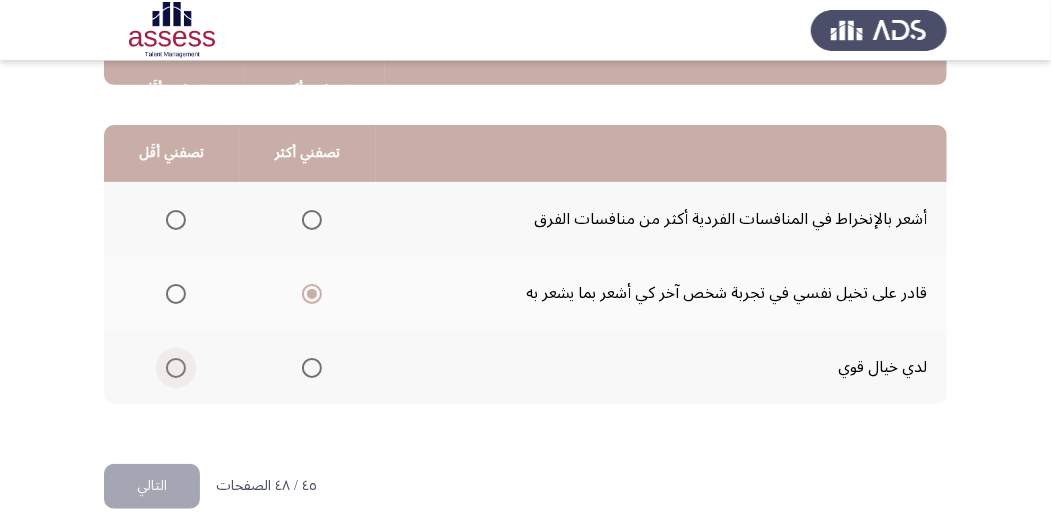 click at bounding box center (176, 368) 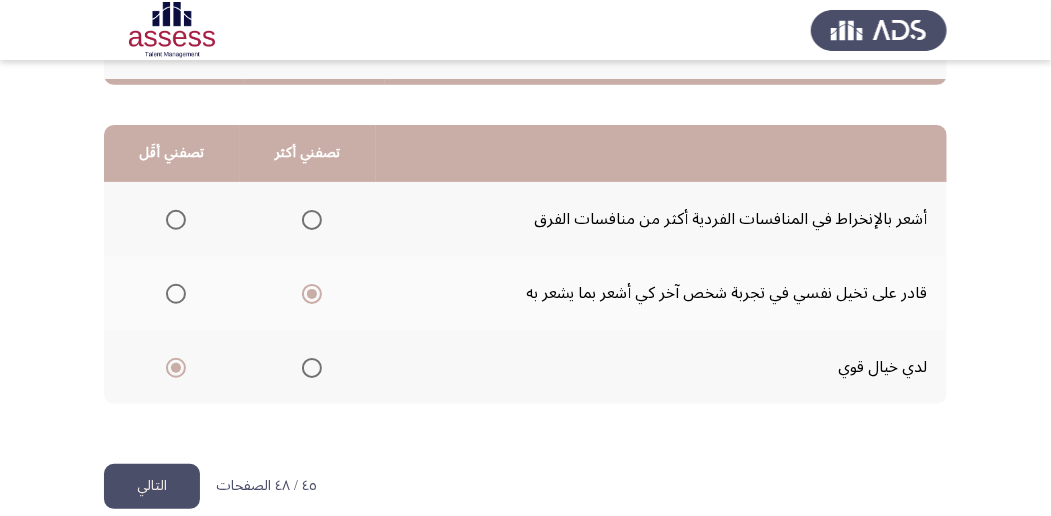 scroll, scrollTop: 494, scrollLeft: 0, axis: vertical 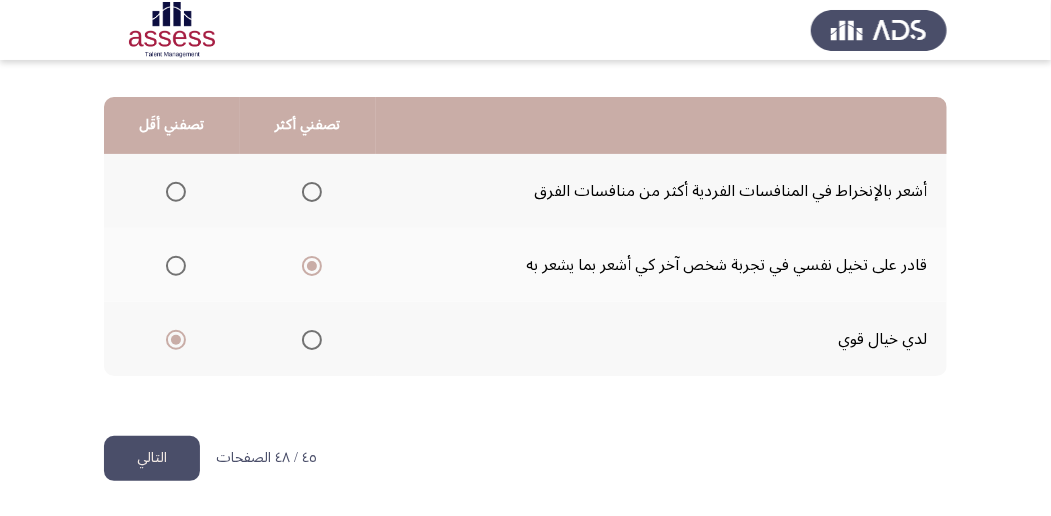 click on "التالي" 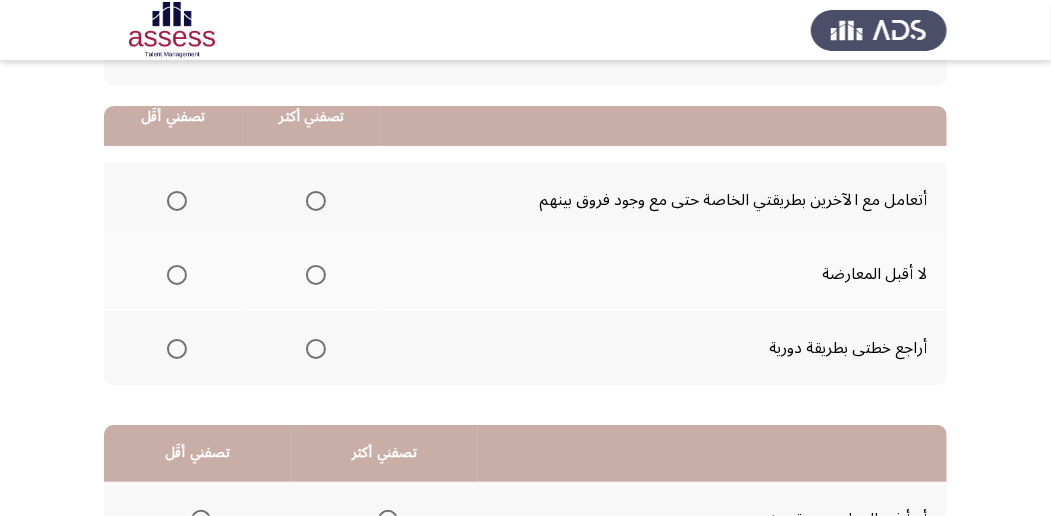 scroll, scrollTop: 133, scrollLeft: 0, axis: vertical 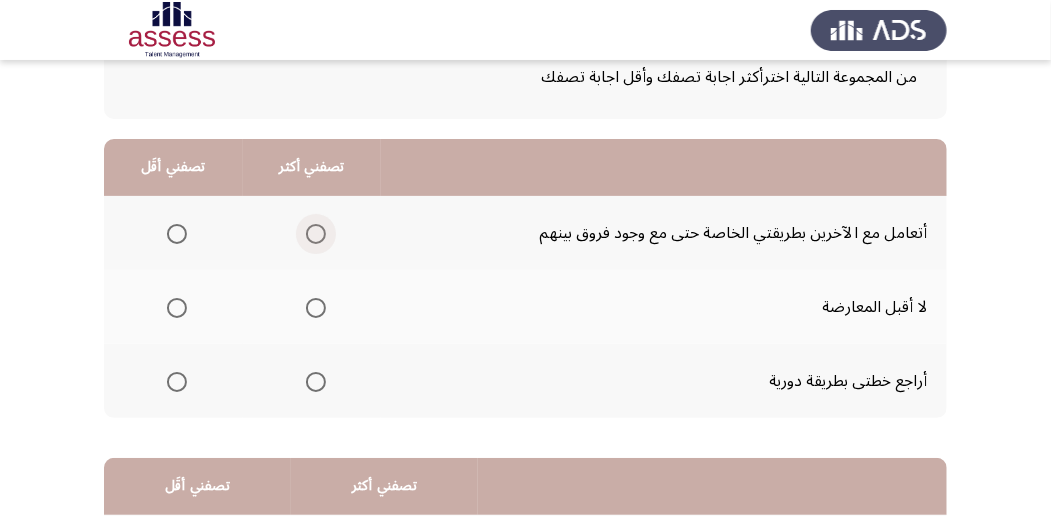 click at bounding box center (316, 234) 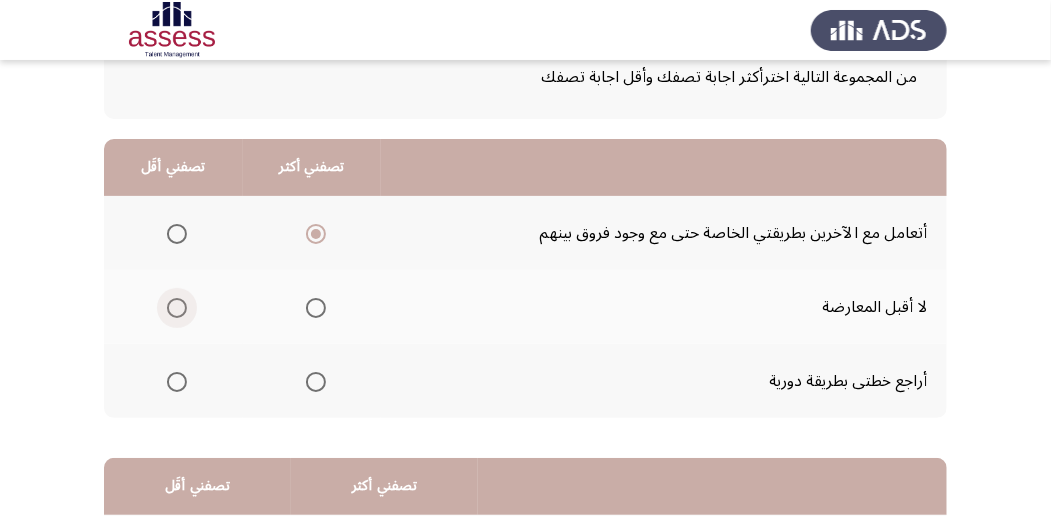 click at bounding box center (177, 308) 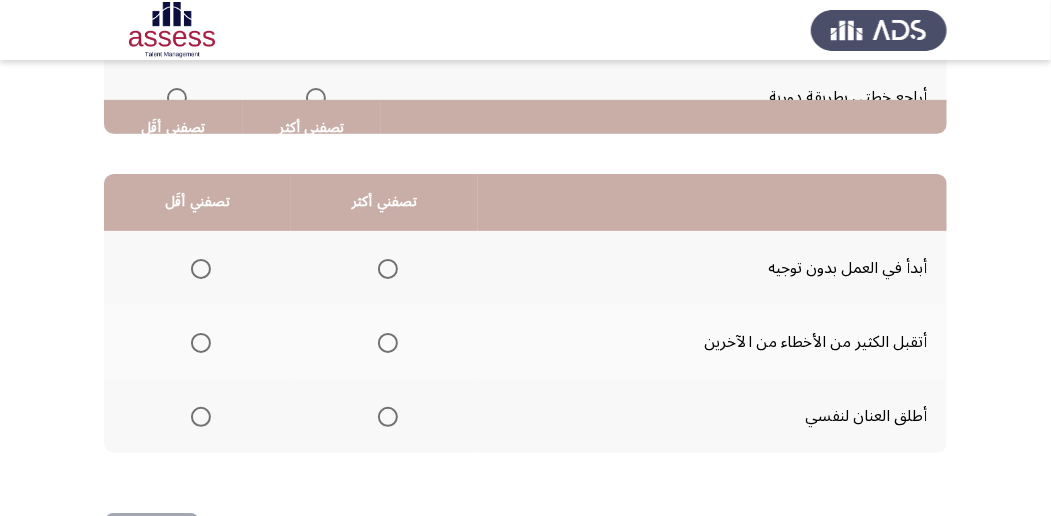scroll, scrollTop: 466, scrollLeft: 0, axis: vertical 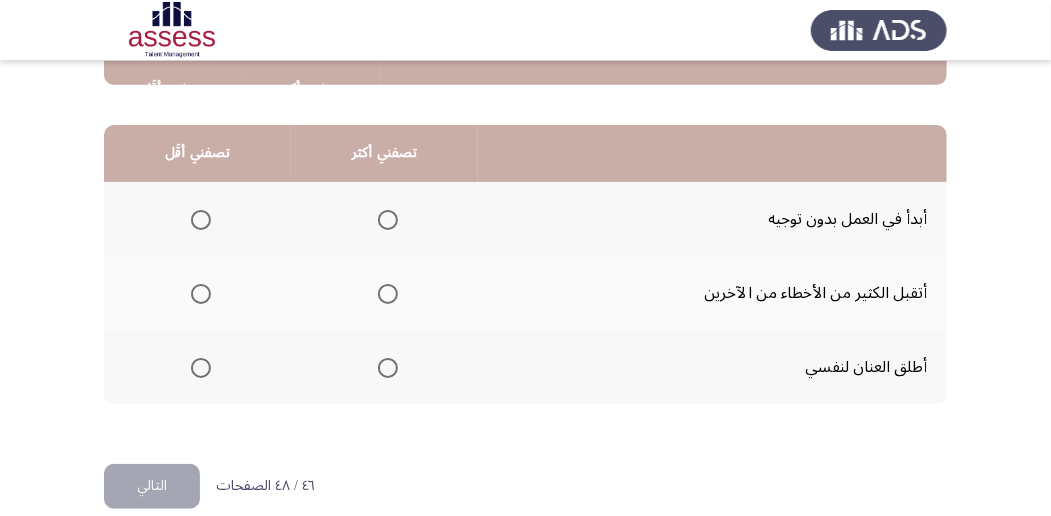 click at bounding box center [388, 294] 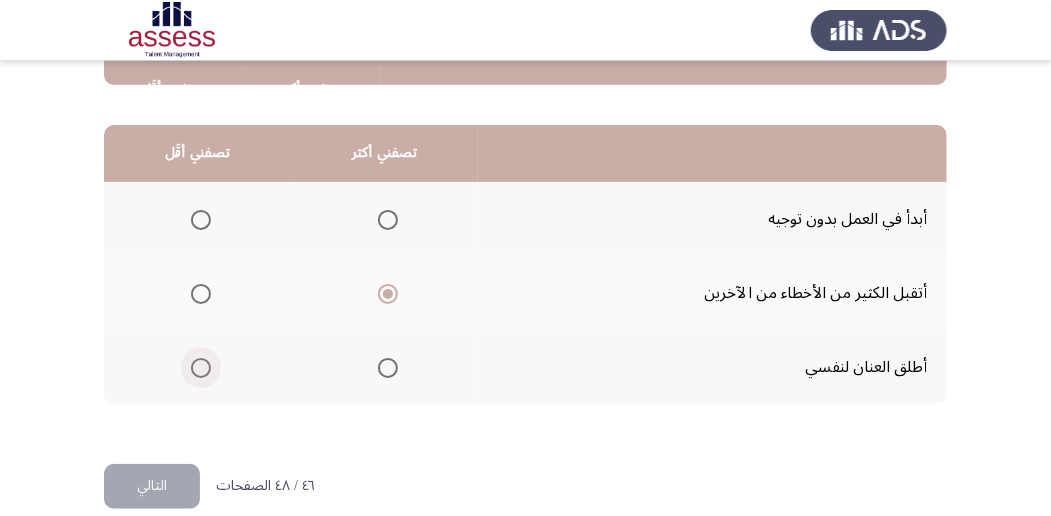 click at bounding box center [201, 368] 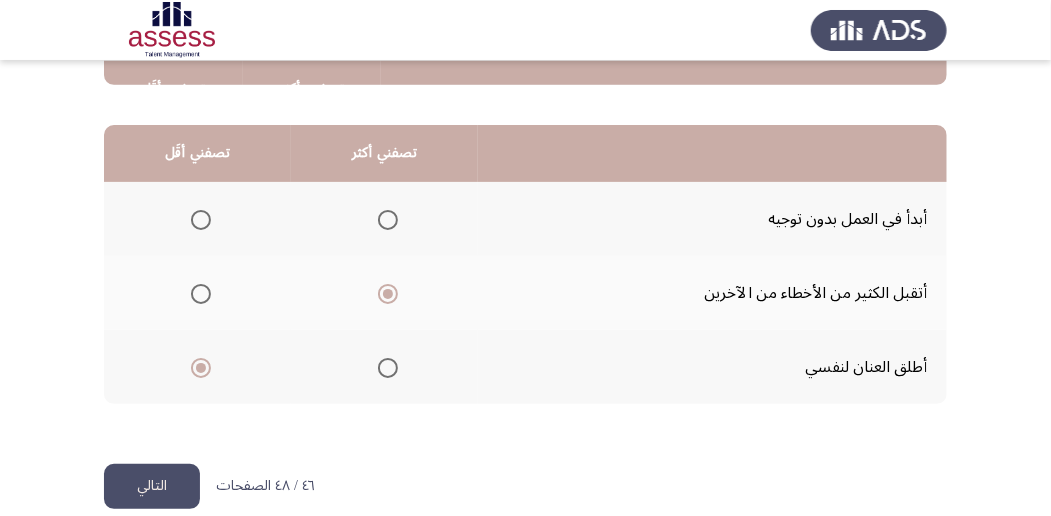 click on "التالي" 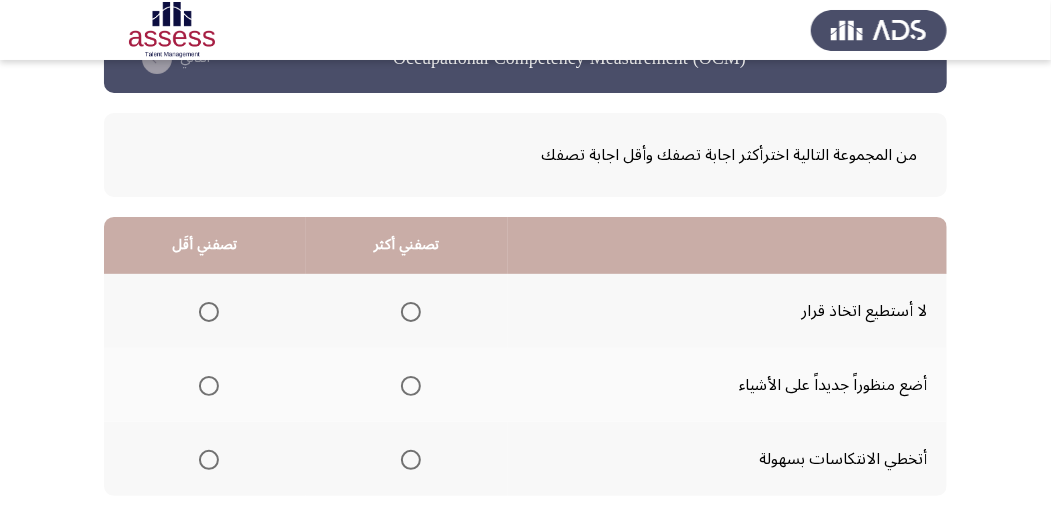 scroll, scrollTop: 200, scrollLeft: 0, axis: vertical 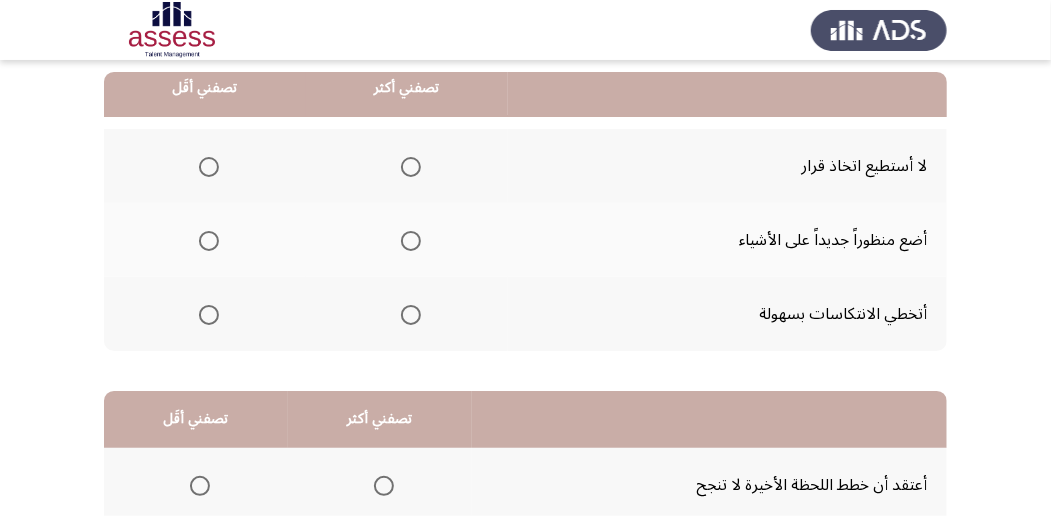 click at bounding box center [411, 241] 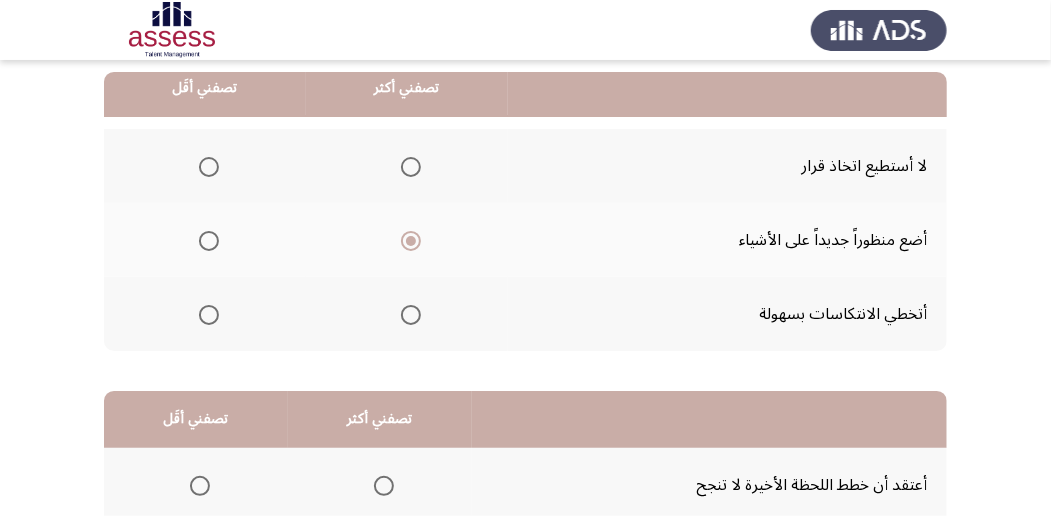 click at bounding box center [209, 315] 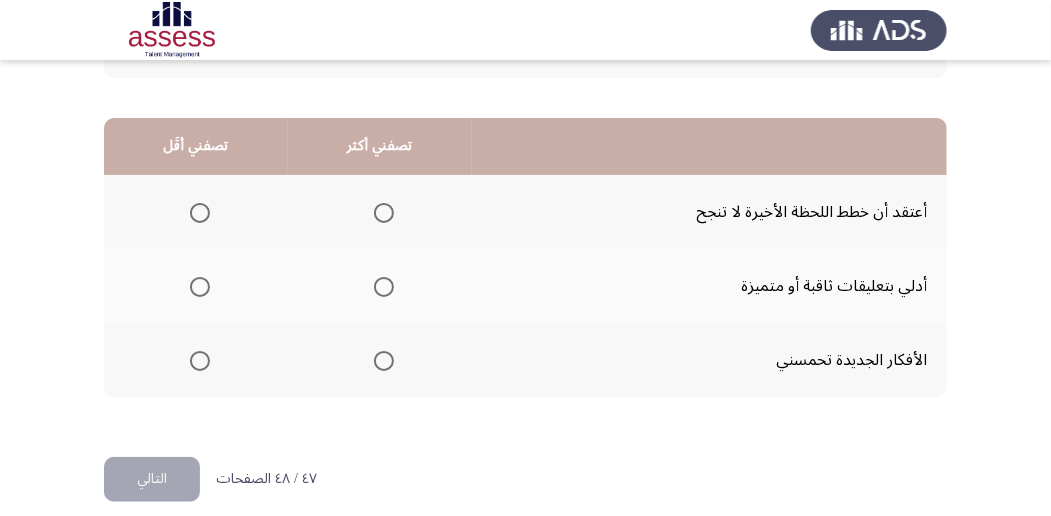 scroll, scrollTop: 494, scrollLeft: 0, axis: vertical 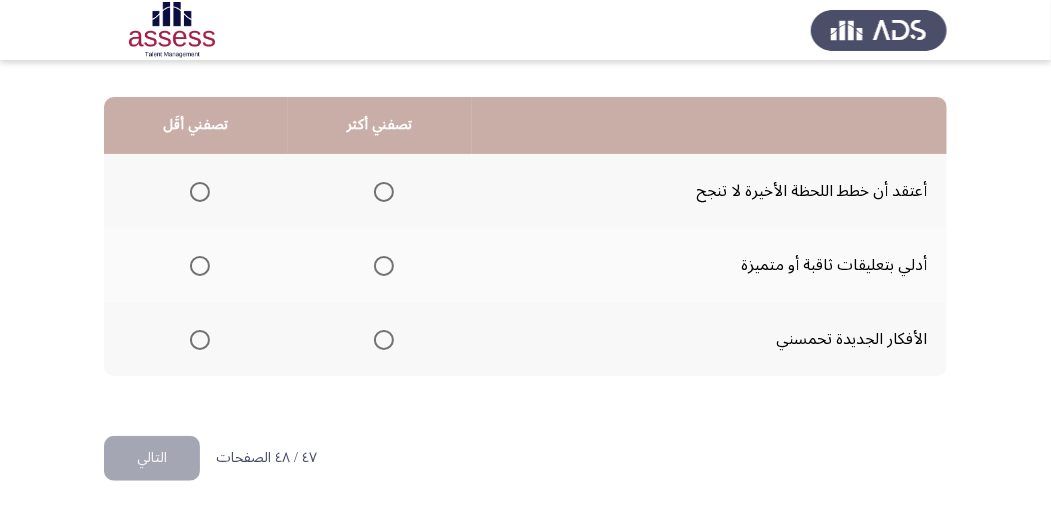 click at bounding box center [384, 340] 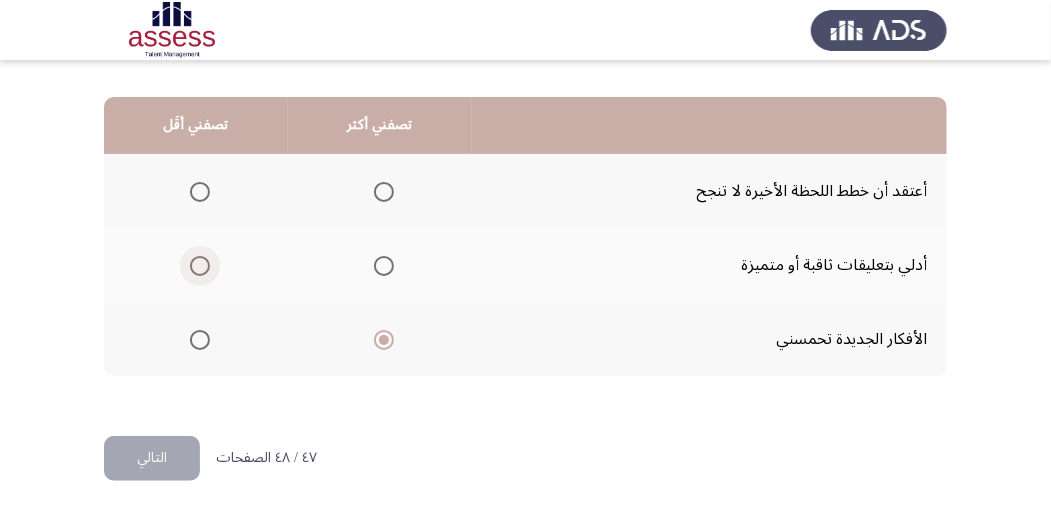 click at bounding box center (200, 266) 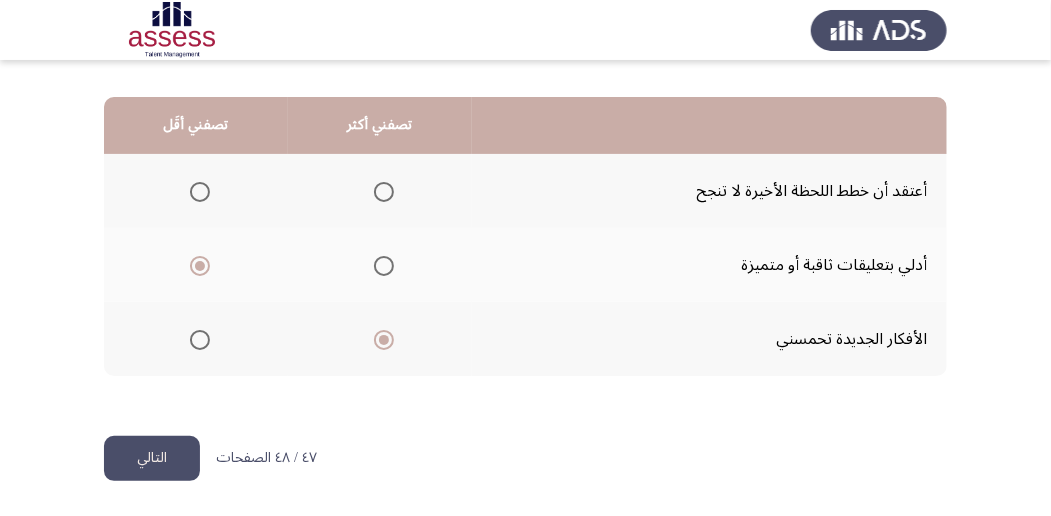 click on "التالي" 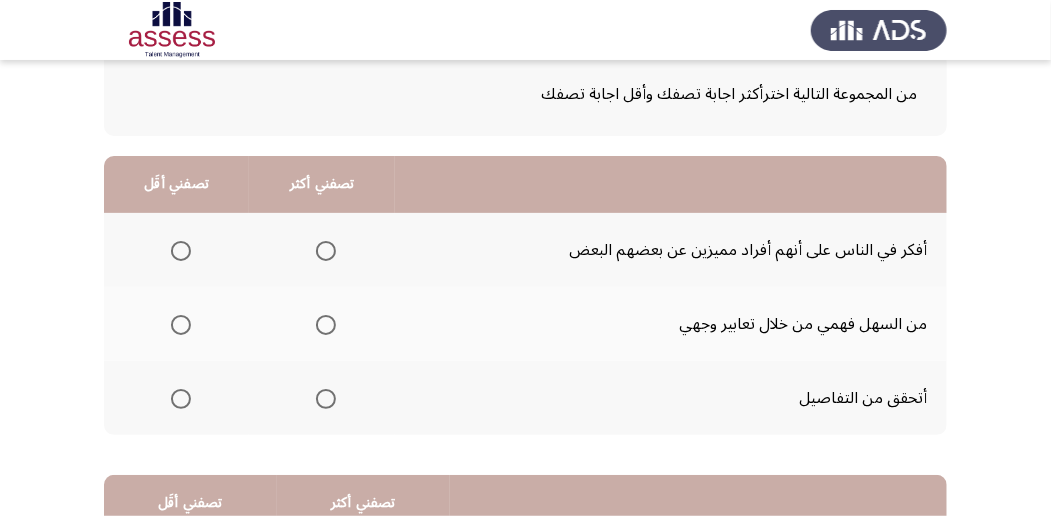 scroll, scrollTop: 133, scrollLeft: 0, axis: vertical 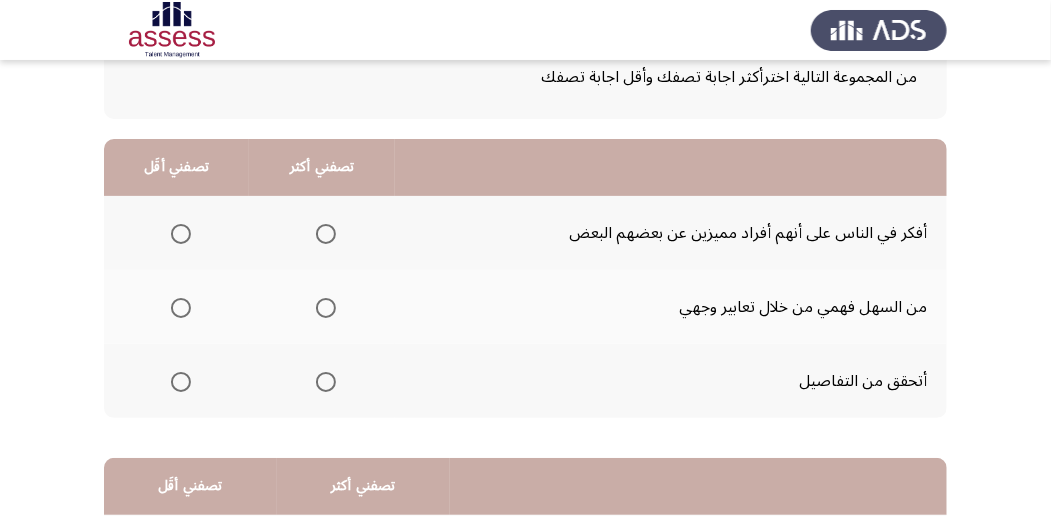 click at bounding box center (326, 234) 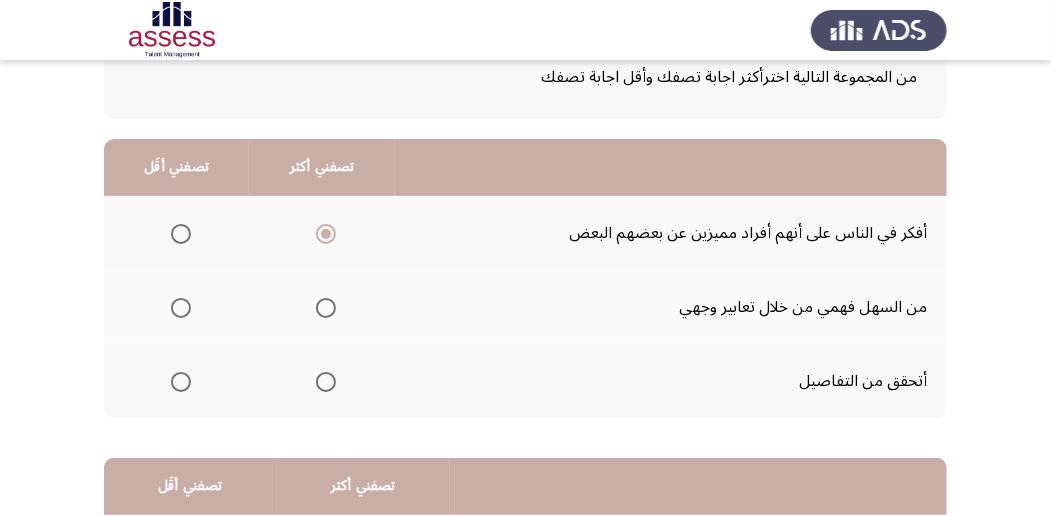 click at bounding box center [181, 308] 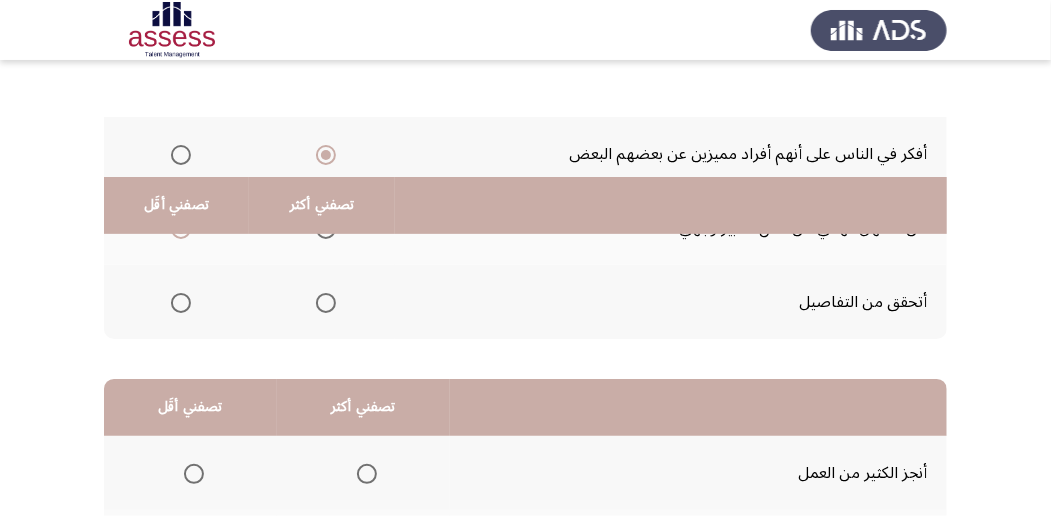 scroll, scrollTop: 466, scrollLeft: 0, axis: vertical 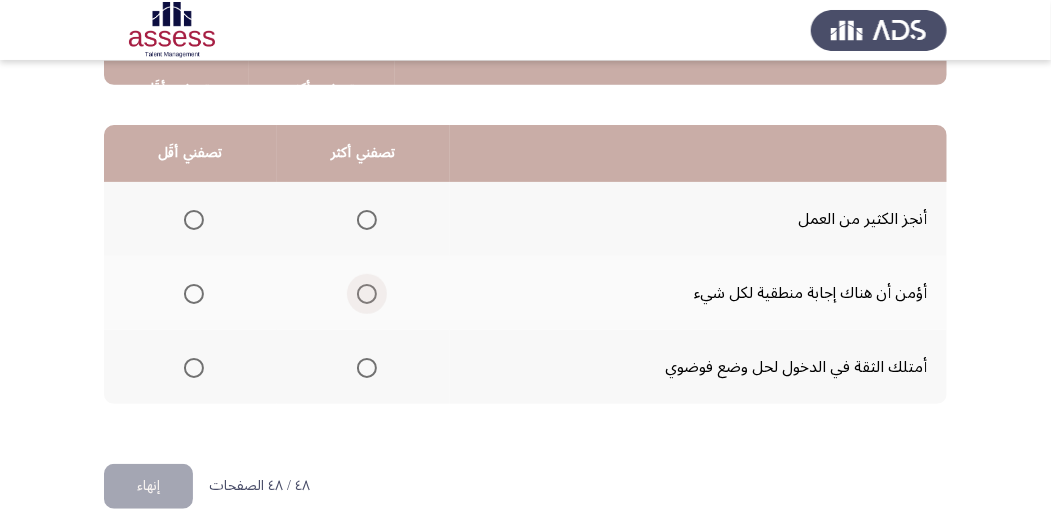 click at bounding box center (367, 294) 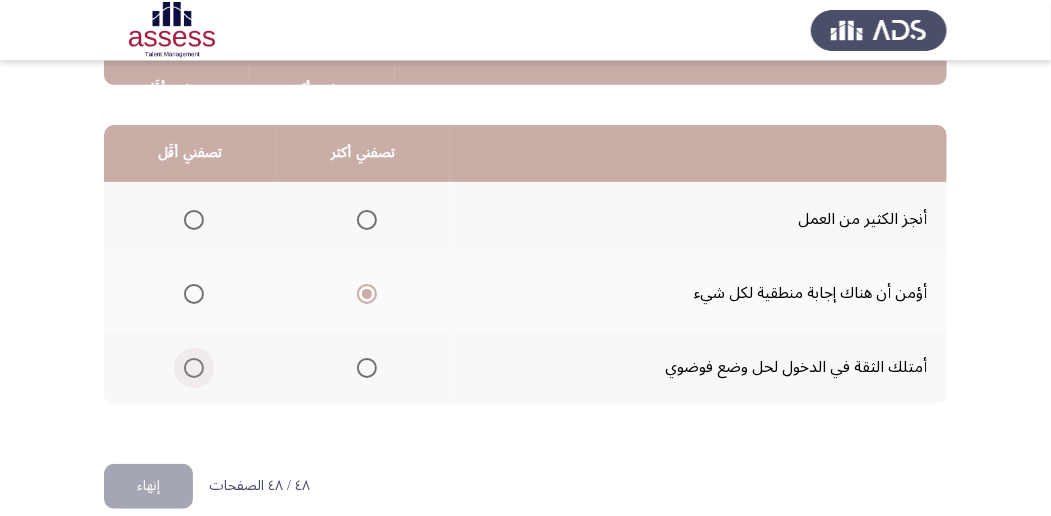 click at bounding box center (194, 368) 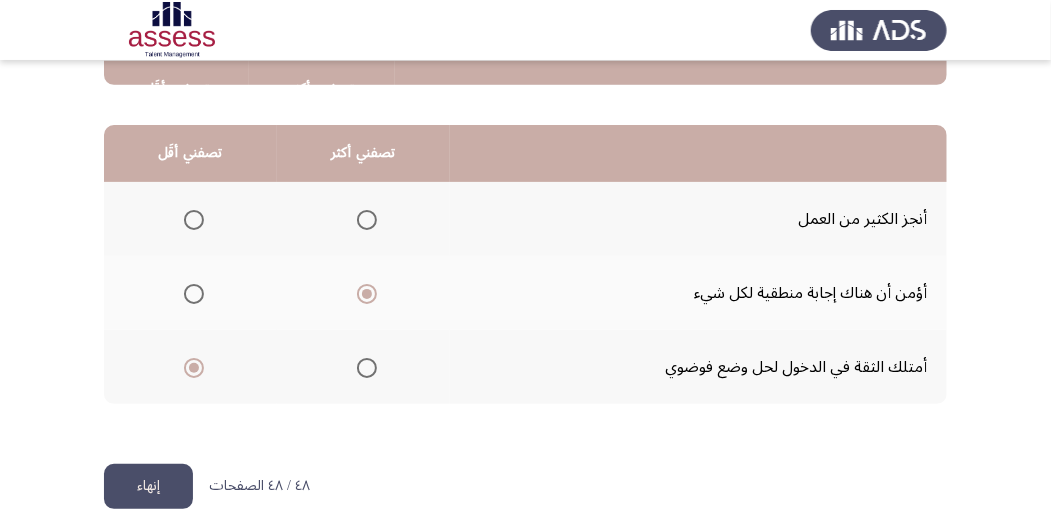 click on "إنهاء" 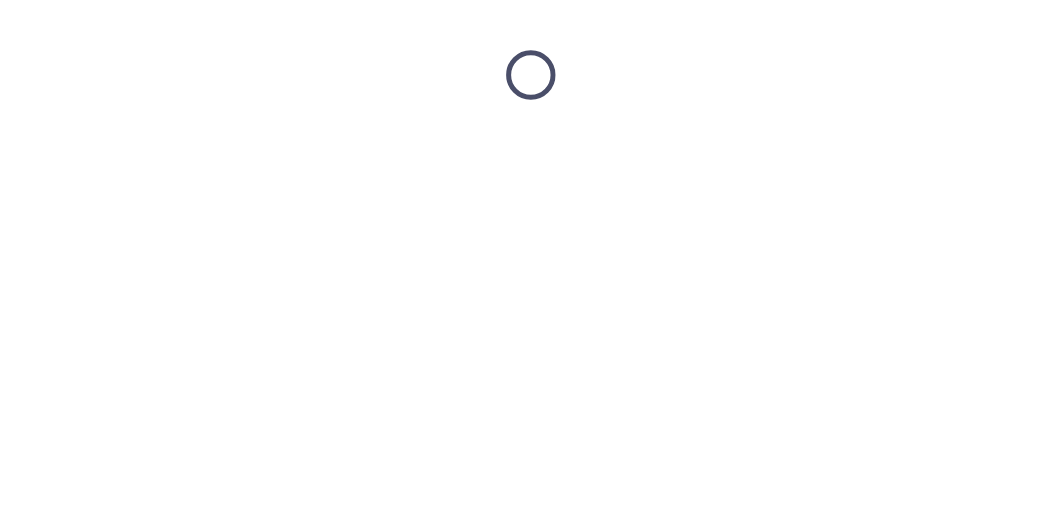 scroll, scrollTop: 0, scrollLeft: 0, axis: both 